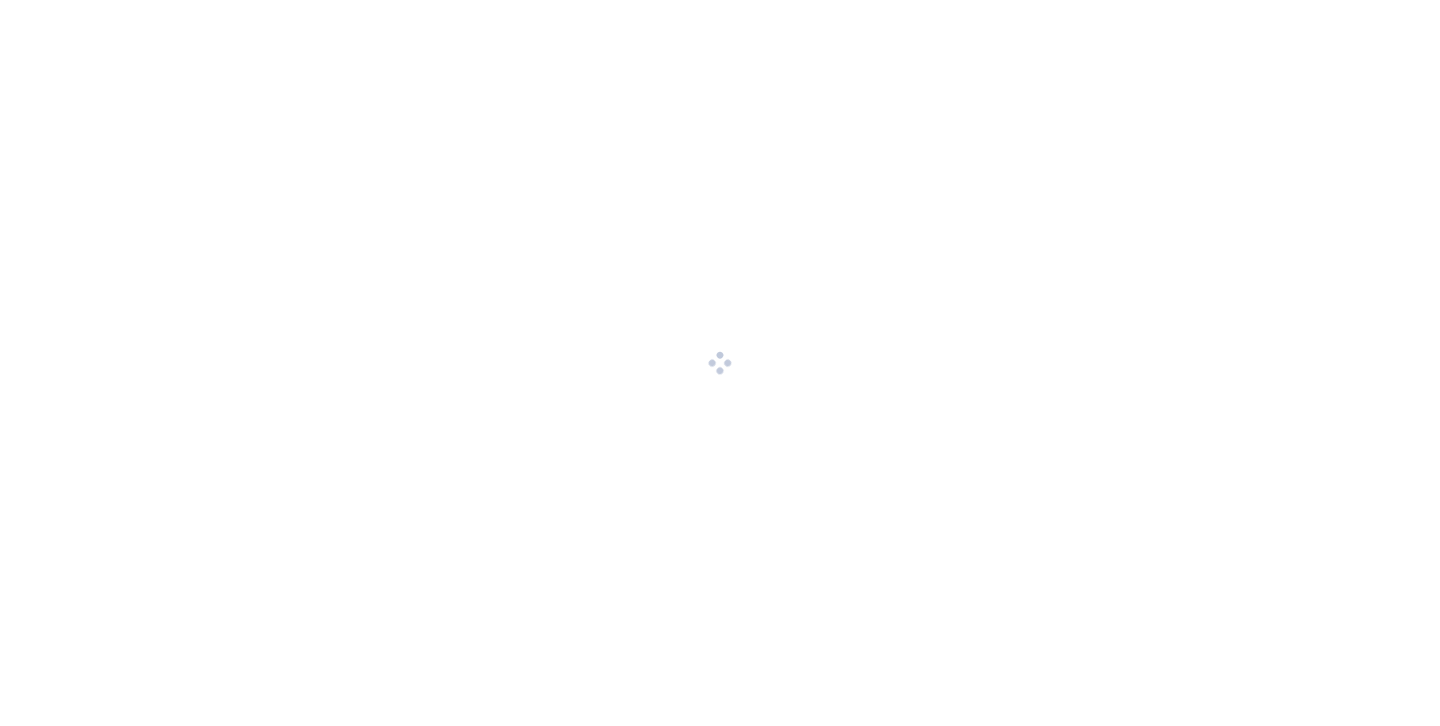 scroll, scrollTop: 0, scrollLeft: 0, axis: both 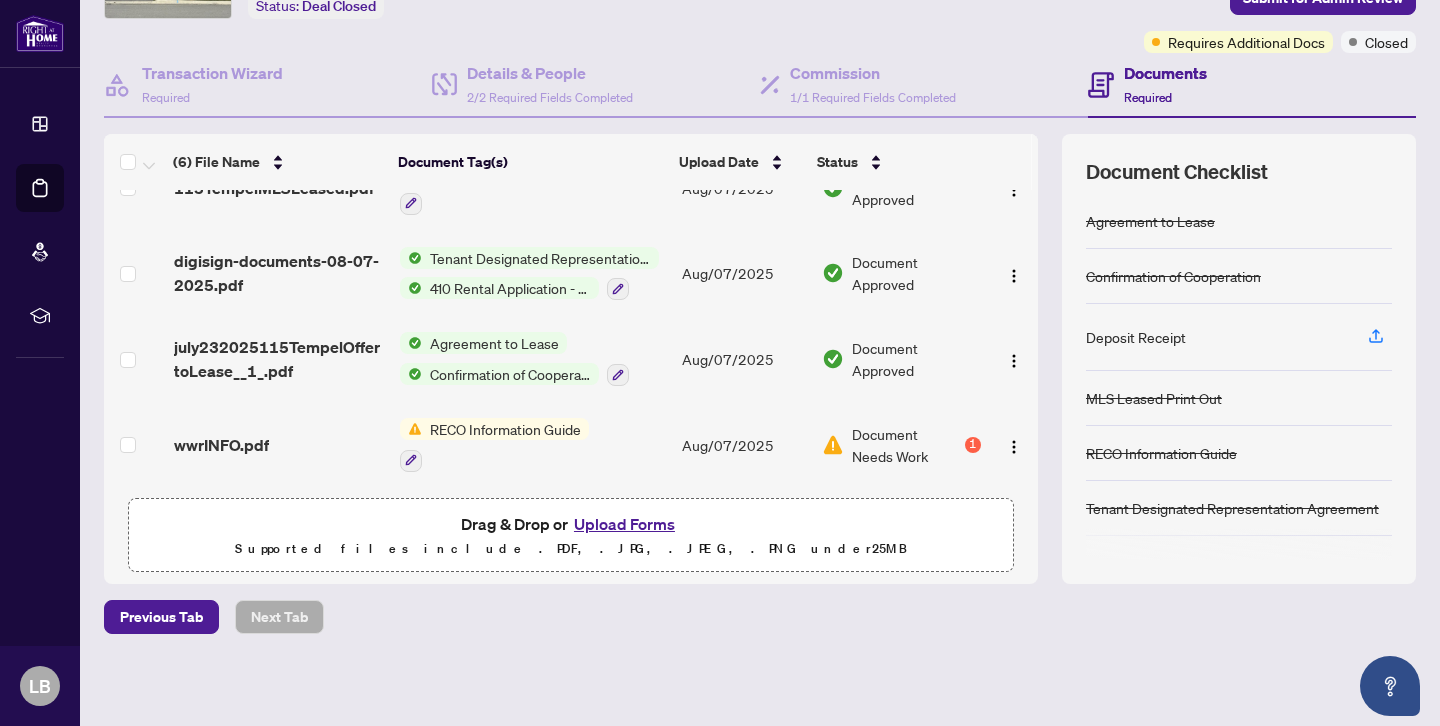 click on "RECO Information Guide" at bounding box center (505, 429) 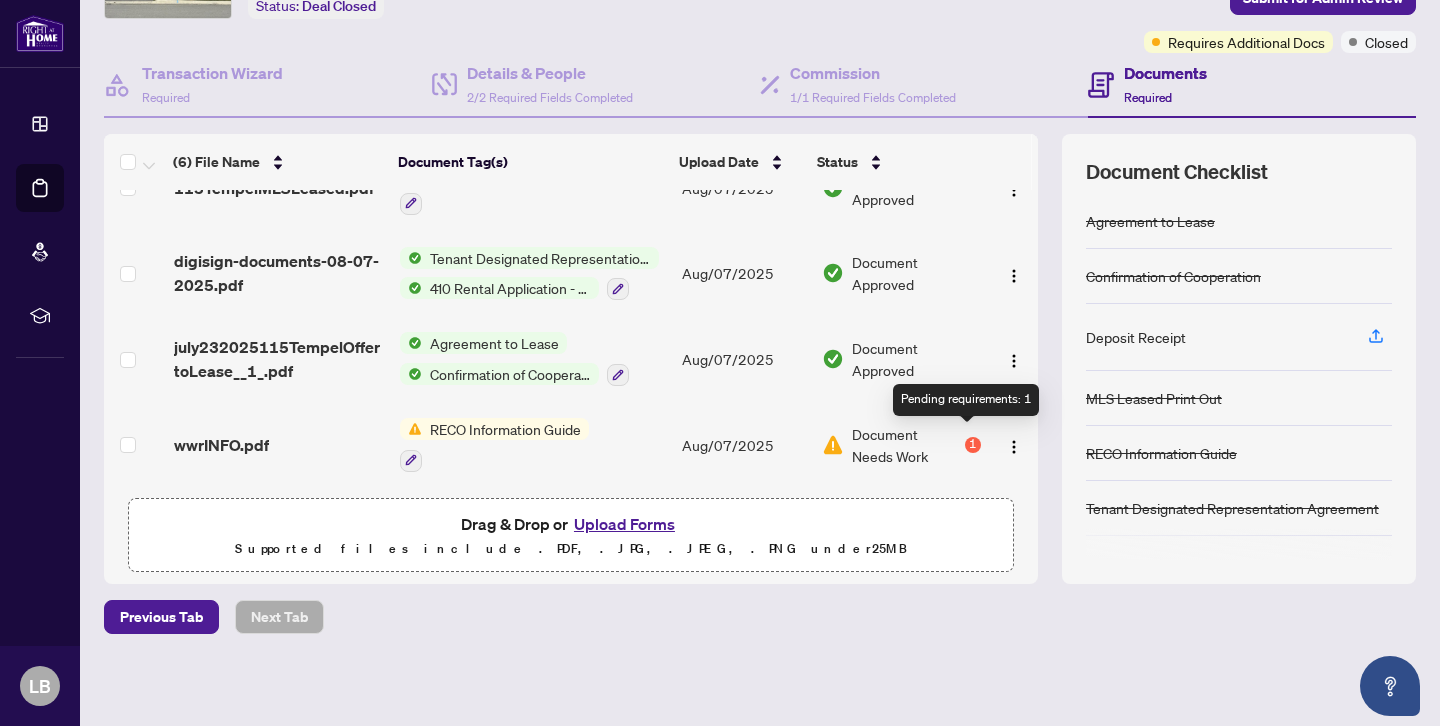 click on "1" at bounding box center (973, 445) 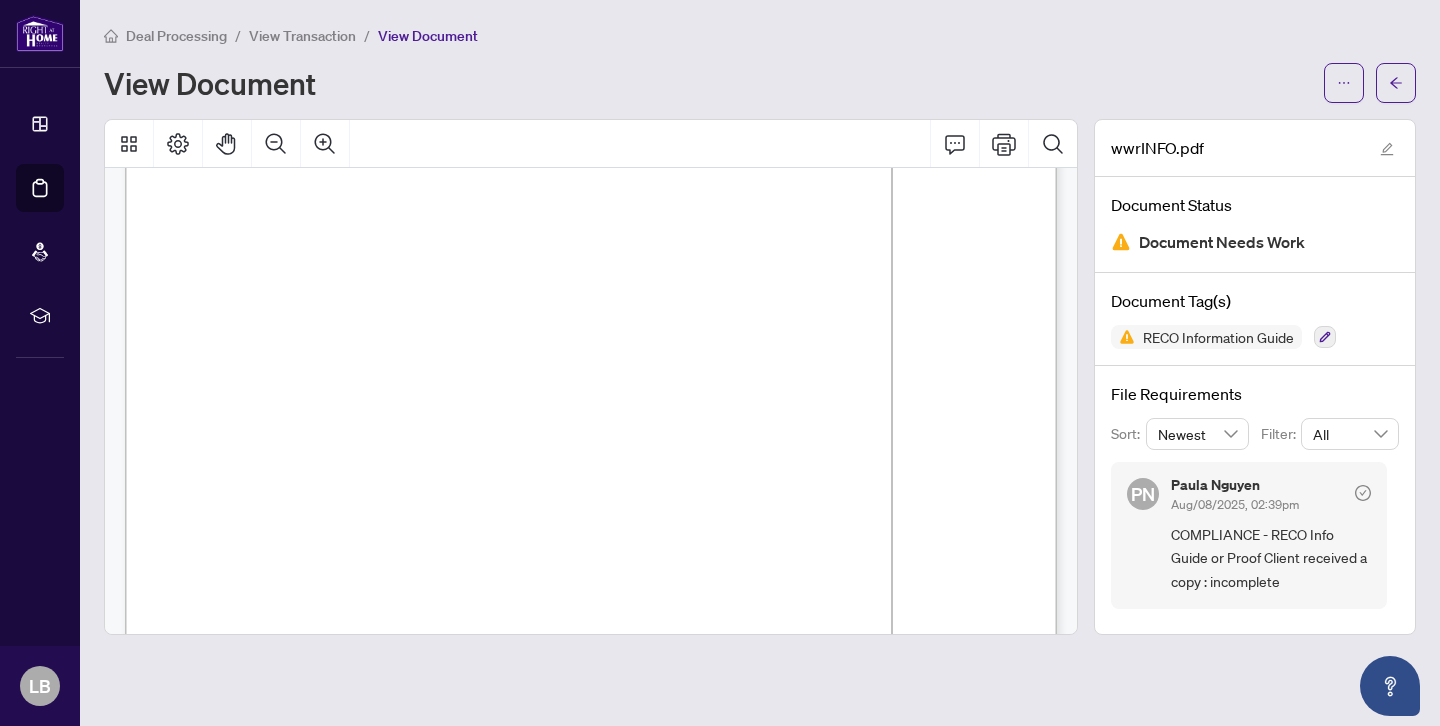 scroll, scrollTop: 0, scrollLeft: 0, axis: both 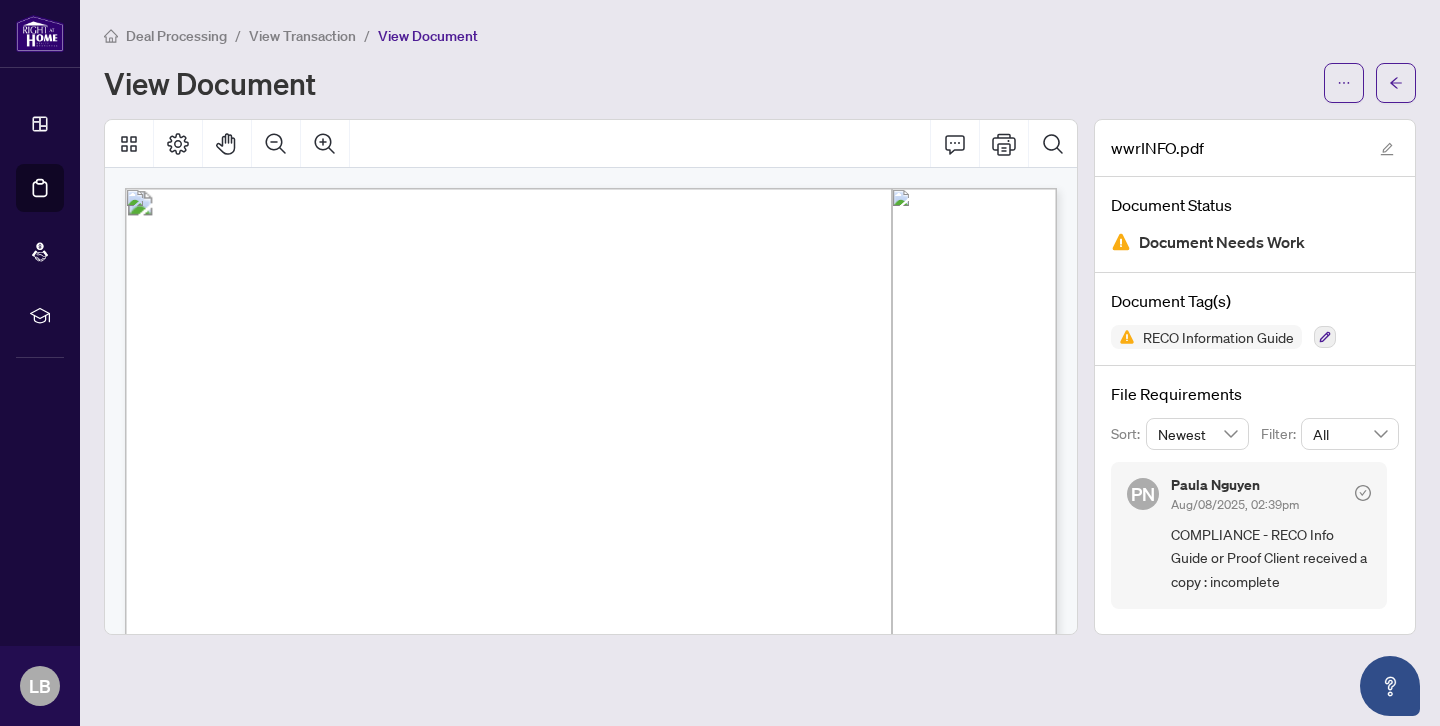 click on "View Document" at bounding box center (708, 83) 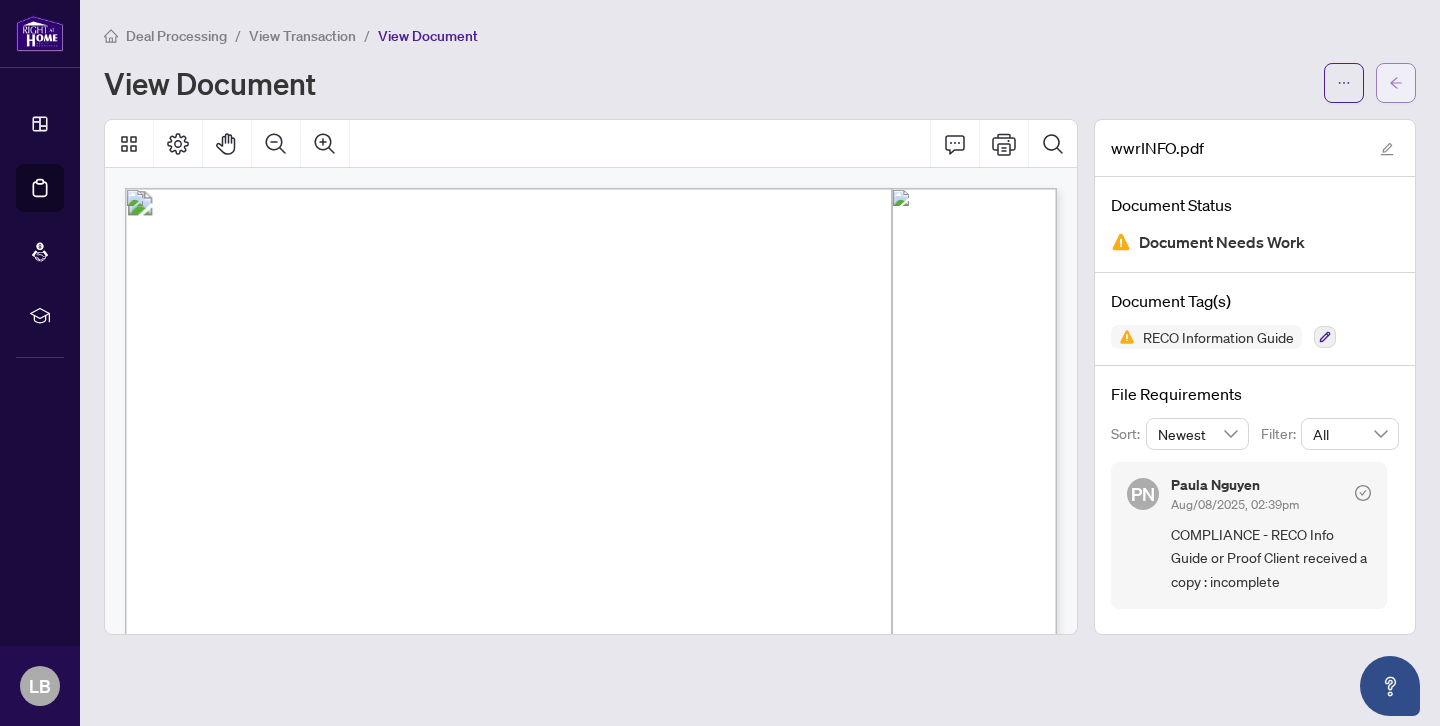 click at bounding box center [1396, 83] 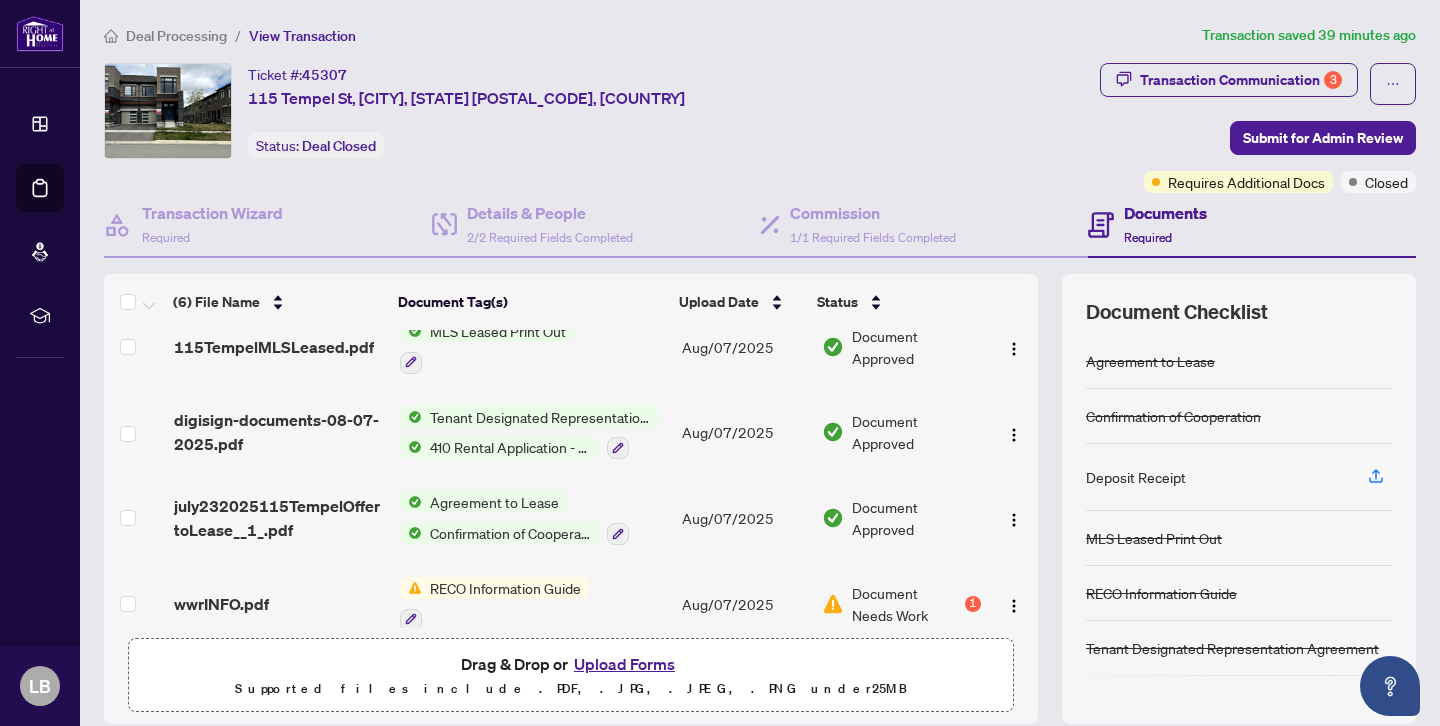 scroll, scrollTop: 213, scrollLeft: 0, axis: vertical 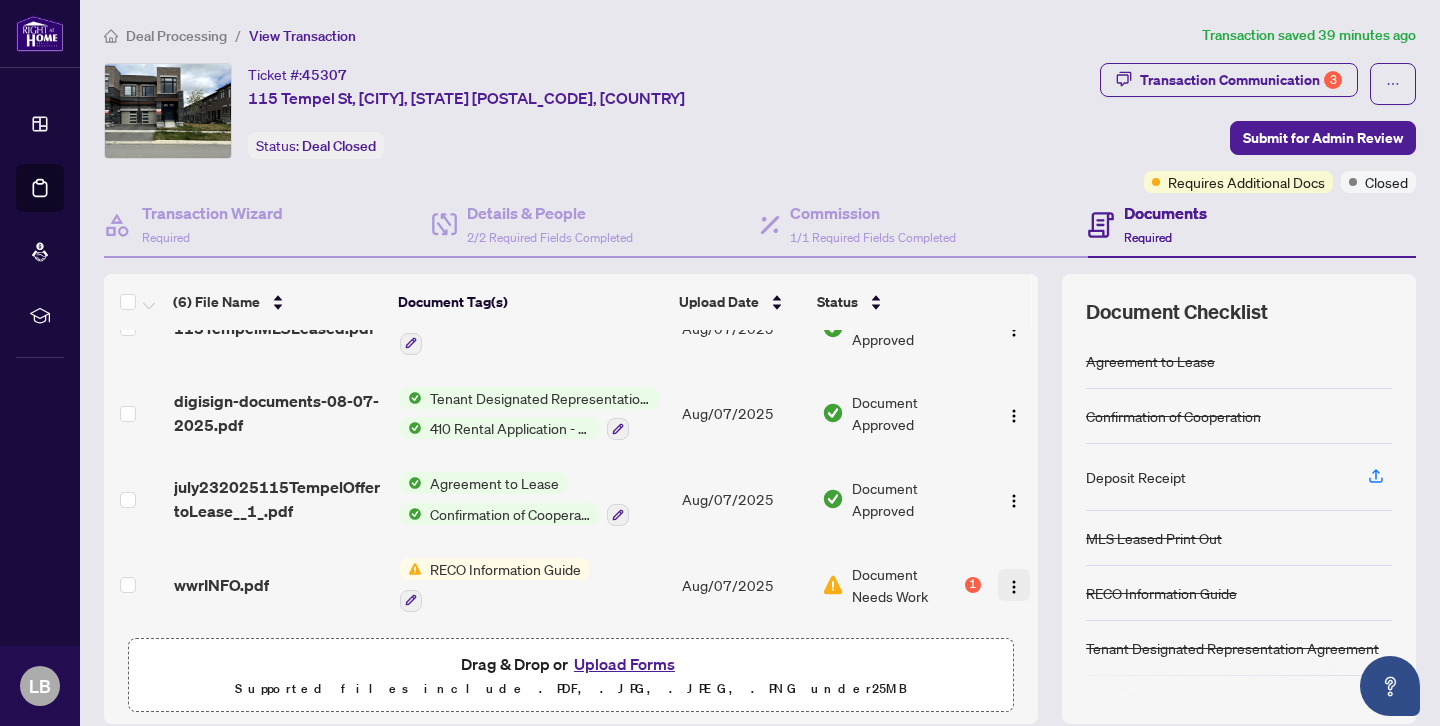 click at bounding box center [1014, 587] 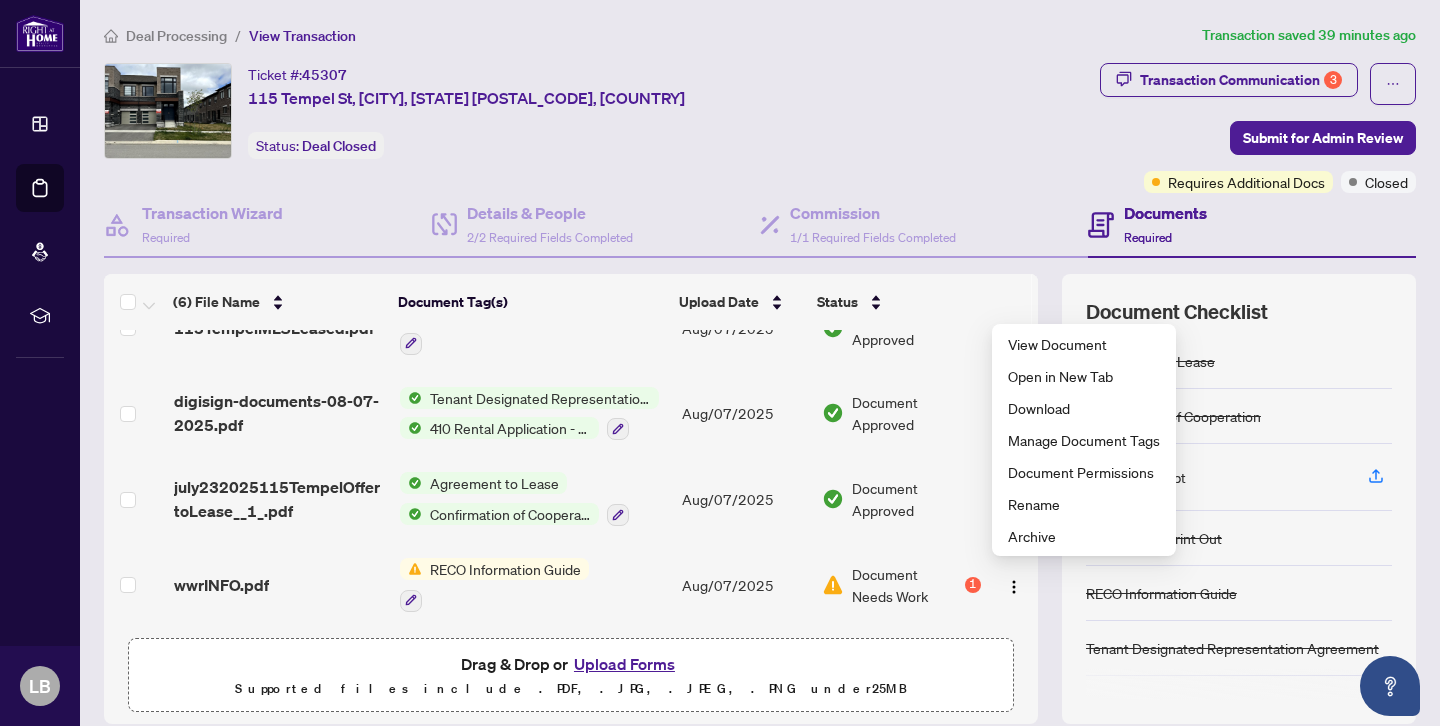 click on "Drag & Drop or Upload Forms Supported files include   .PDF, .JPG, .JPEG, .PNG   under  25 MB" at bounding box center (571, 676) 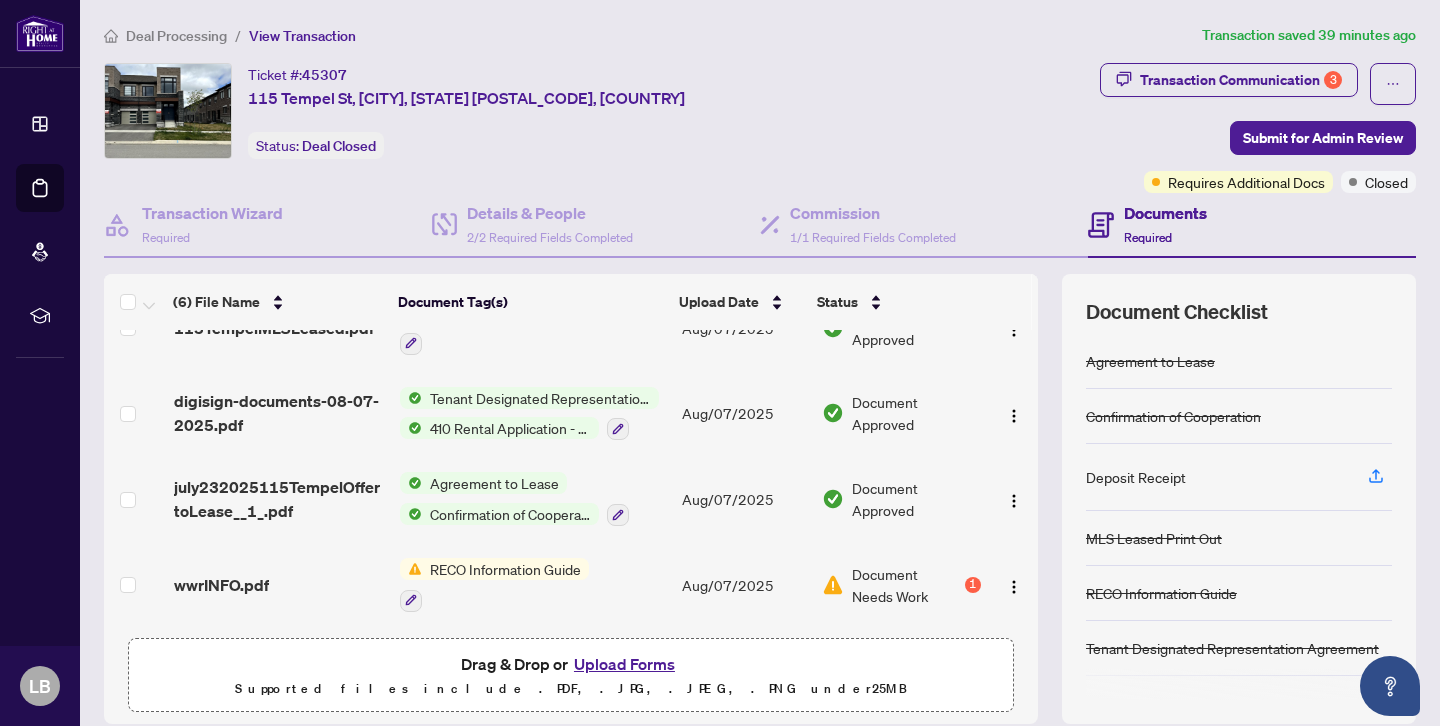 click on "Upload Forms" at bounding box center [624, 664] 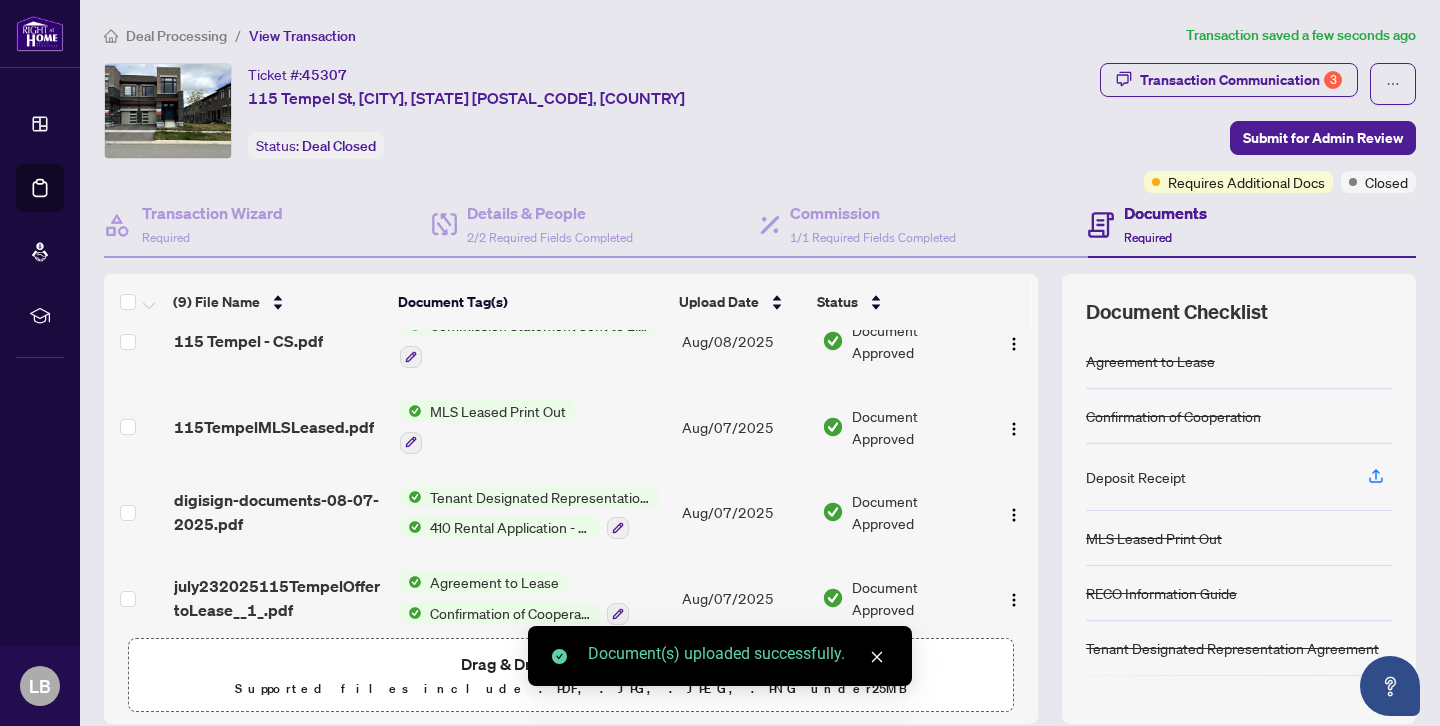 scroll, scrollTop: 421, scrollLeft: 0, axis: vertical 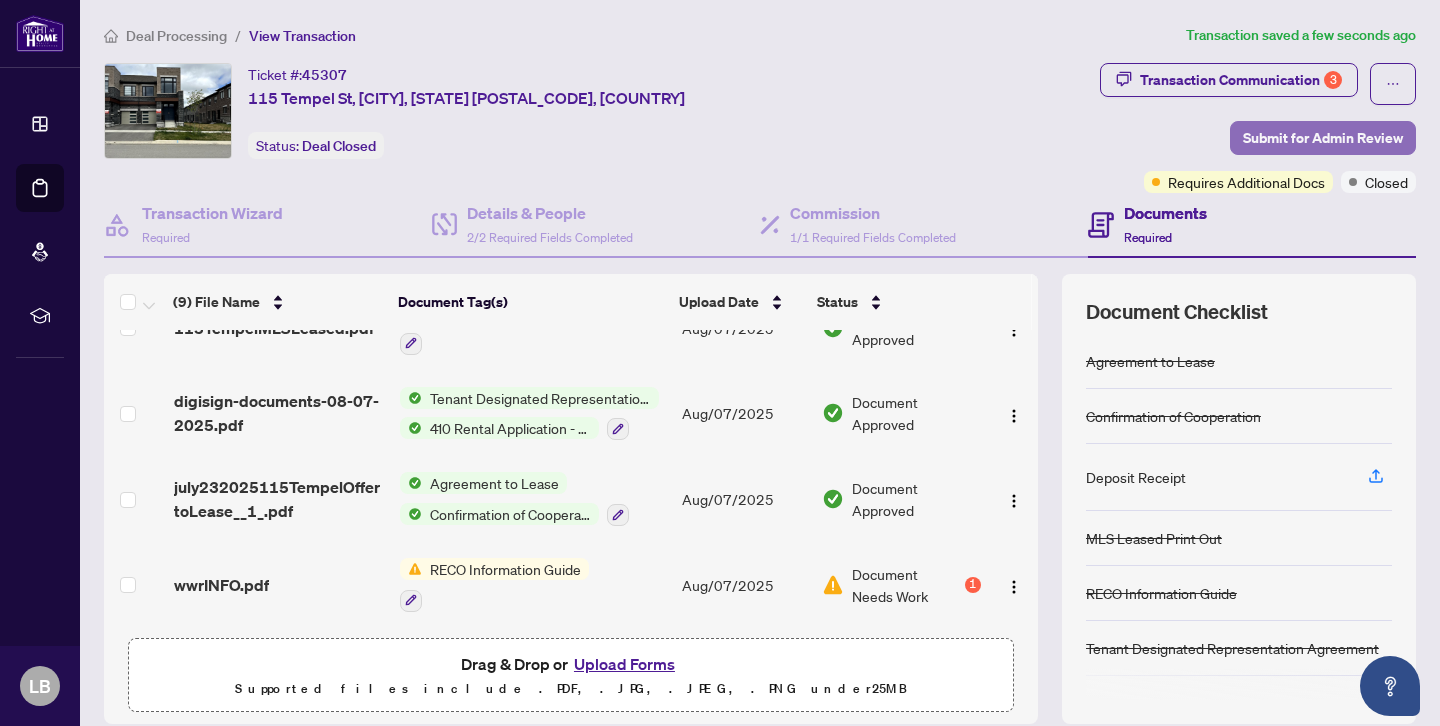 click on "Submit for Admin Review" at bounding box center [1323, 138] 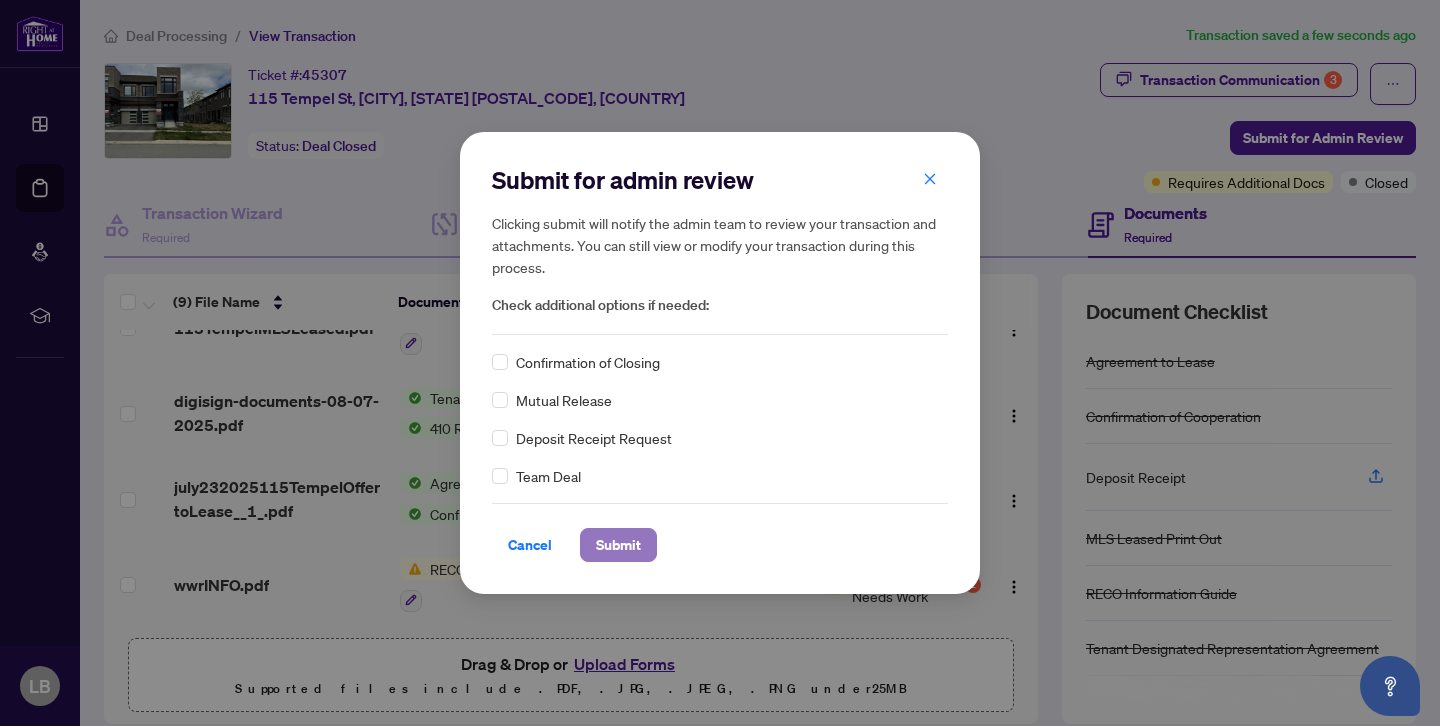 click on "Submit" at bounding box center [618, 545] 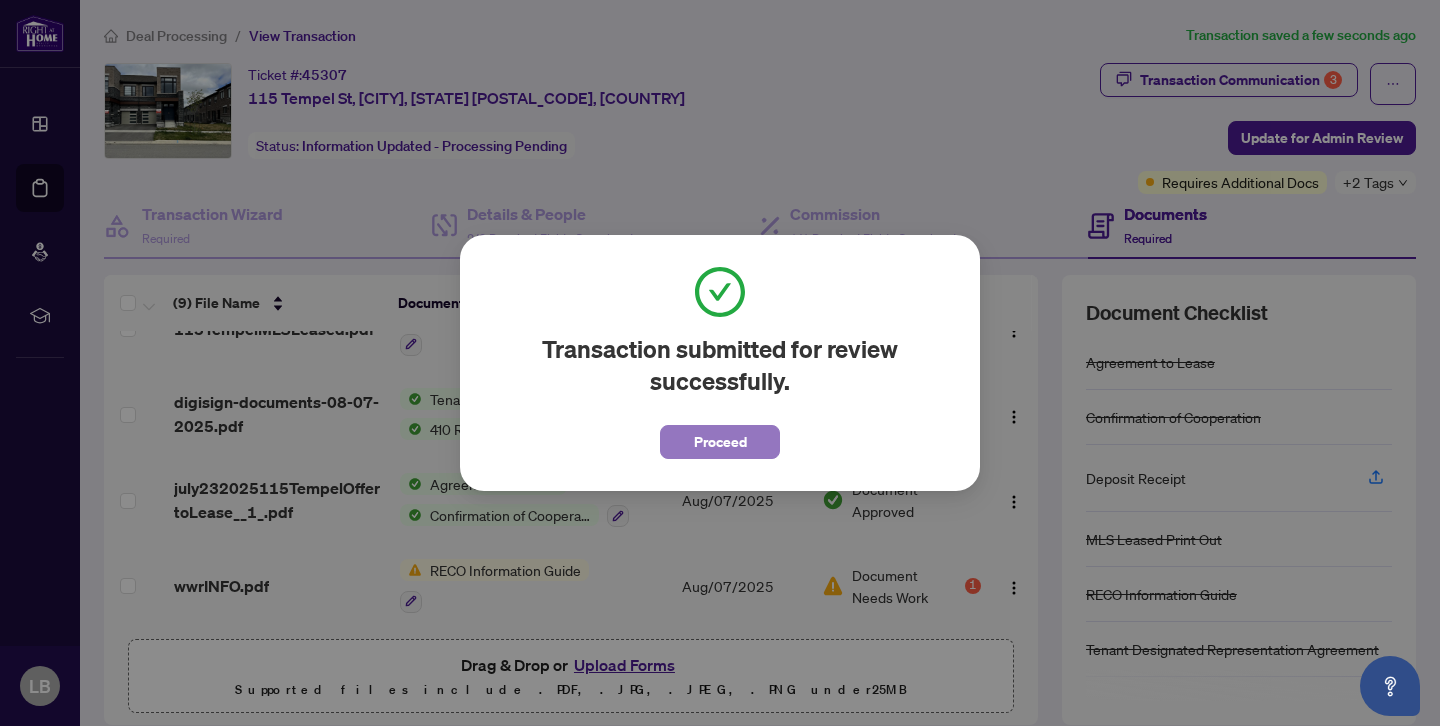 click on "Proceed" at bounding box center [720, 442] 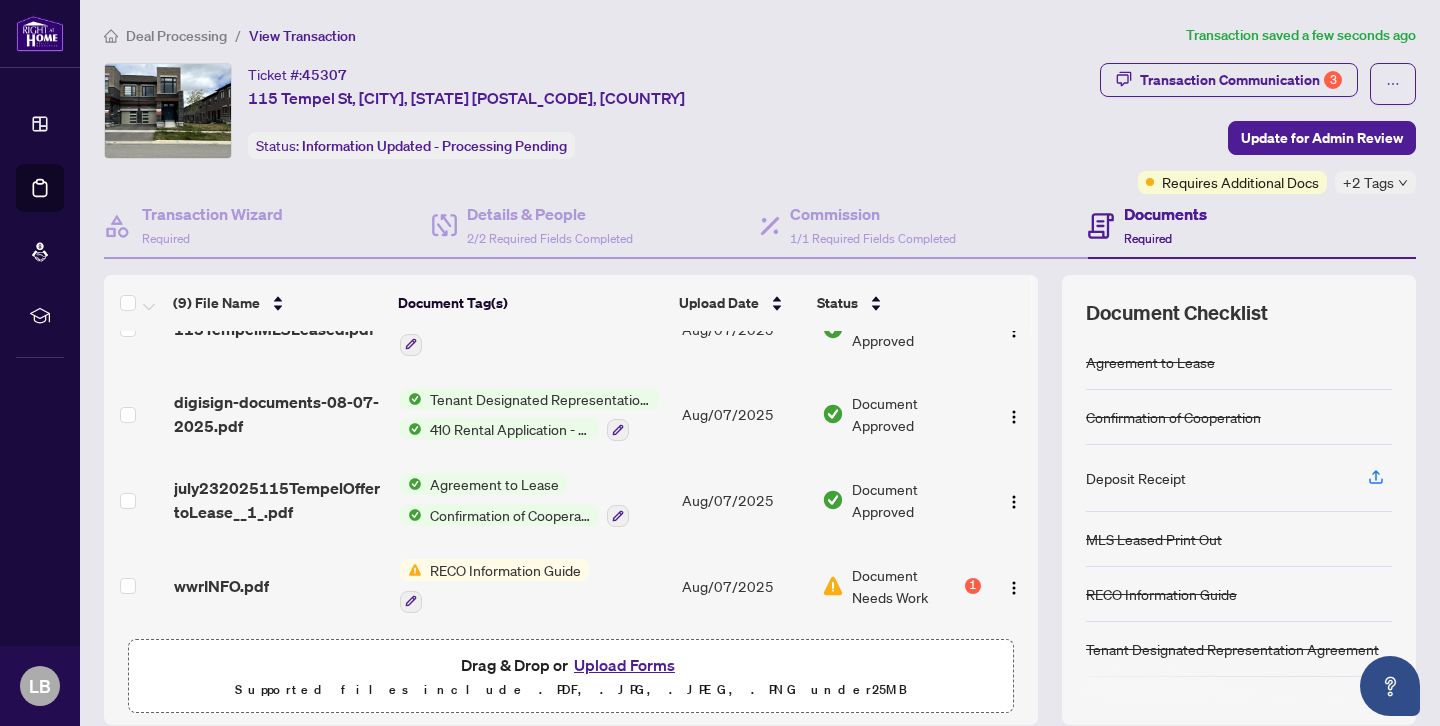 scroll, scrollTop: 141, scrollLeft: 0, axis: vertical 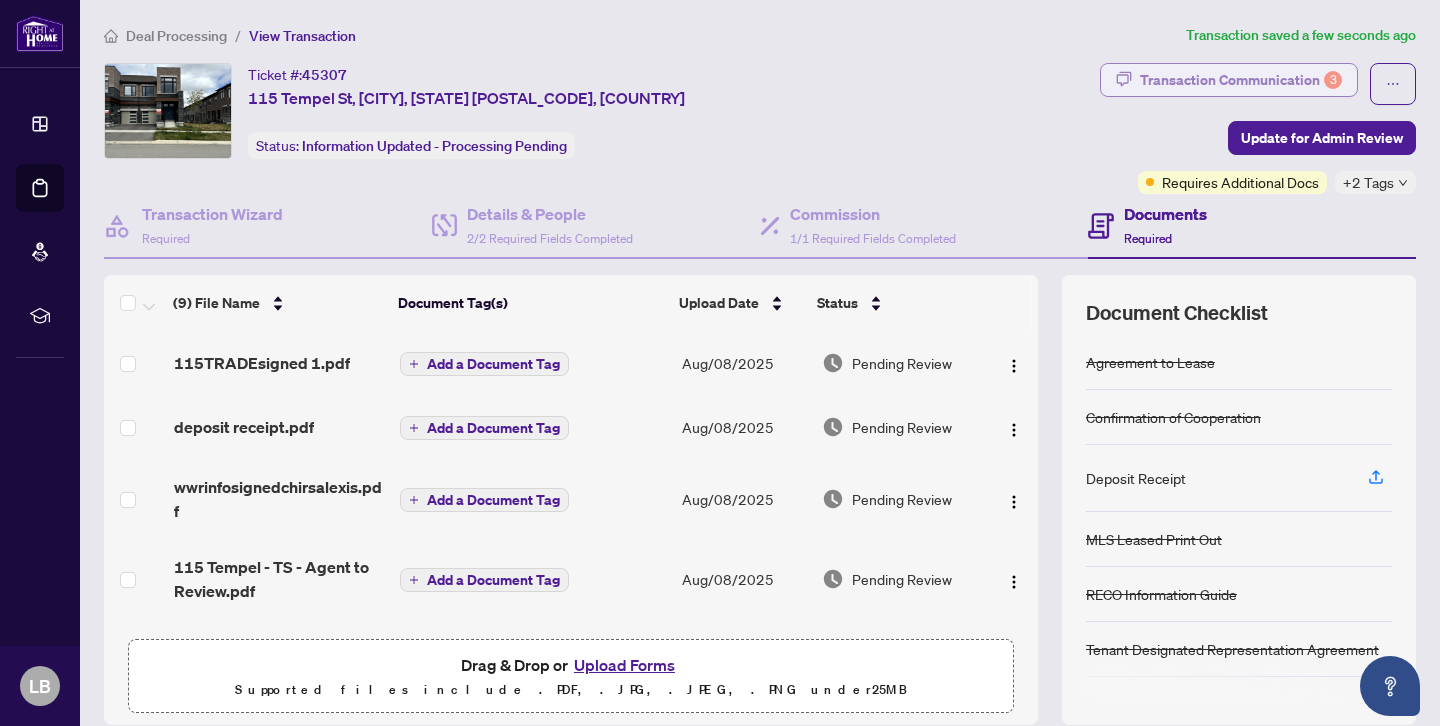 click on "Transaction Communication 3" at bounding box center [1241, 80] 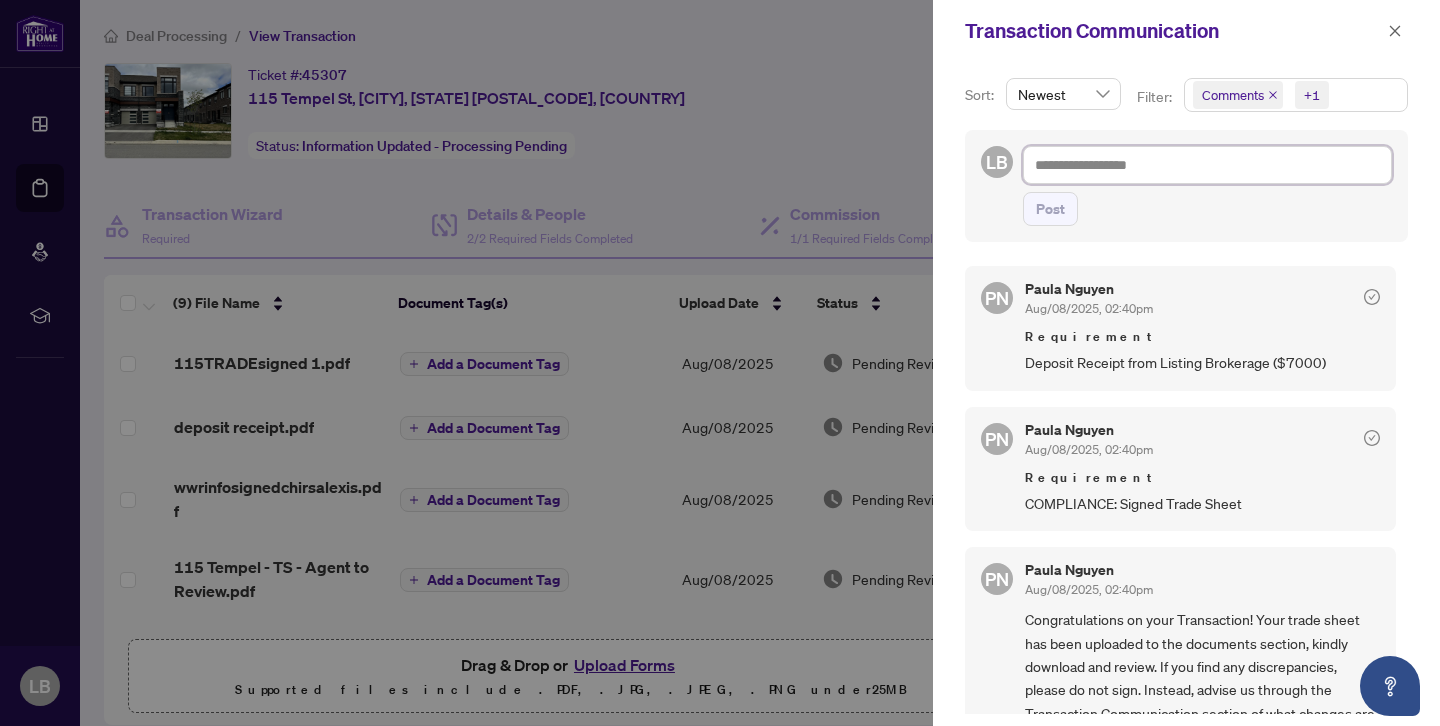 click at bounding box center [1207, 165] 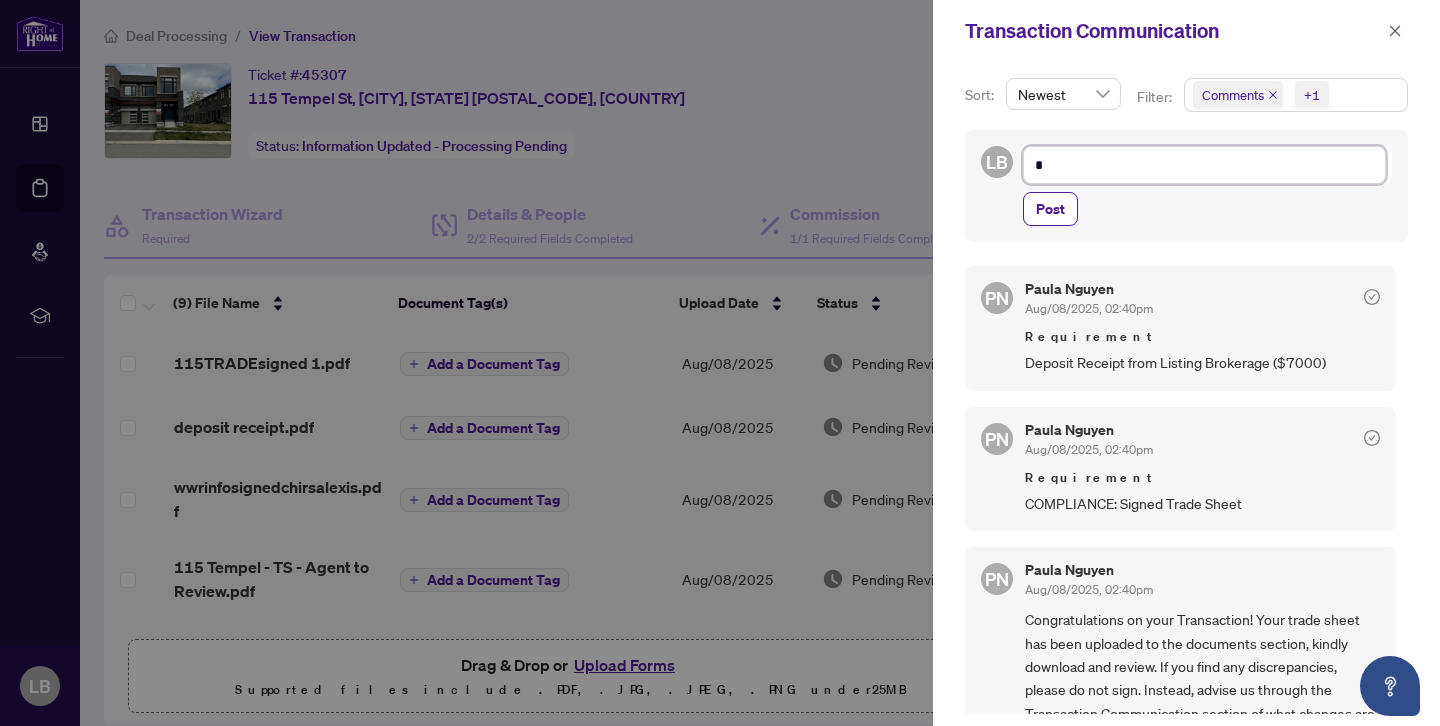 type on "**" 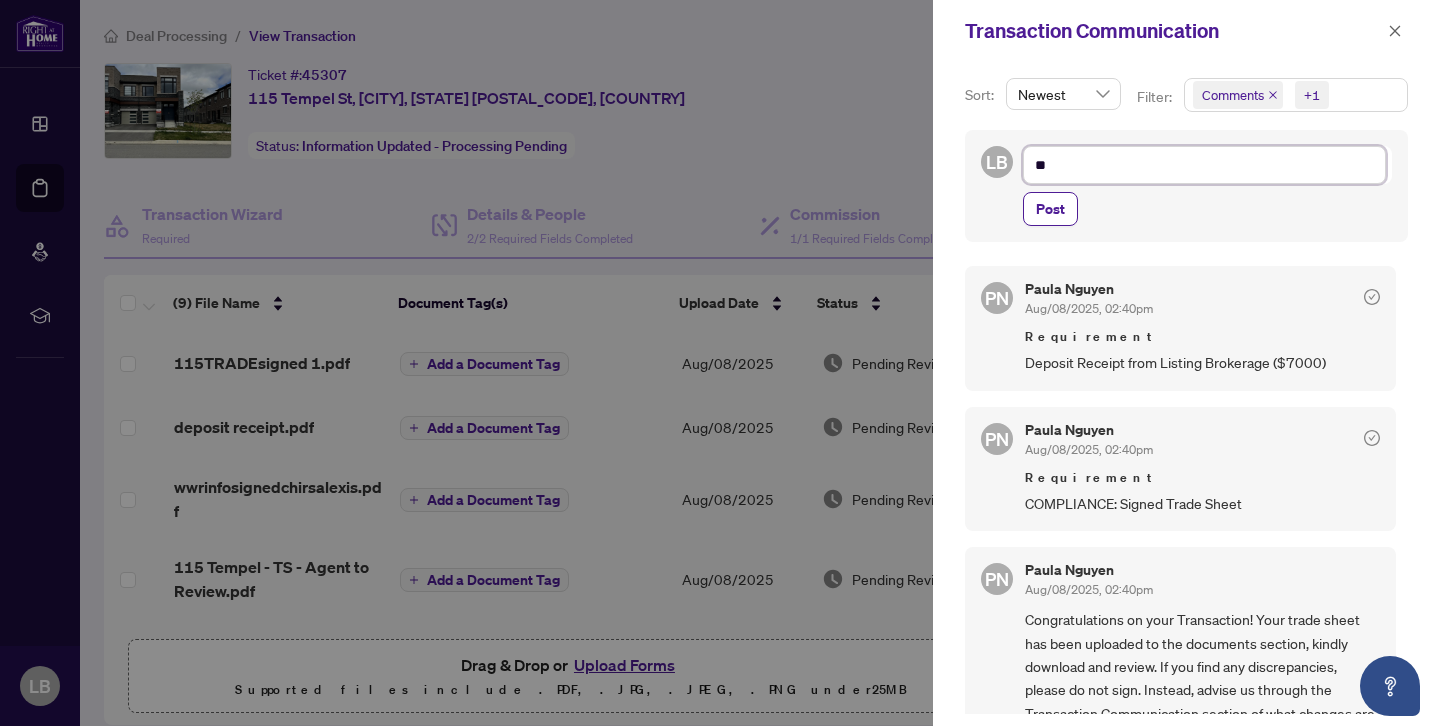 type on "**" 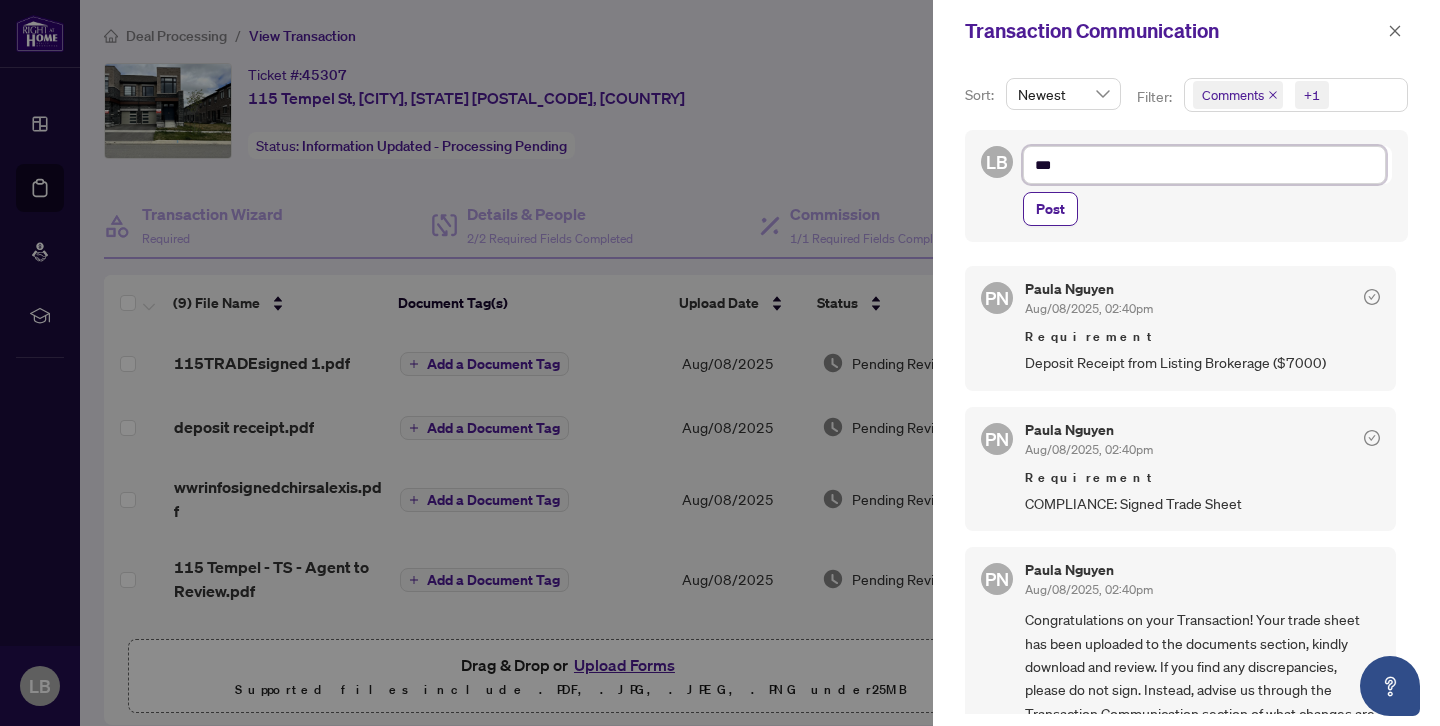 type on "****" 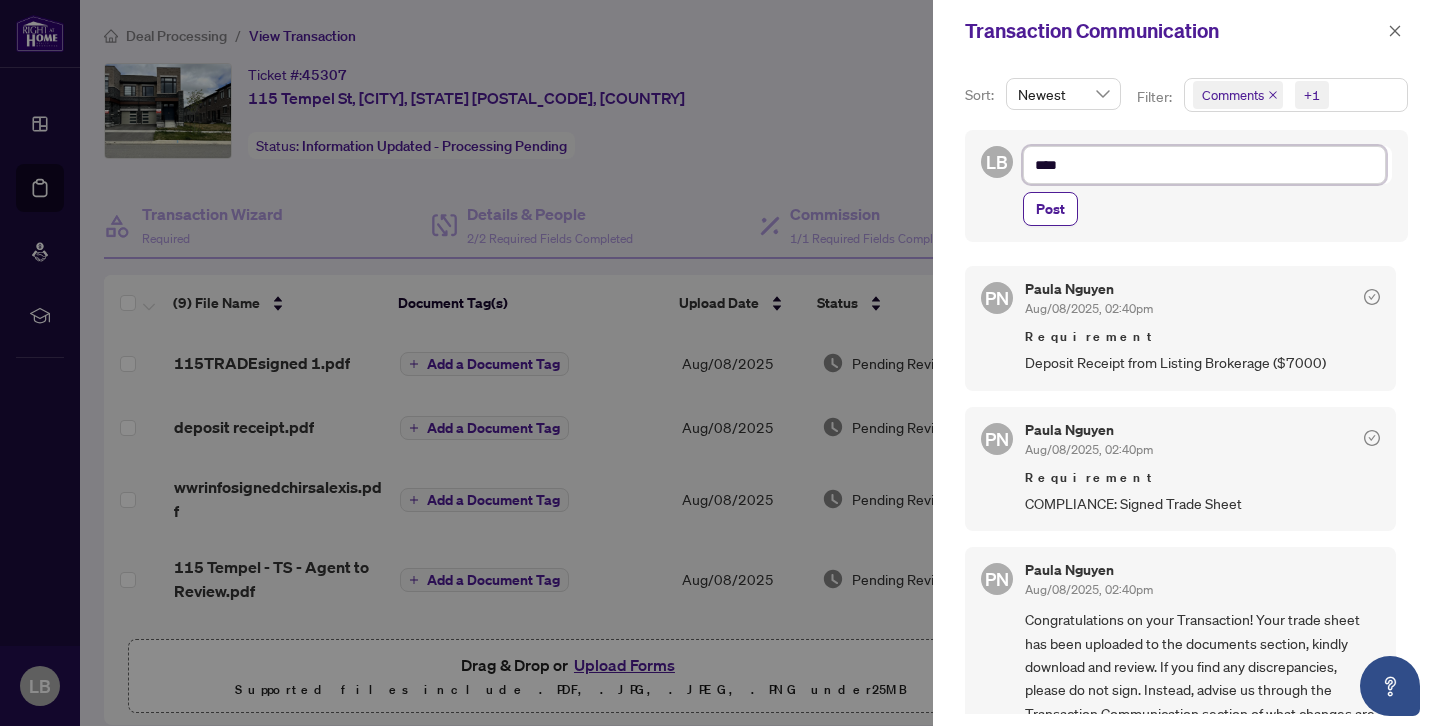 type on "*****" 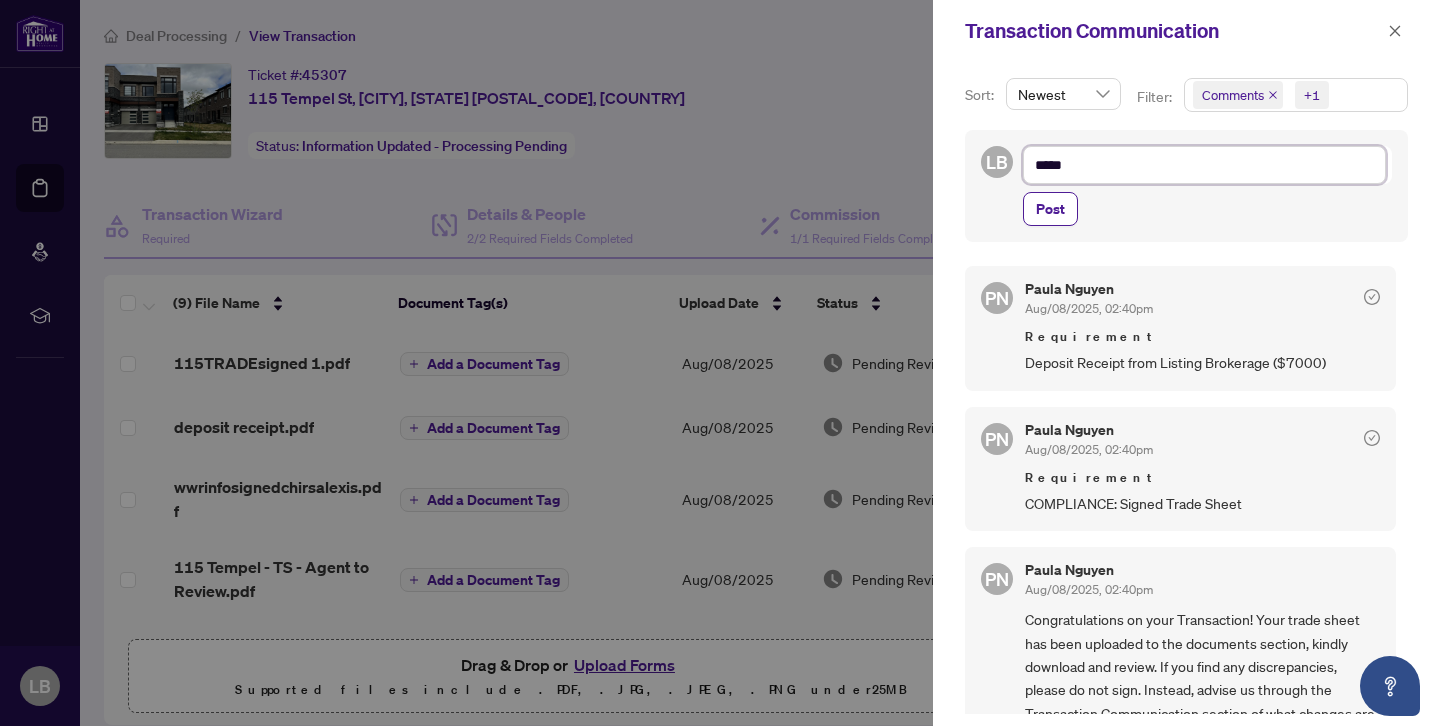 type on "******" 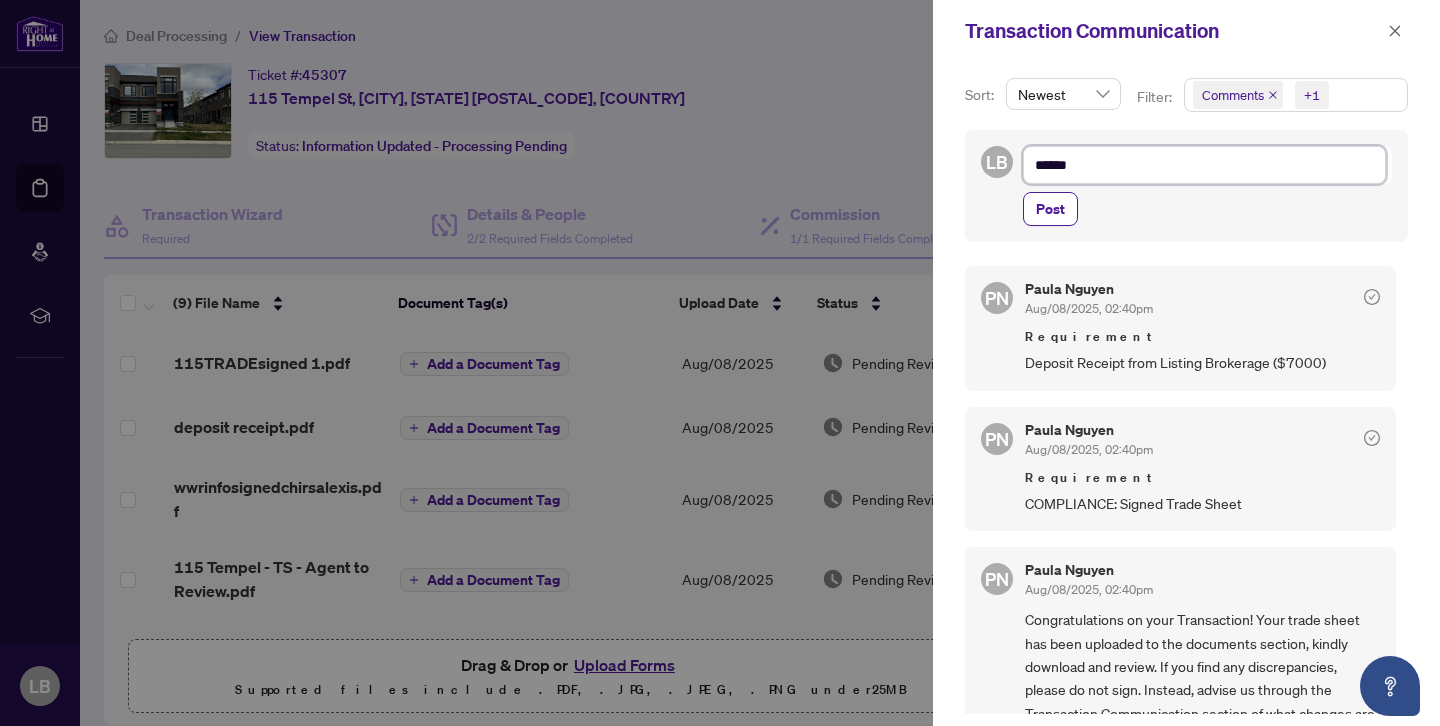 type on "*******" 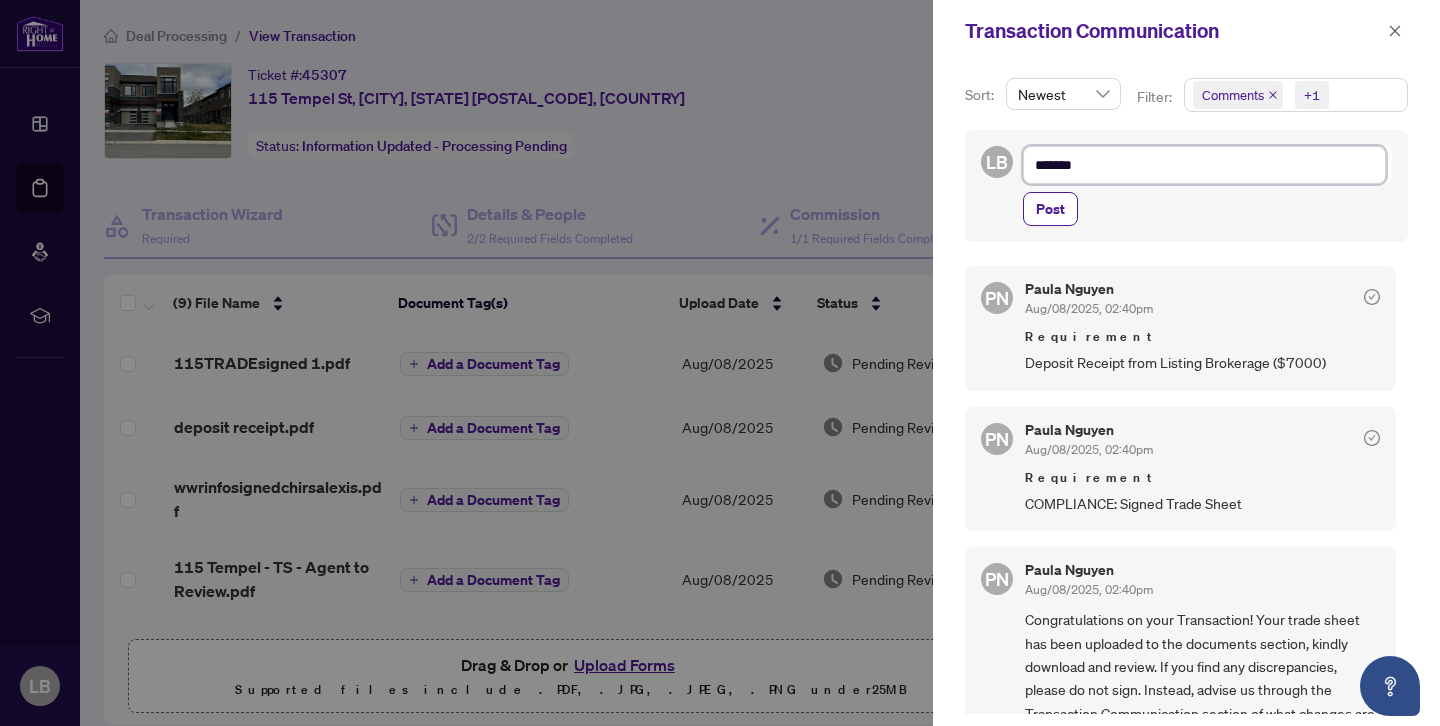 type on "*******" 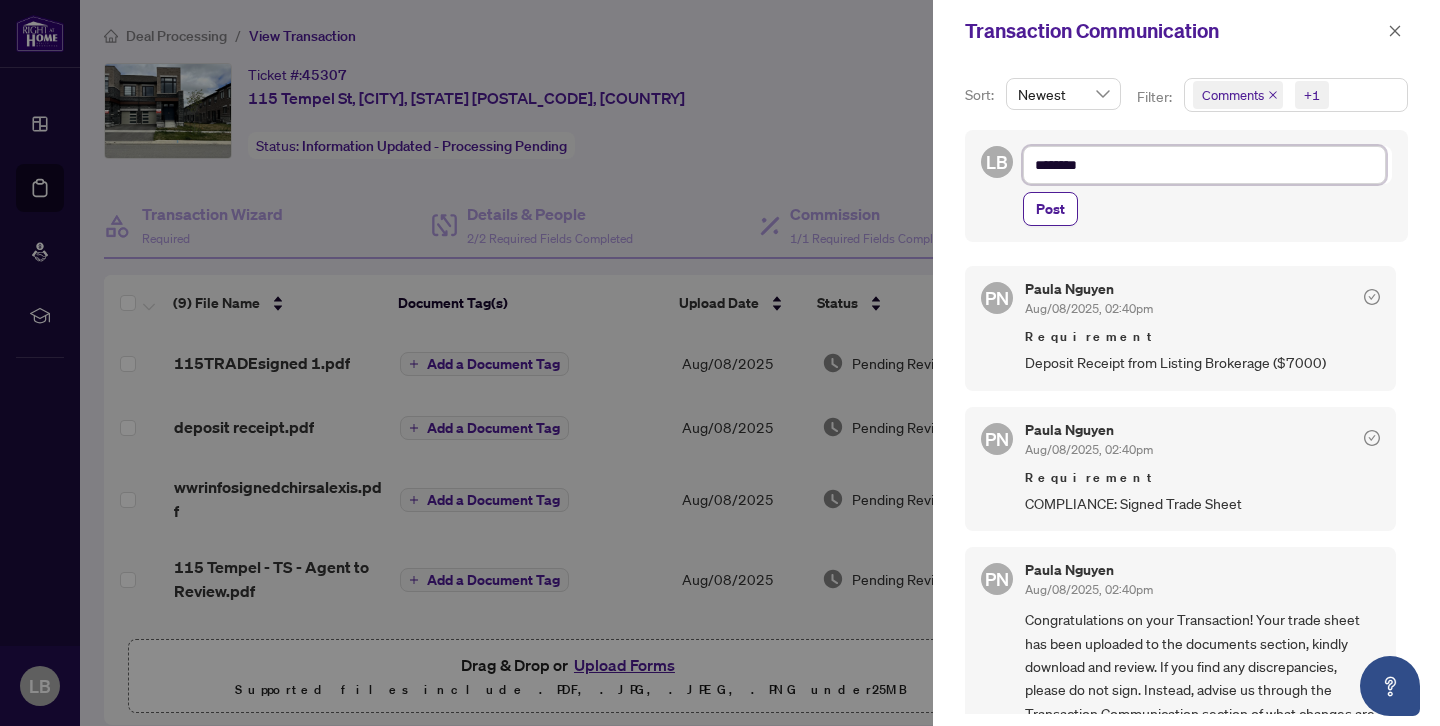 type on "*********" 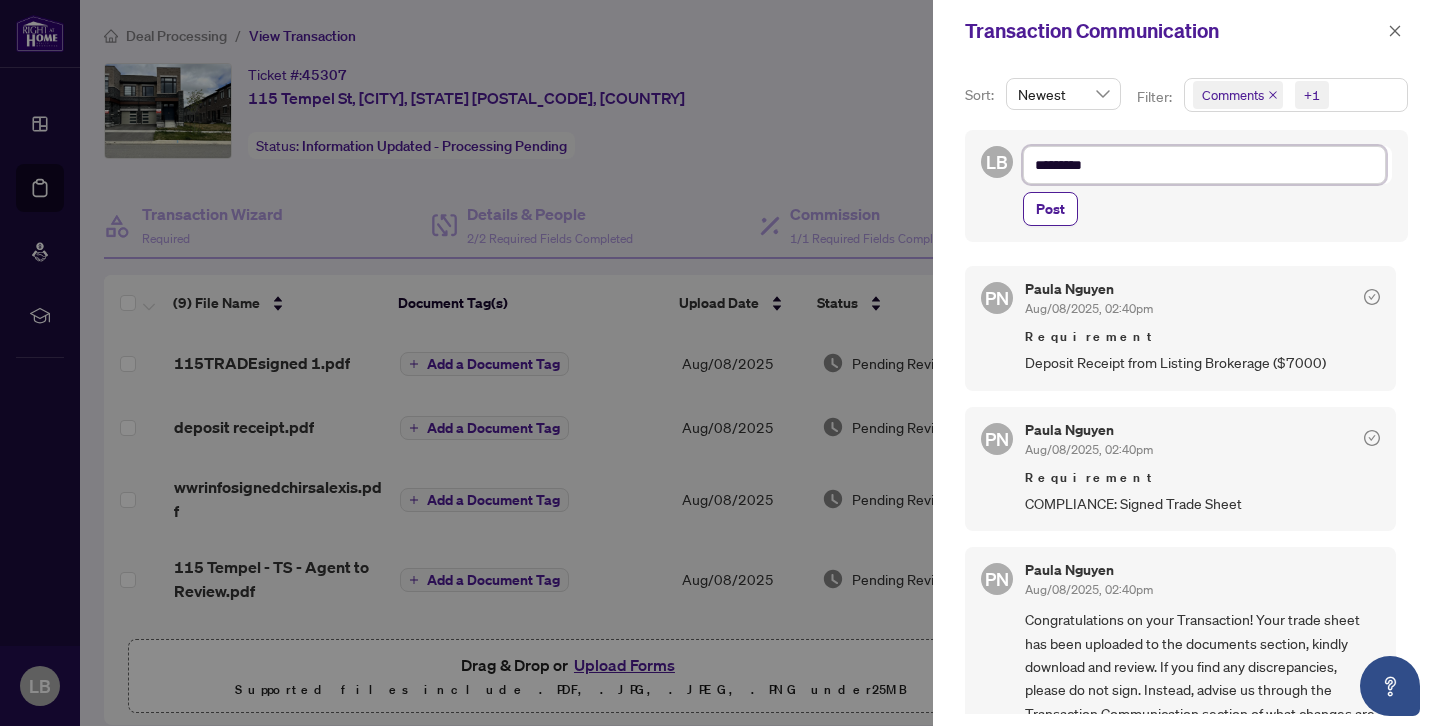 type on "*********" 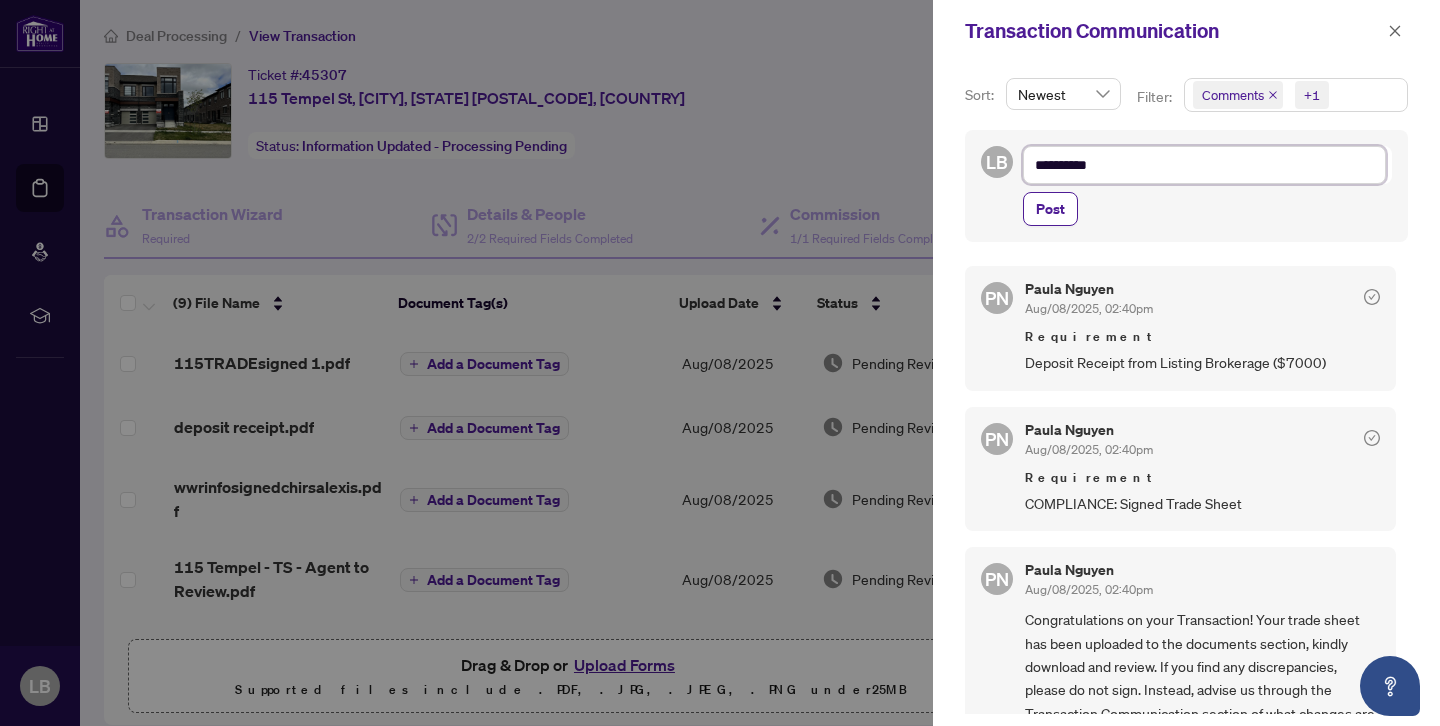type on "**********" 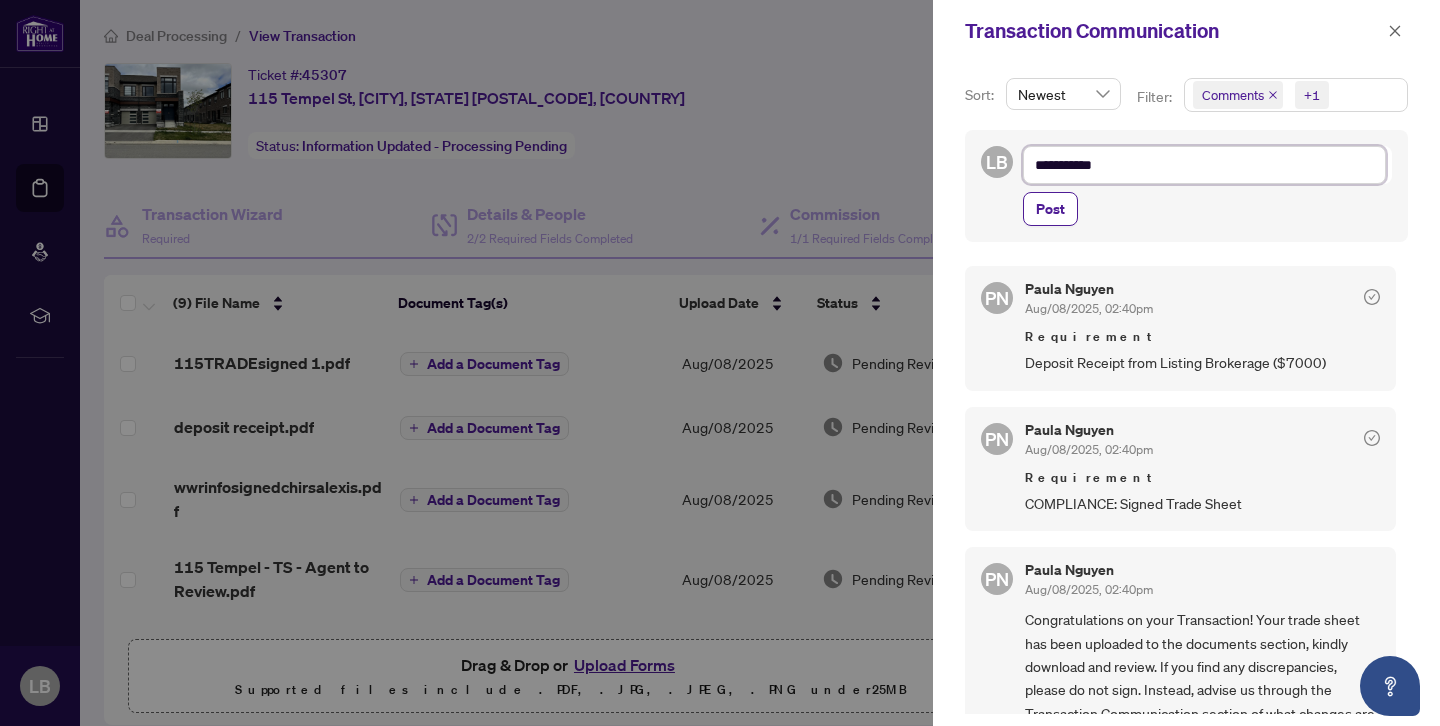 type on "**********" 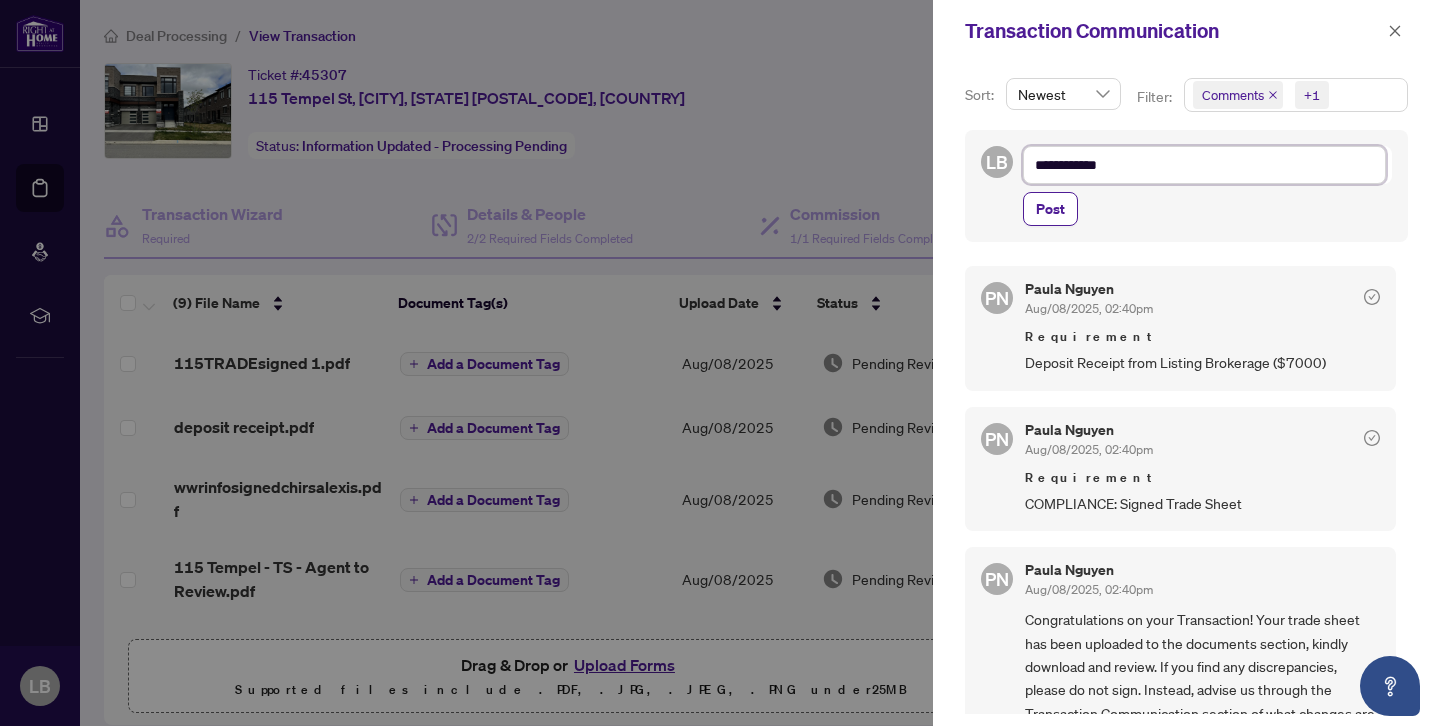 type on "**********" 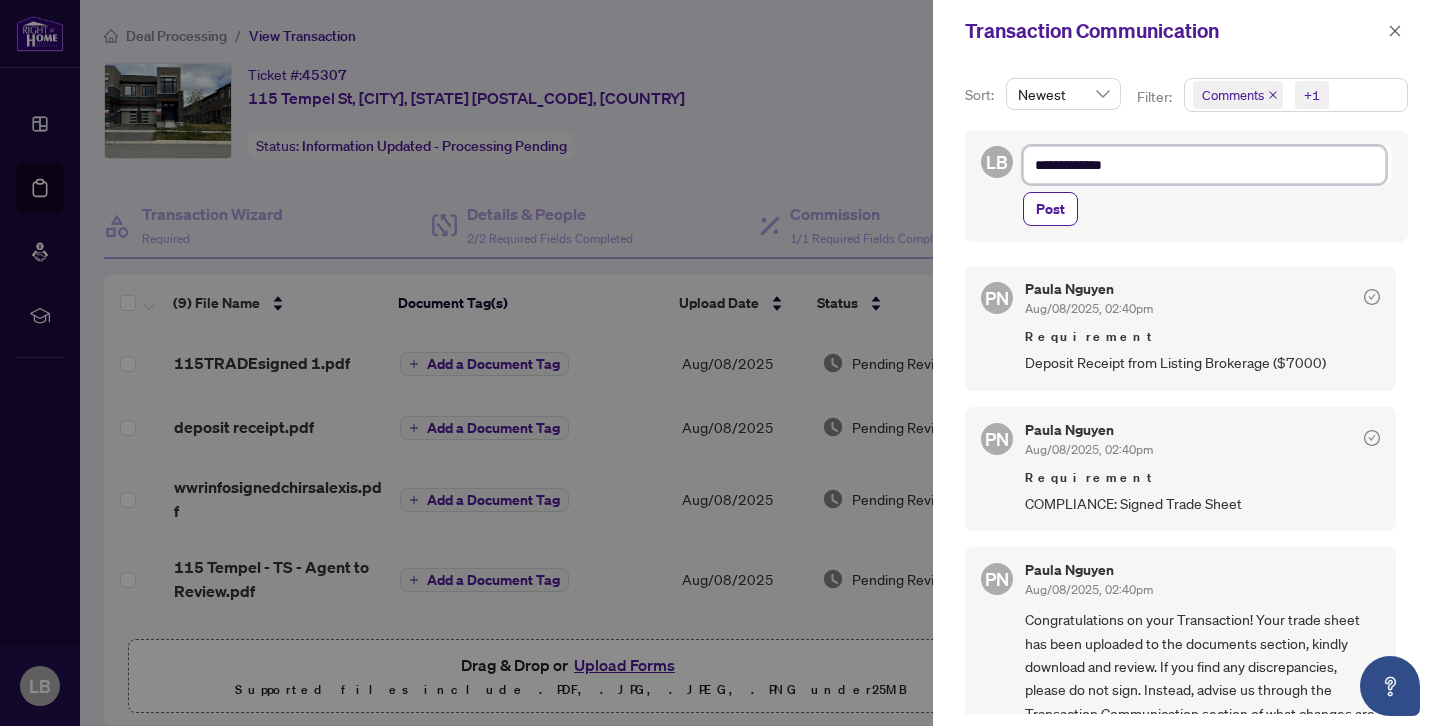 type on "**********" 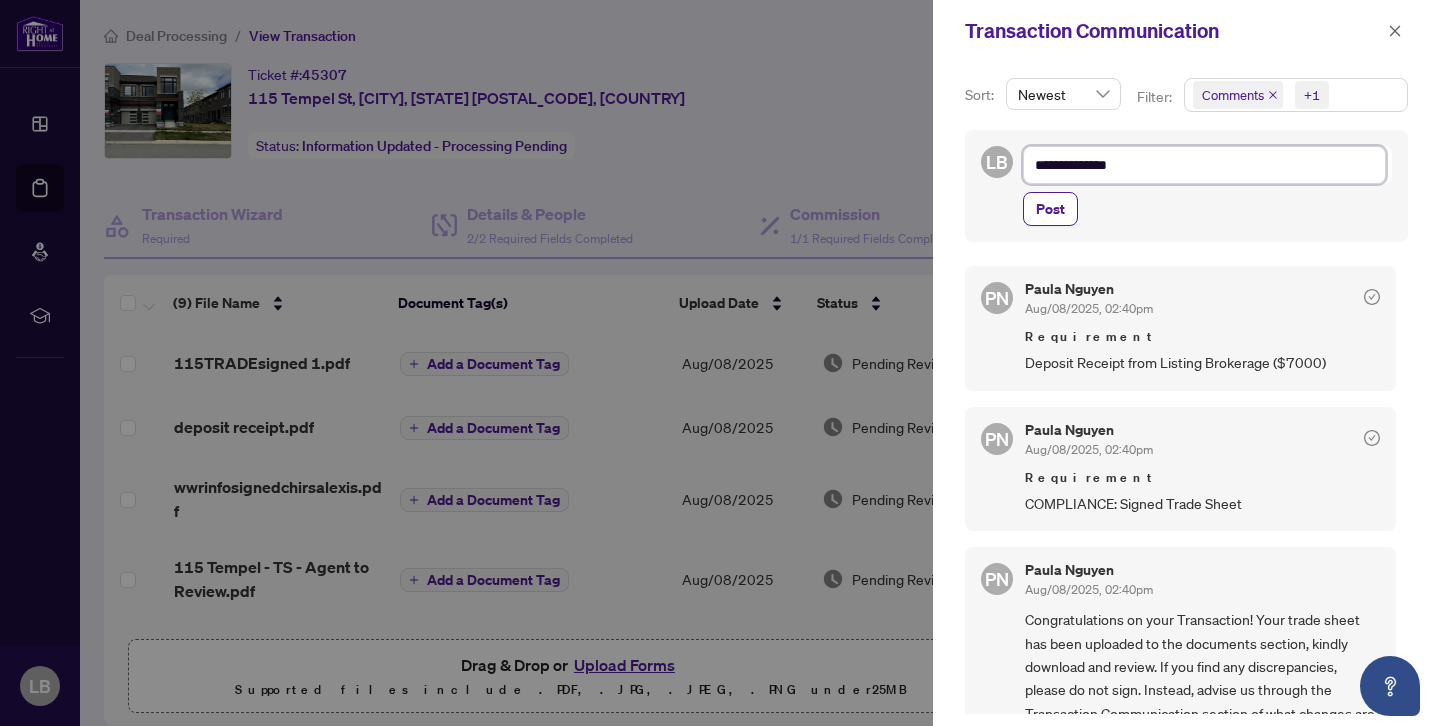 type on "**********" 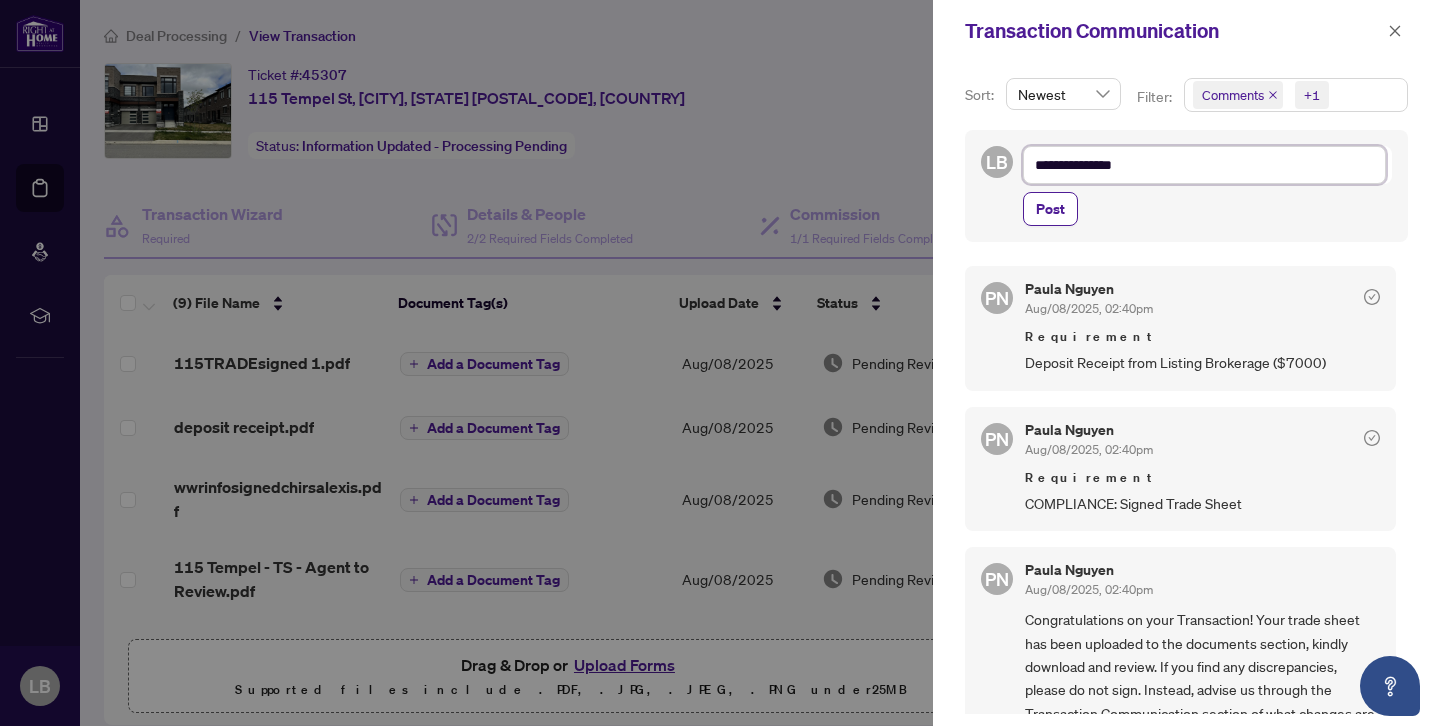 type on "**********" 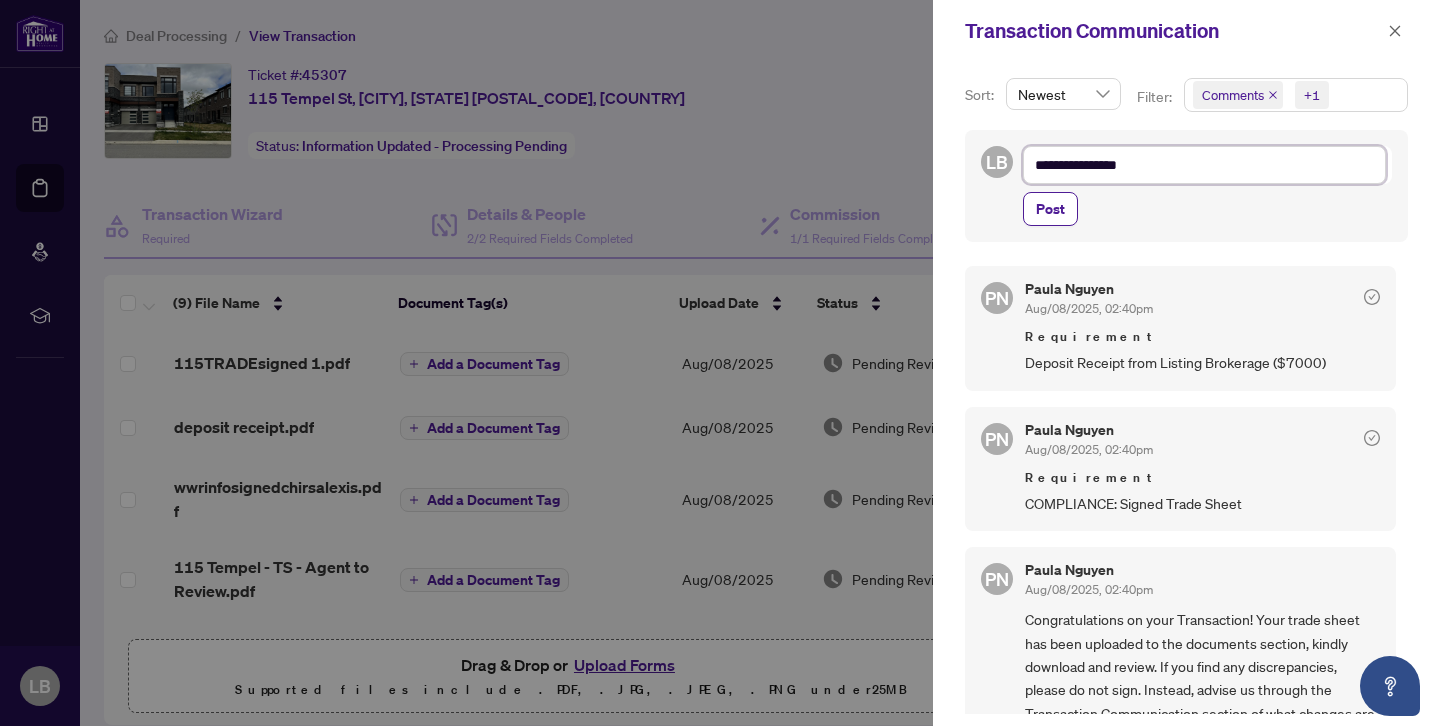 type on "**********" 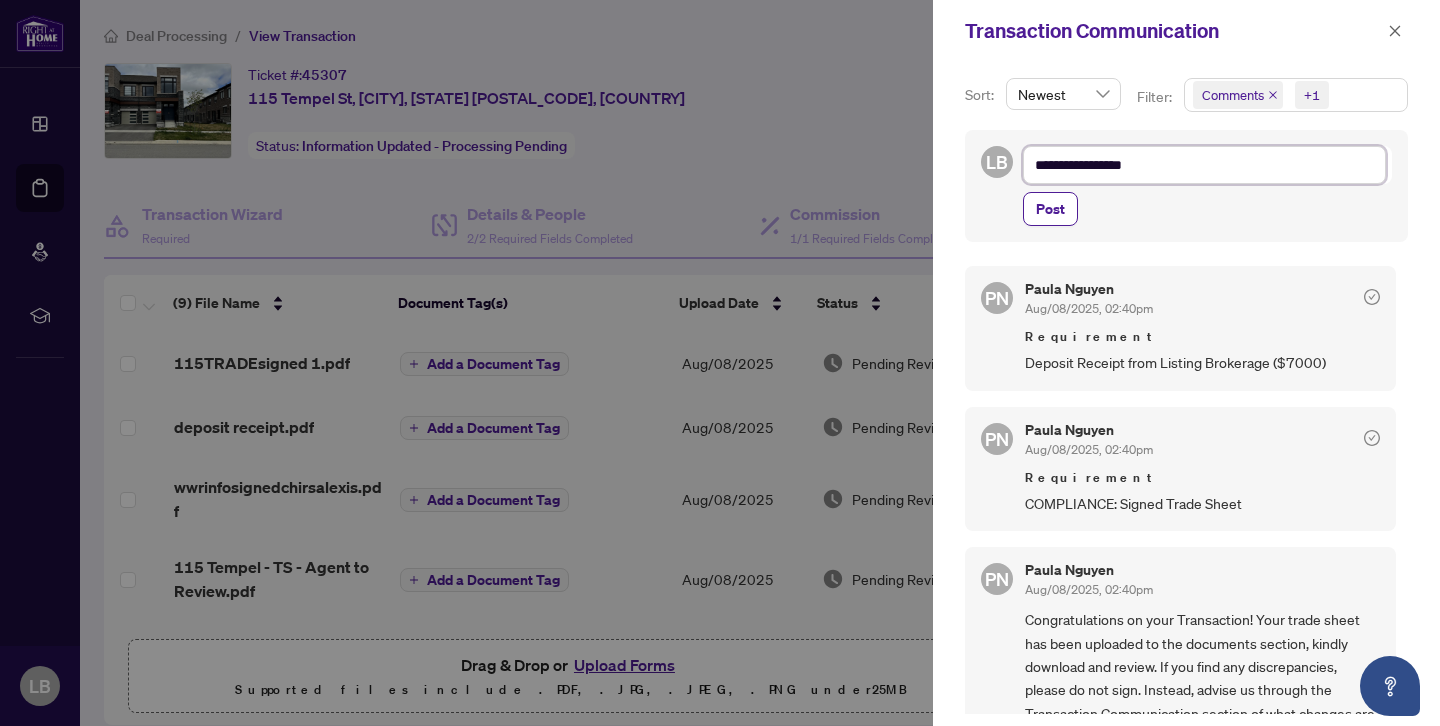 type on "**********" 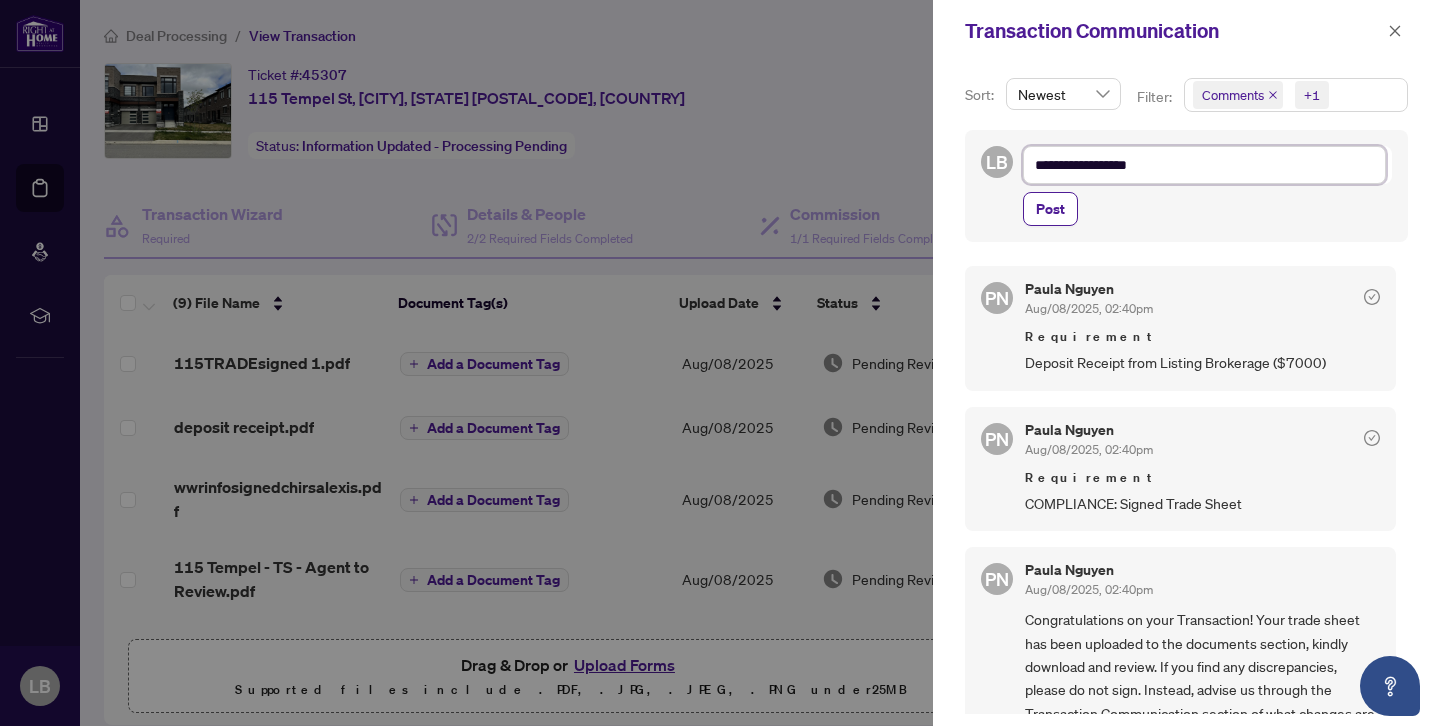 type on "**********" 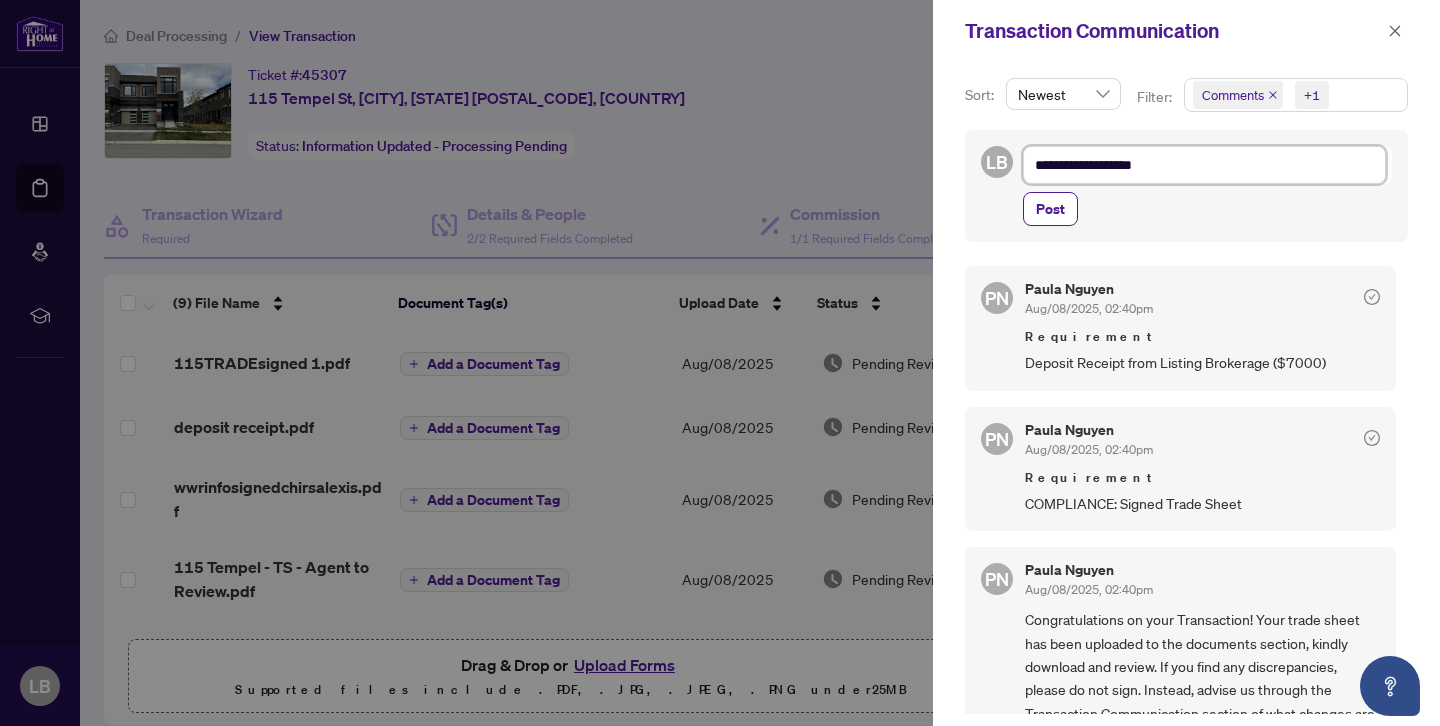 type on "**********" 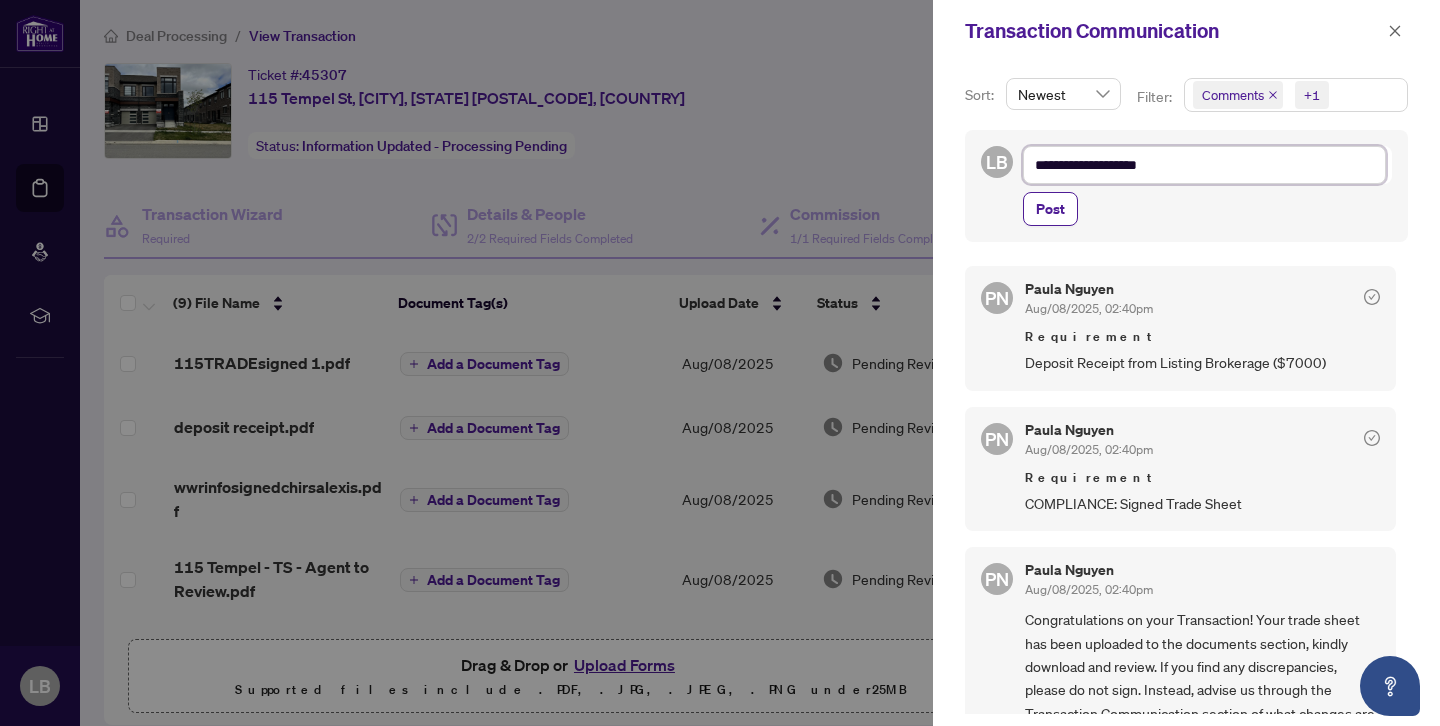 type on "**********" 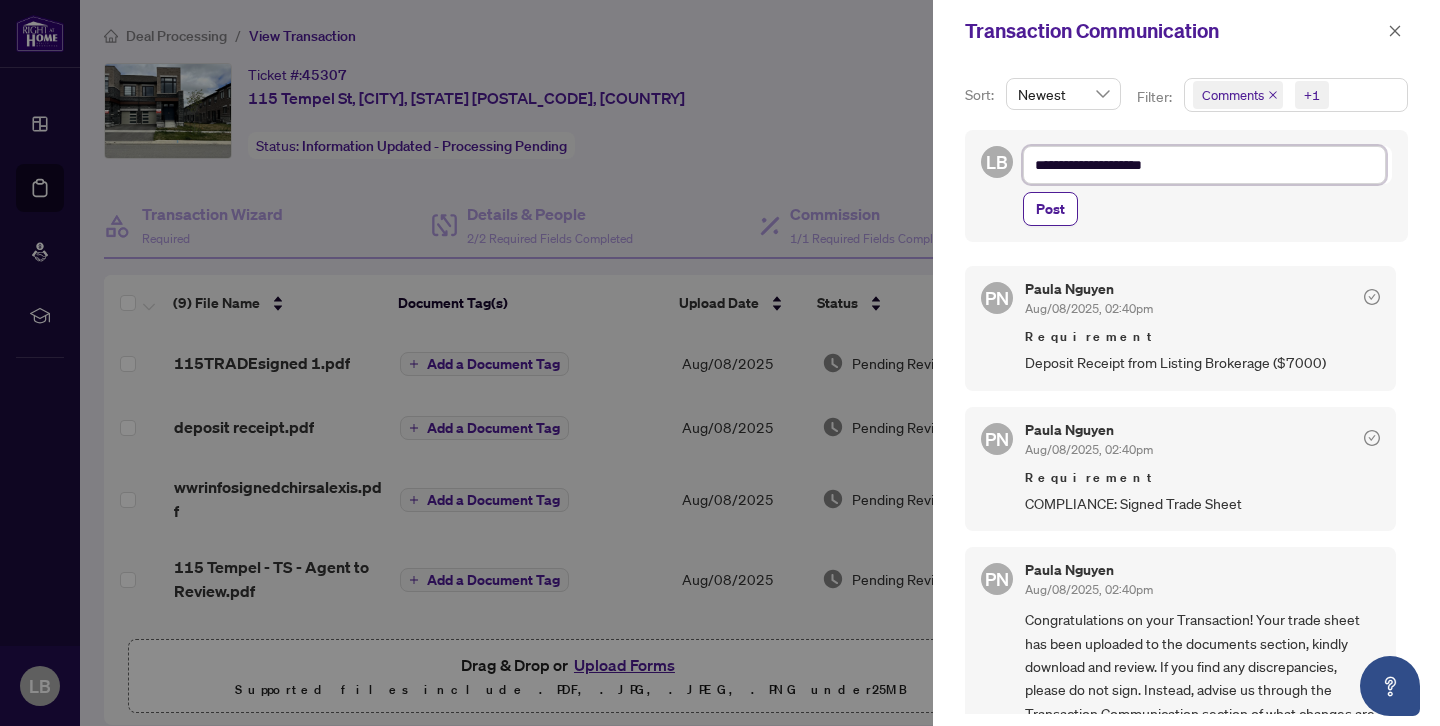 type on "**********" 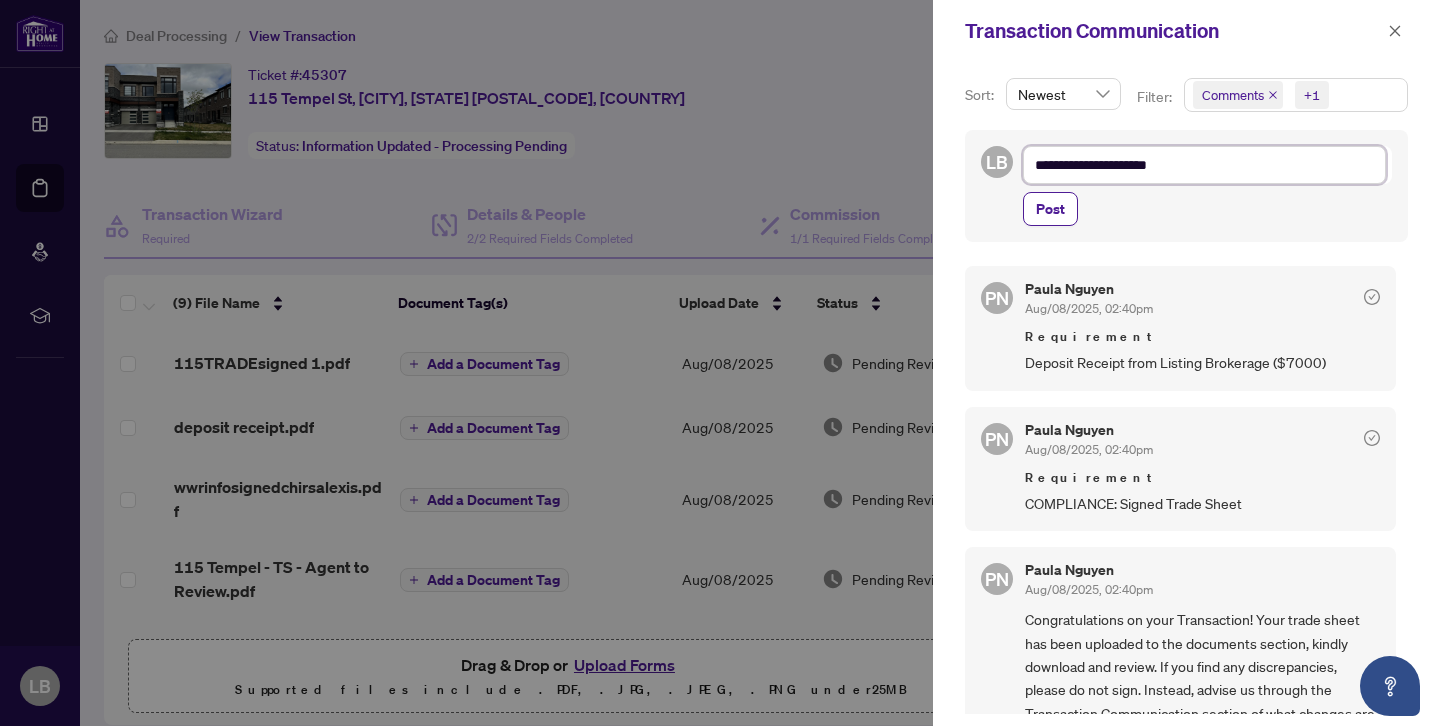 type on "**********" 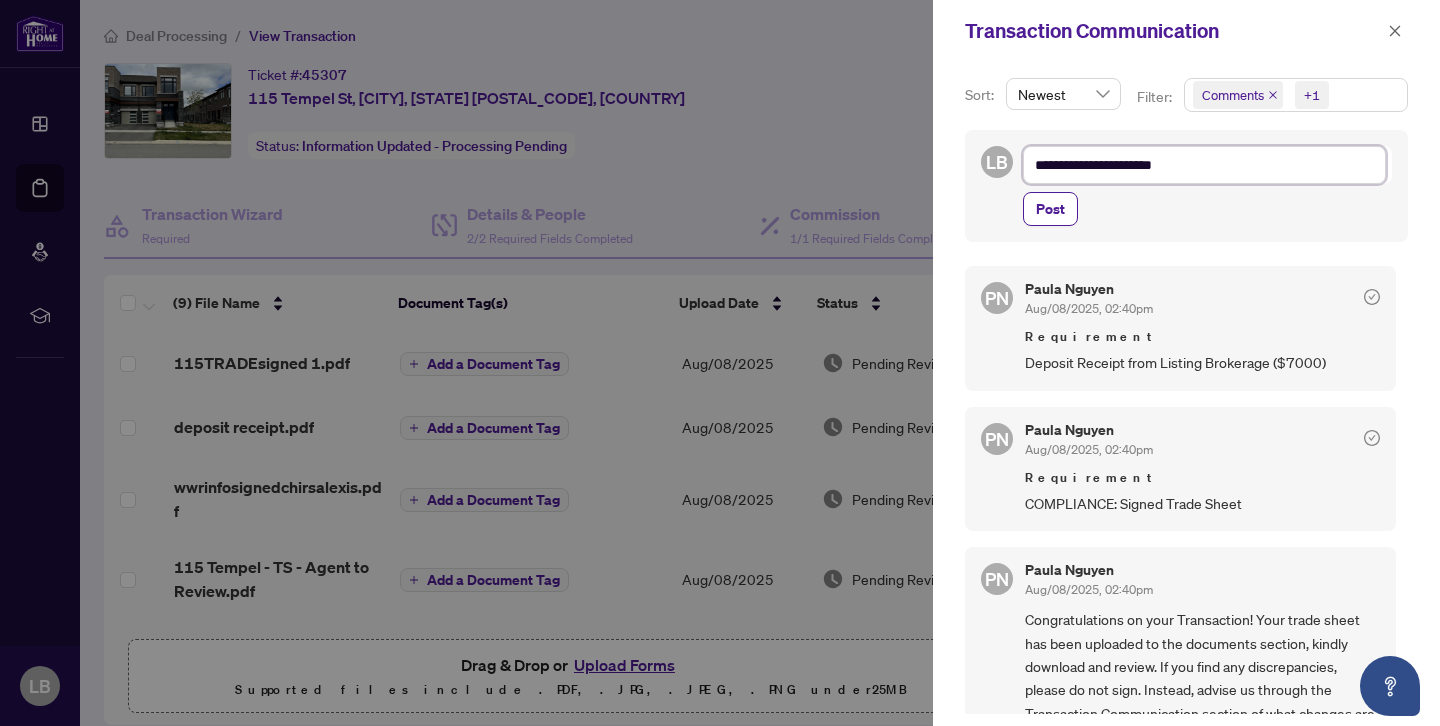 type on "**********" 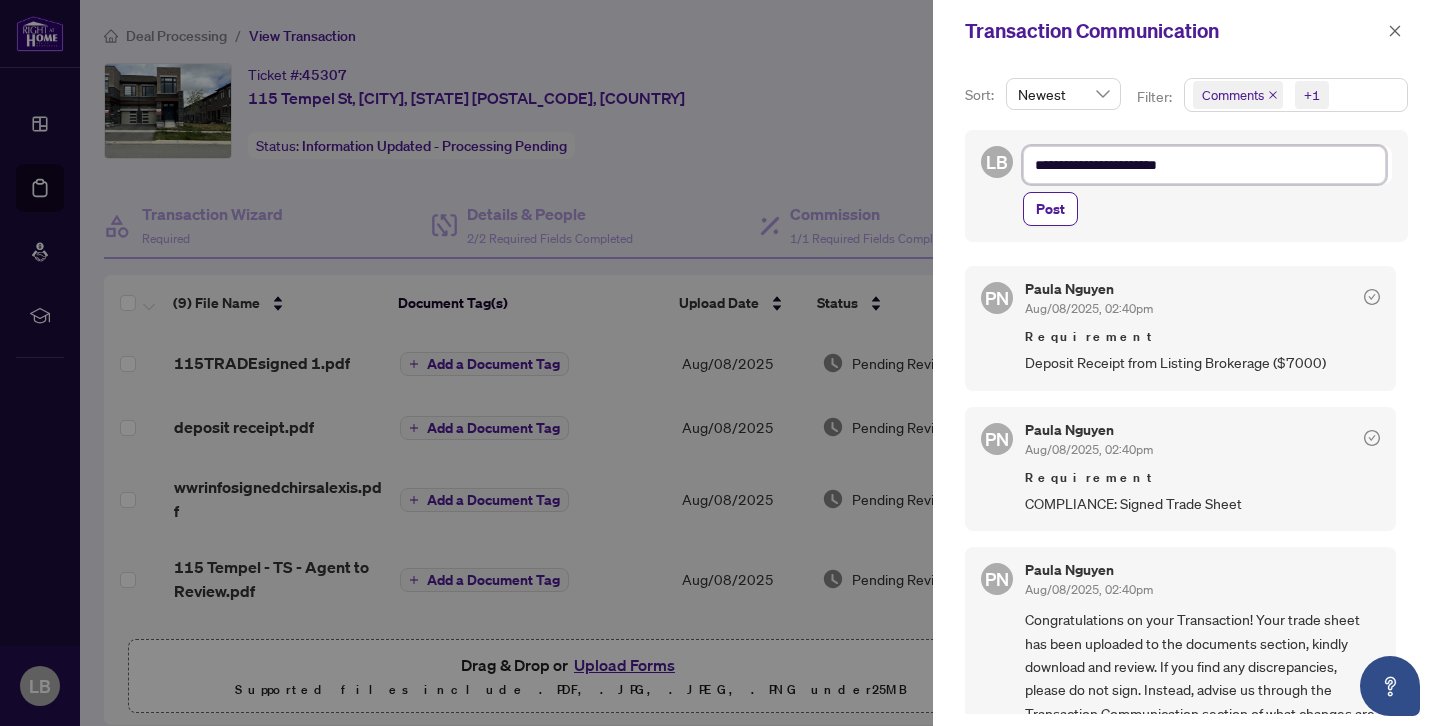 type on "**********" 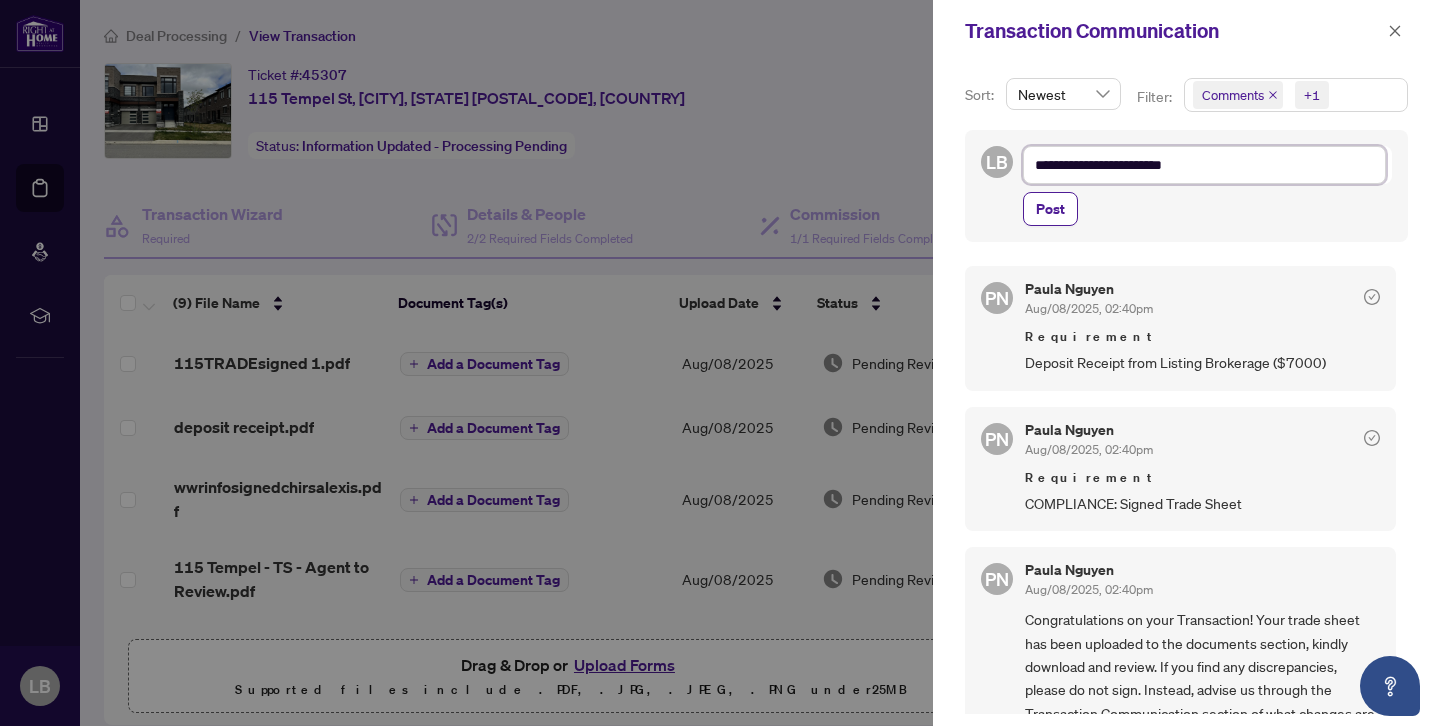 type on "**********" 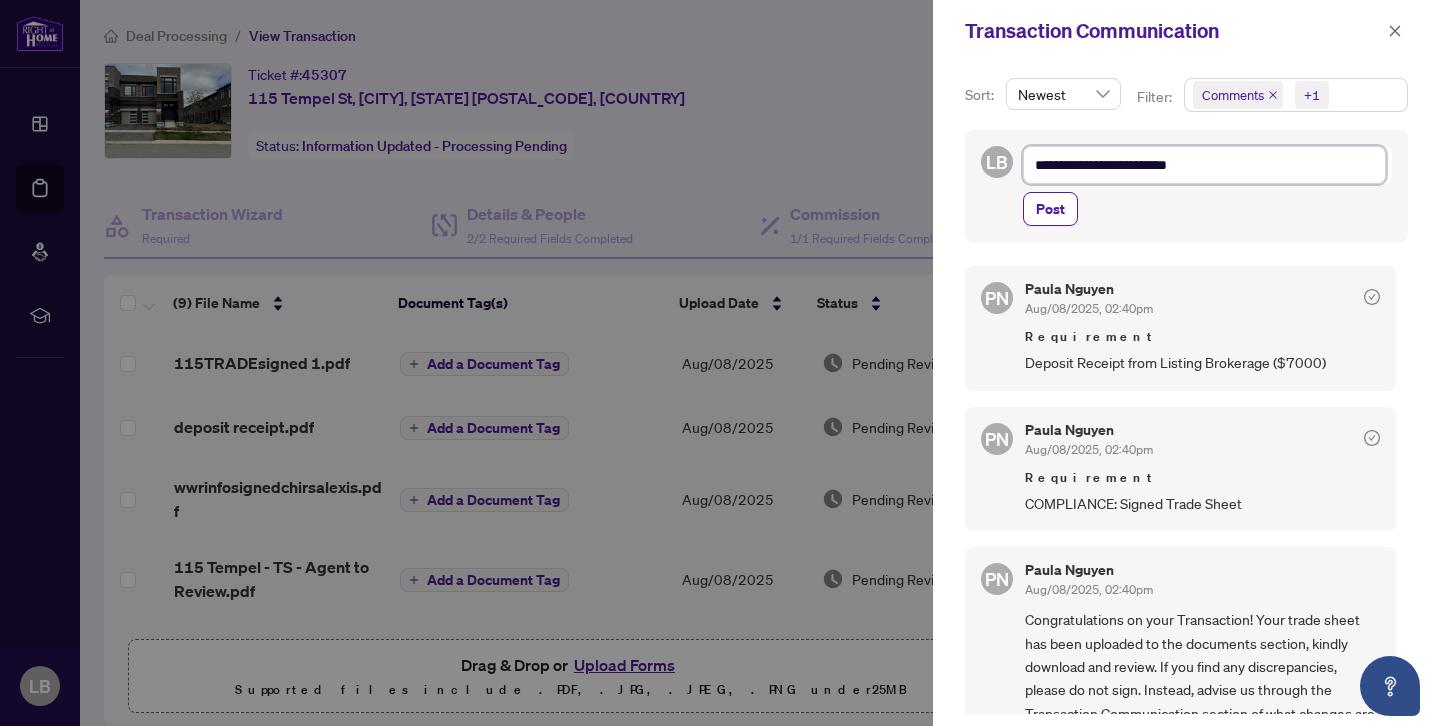 type on "**********" 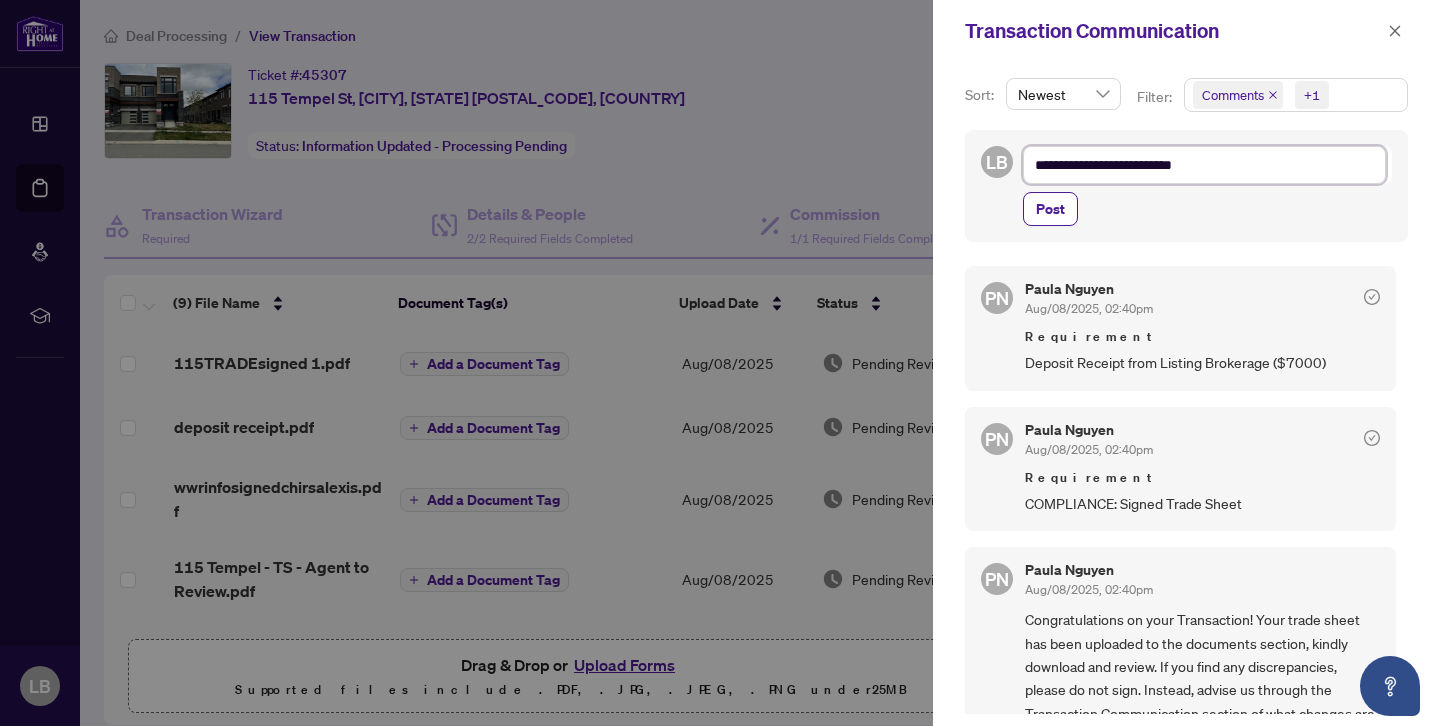 type on "**********" 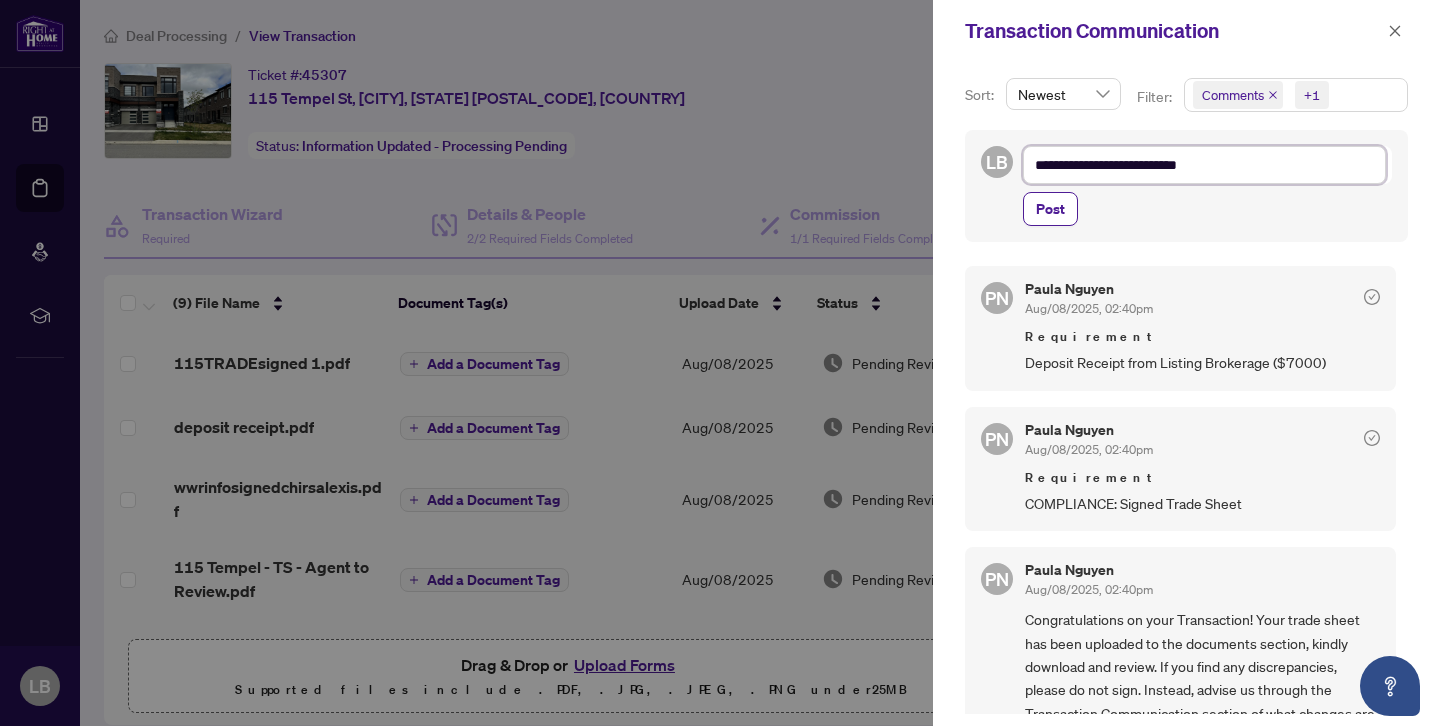 type on "**********" 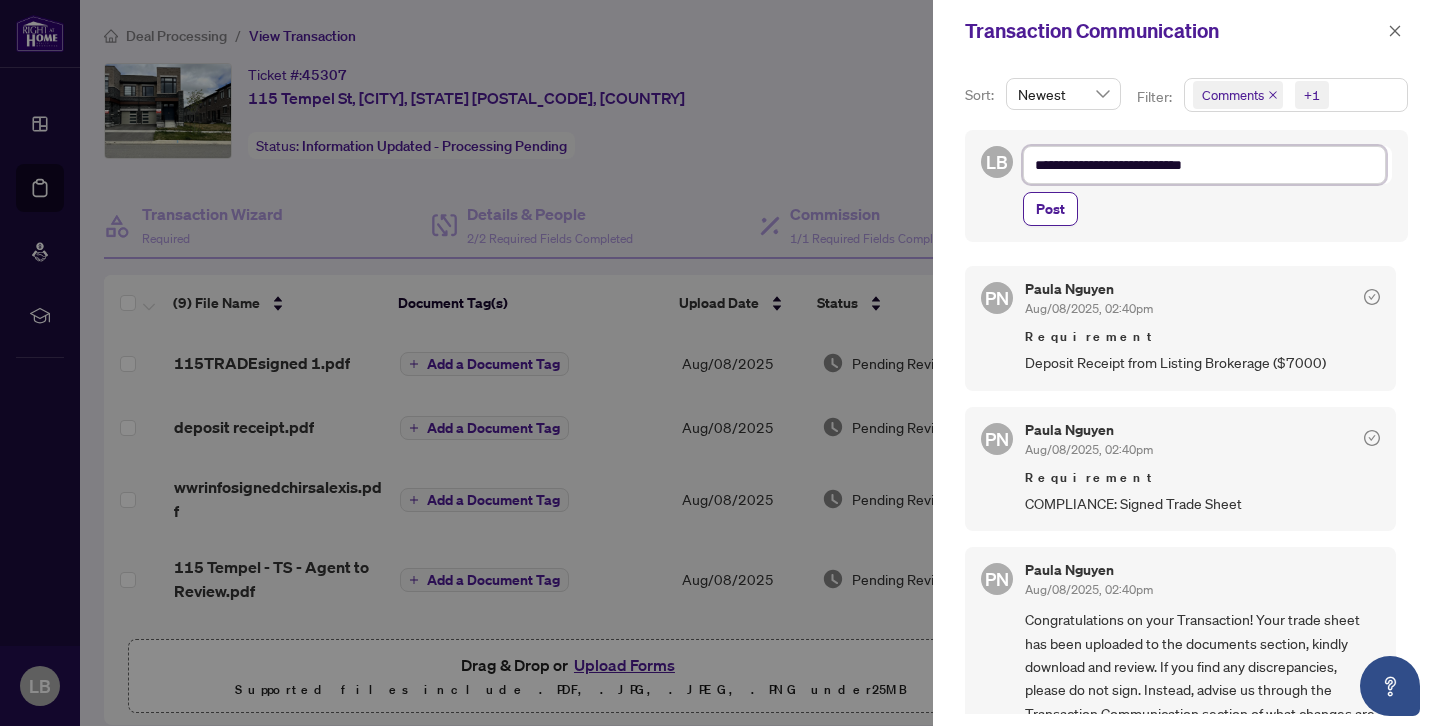type on "**********" 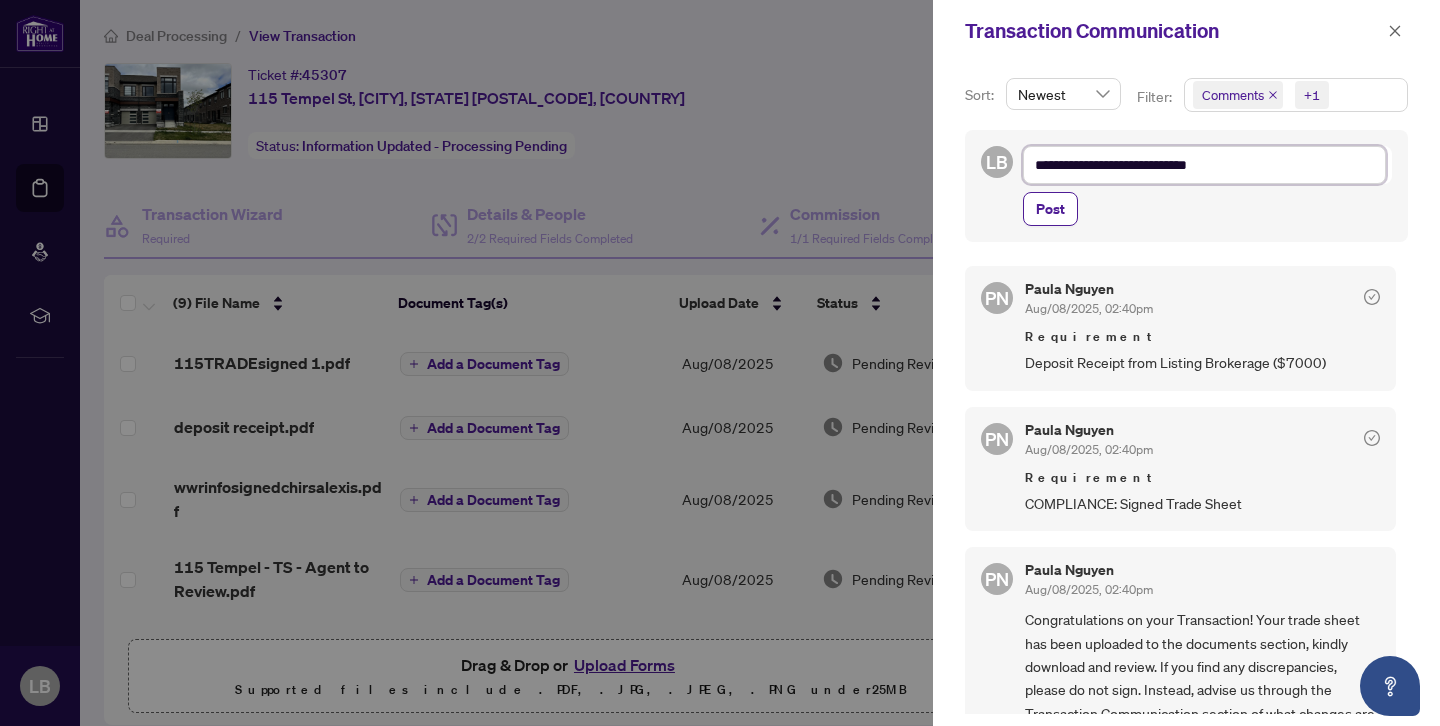 type on "**********" 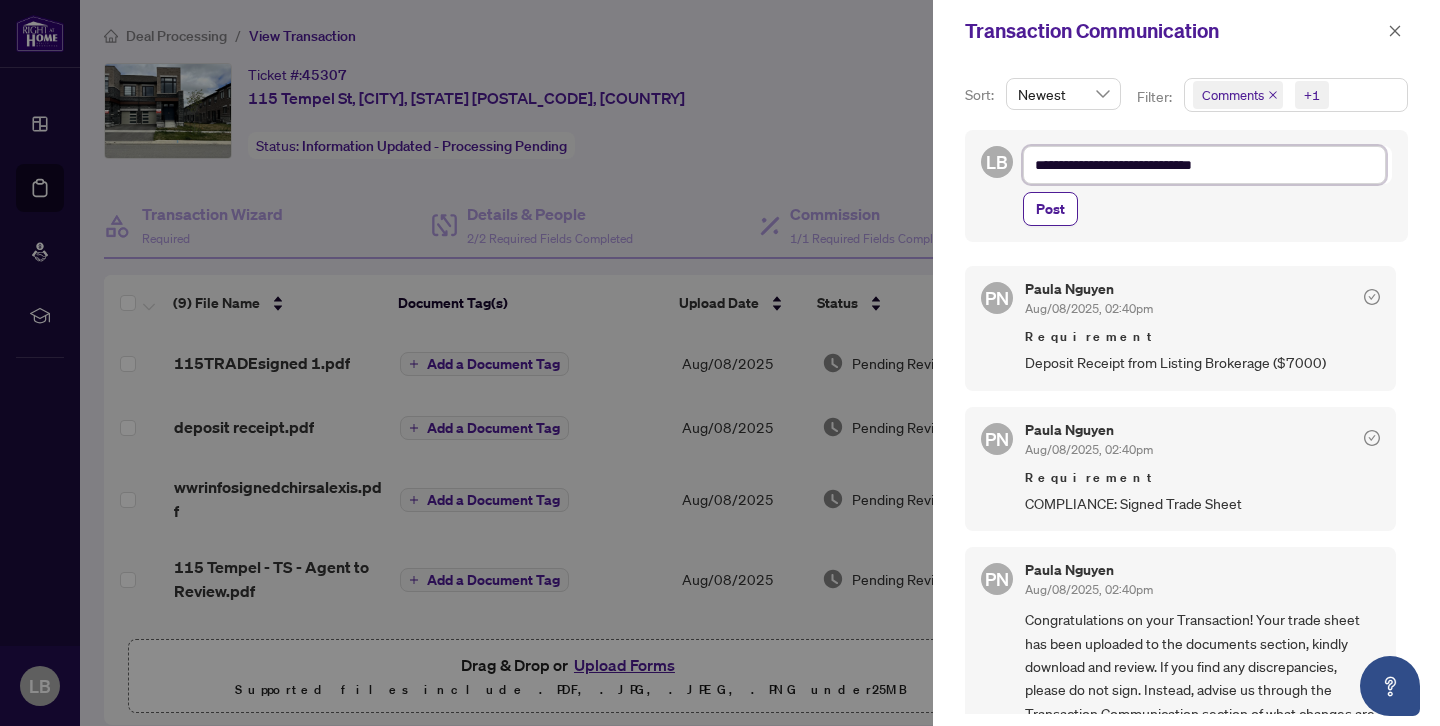 type on "**********" 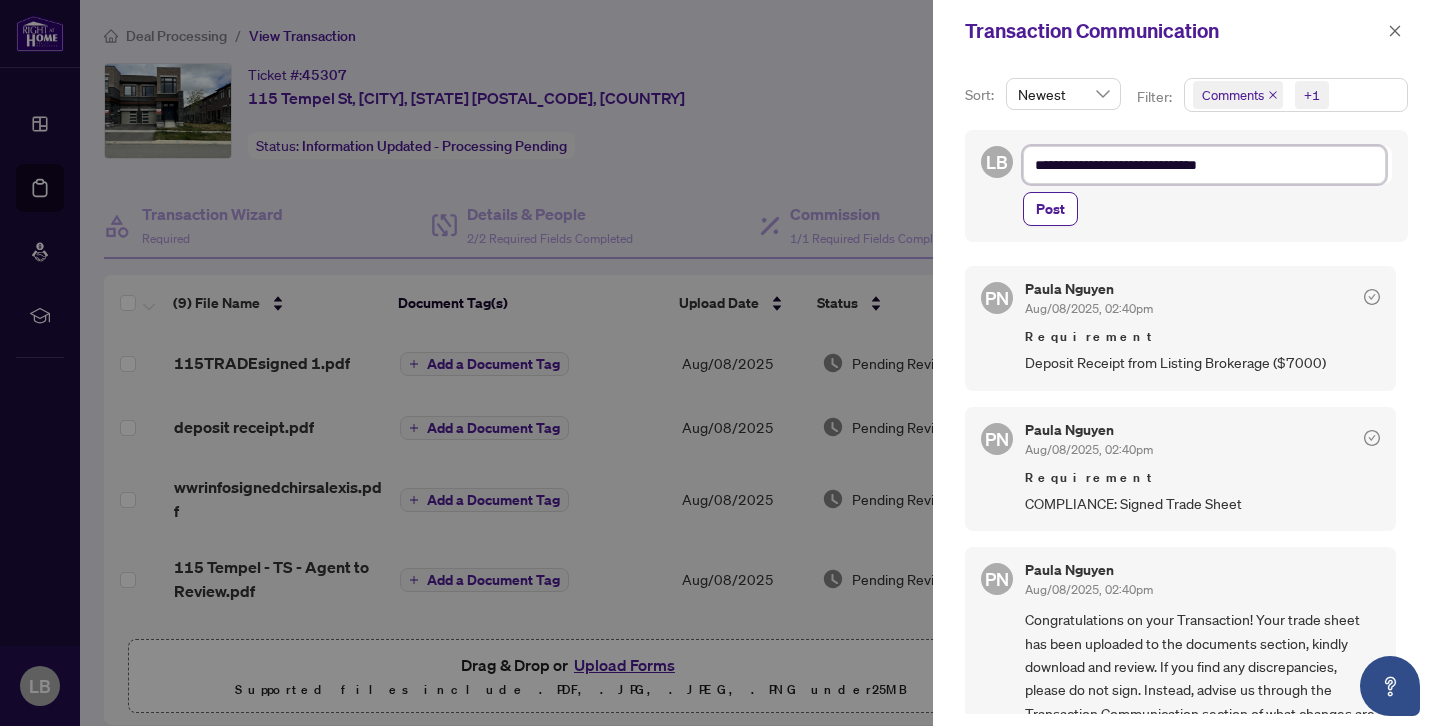 type on "**********" 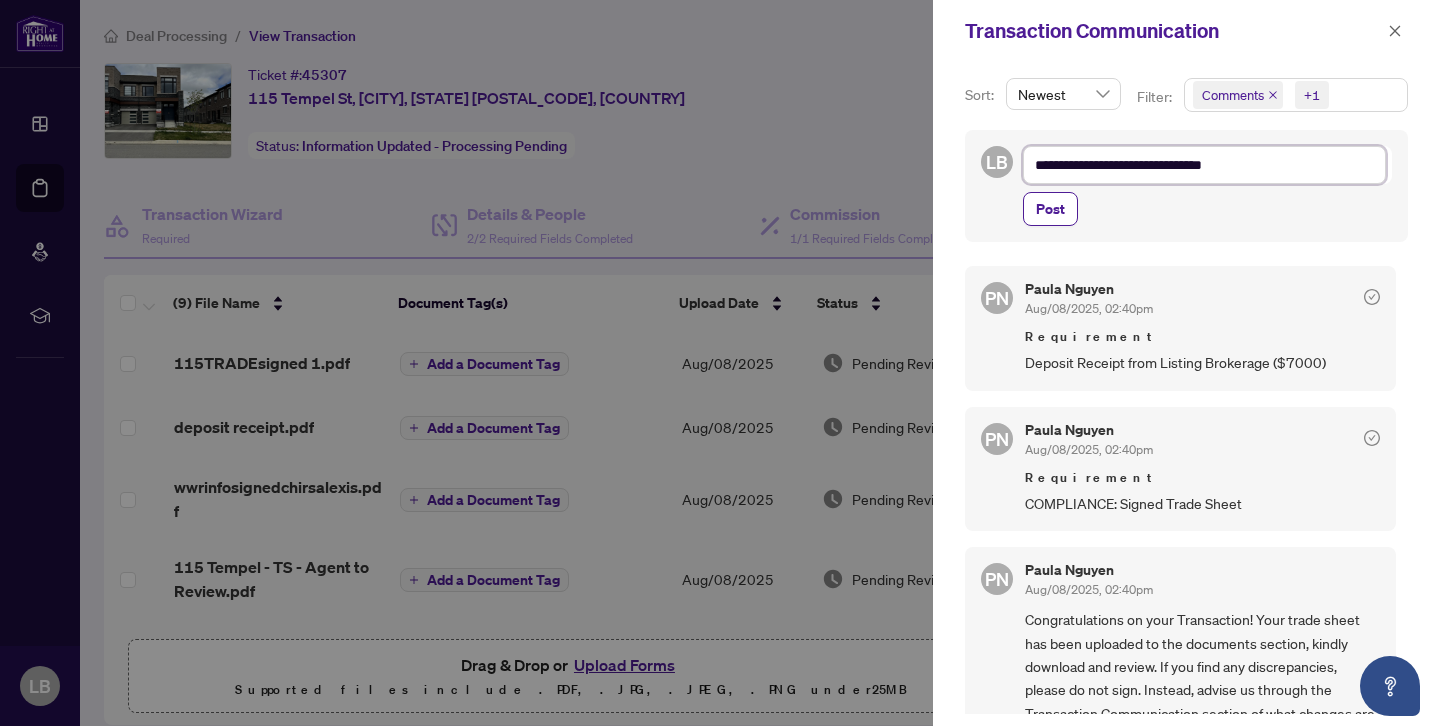 type on "**********" 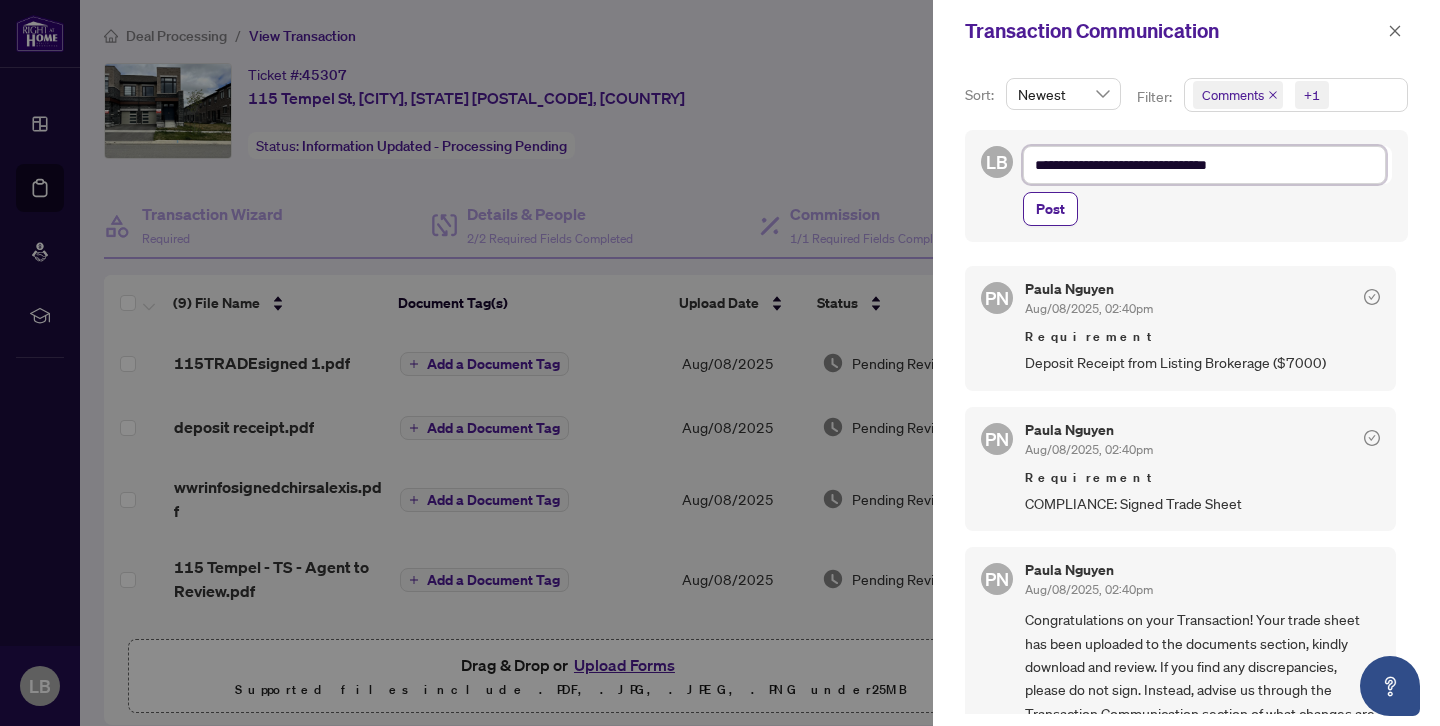 type on "**********" 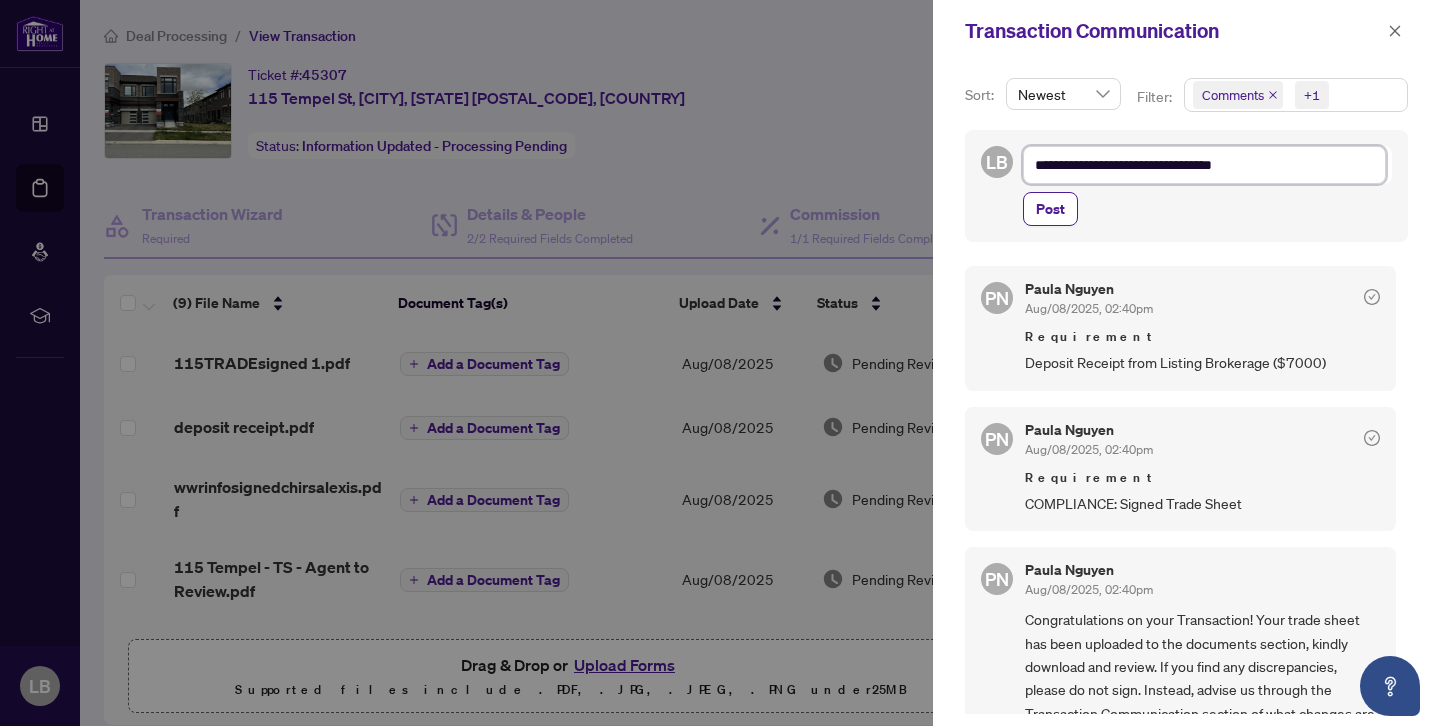 type on "**********" 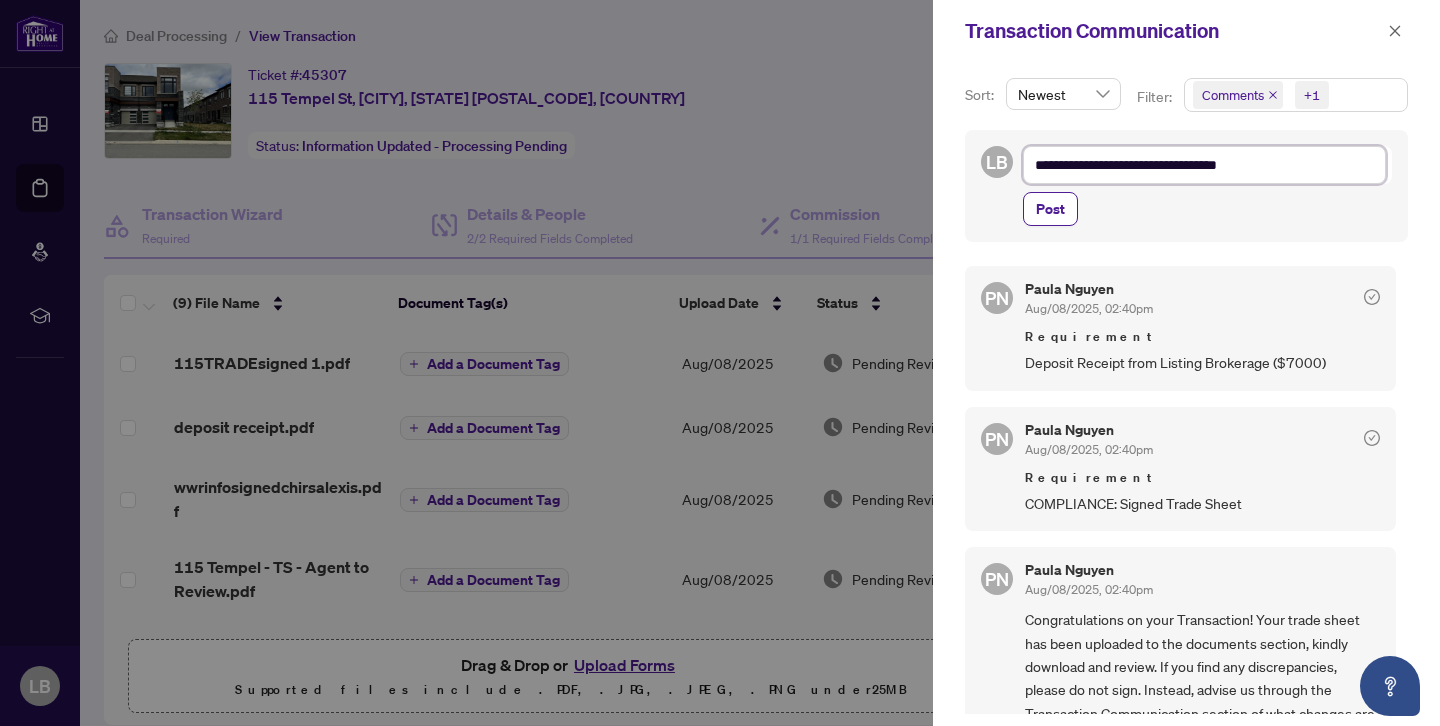 type on "**********" 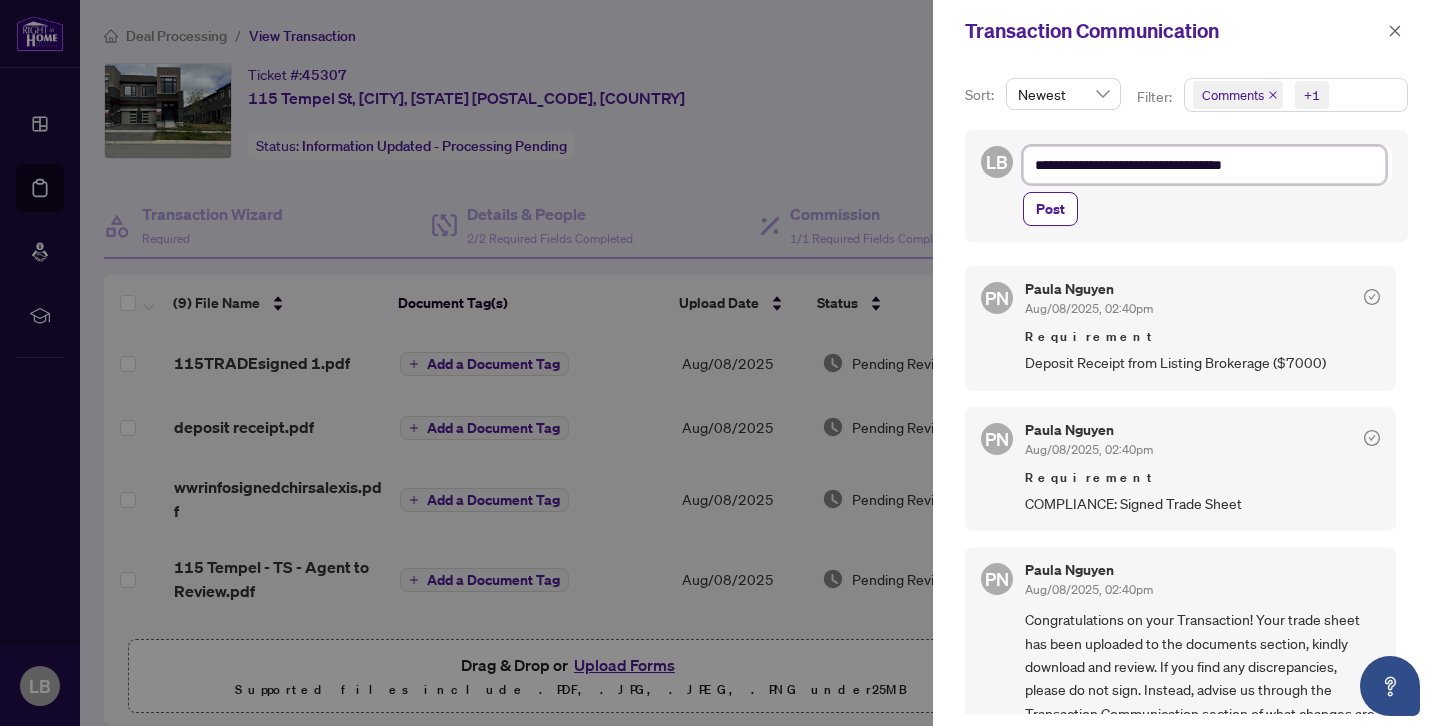 type on "**********" 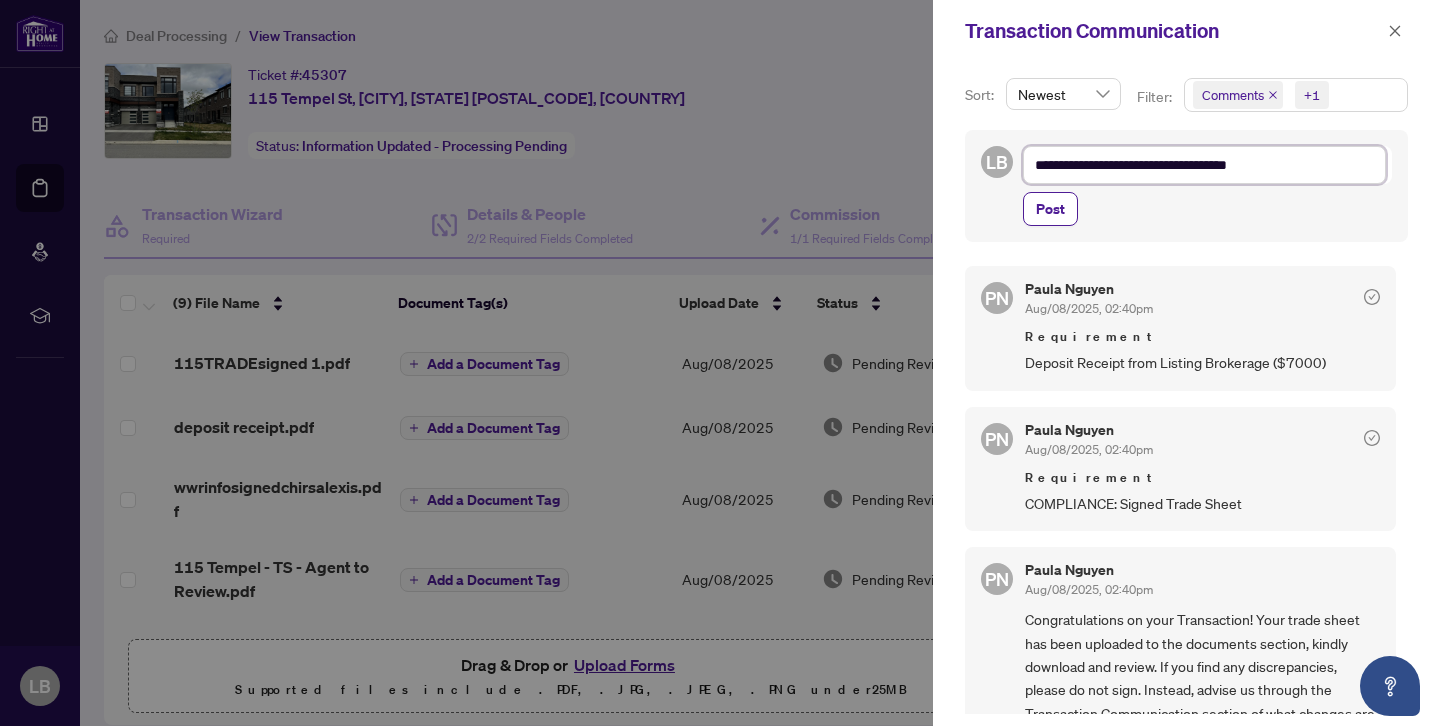 type on "**********" 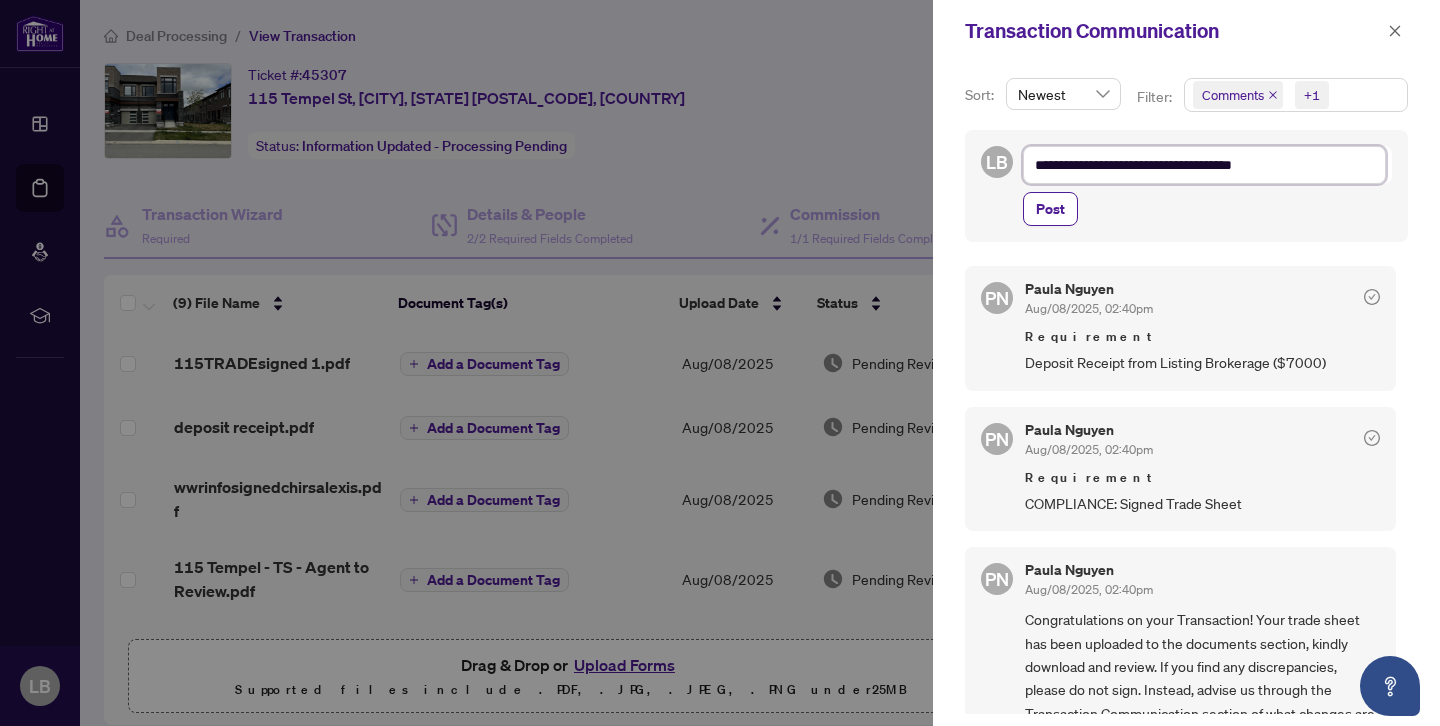 type on "**********" 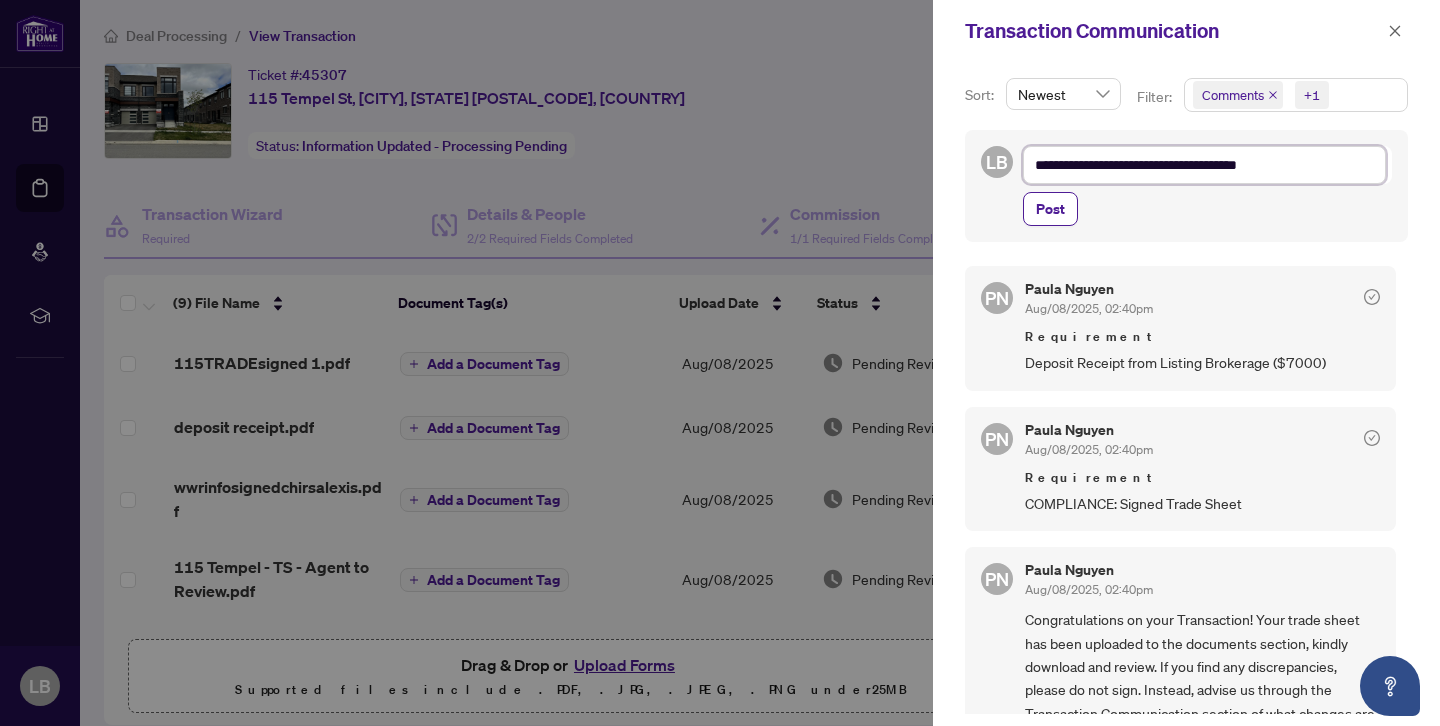 type on "**********" 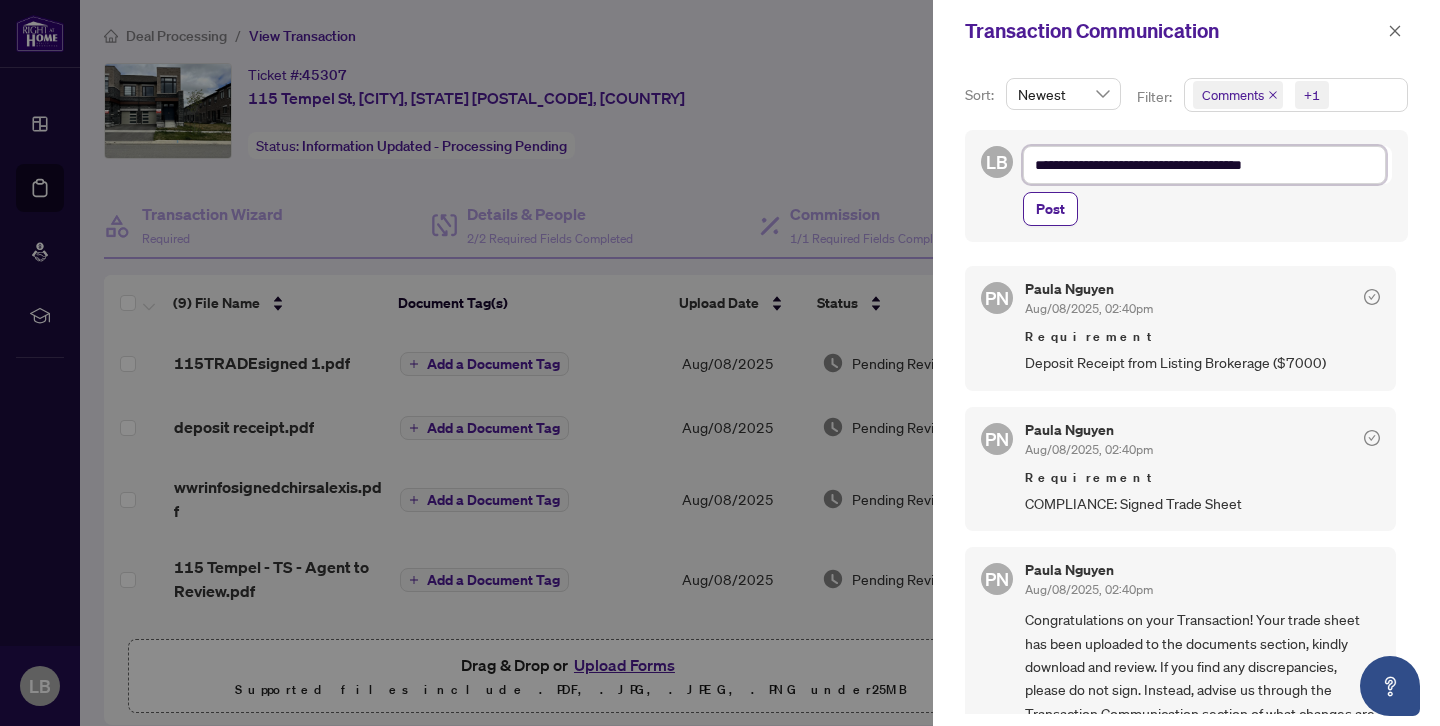 type on "**********" 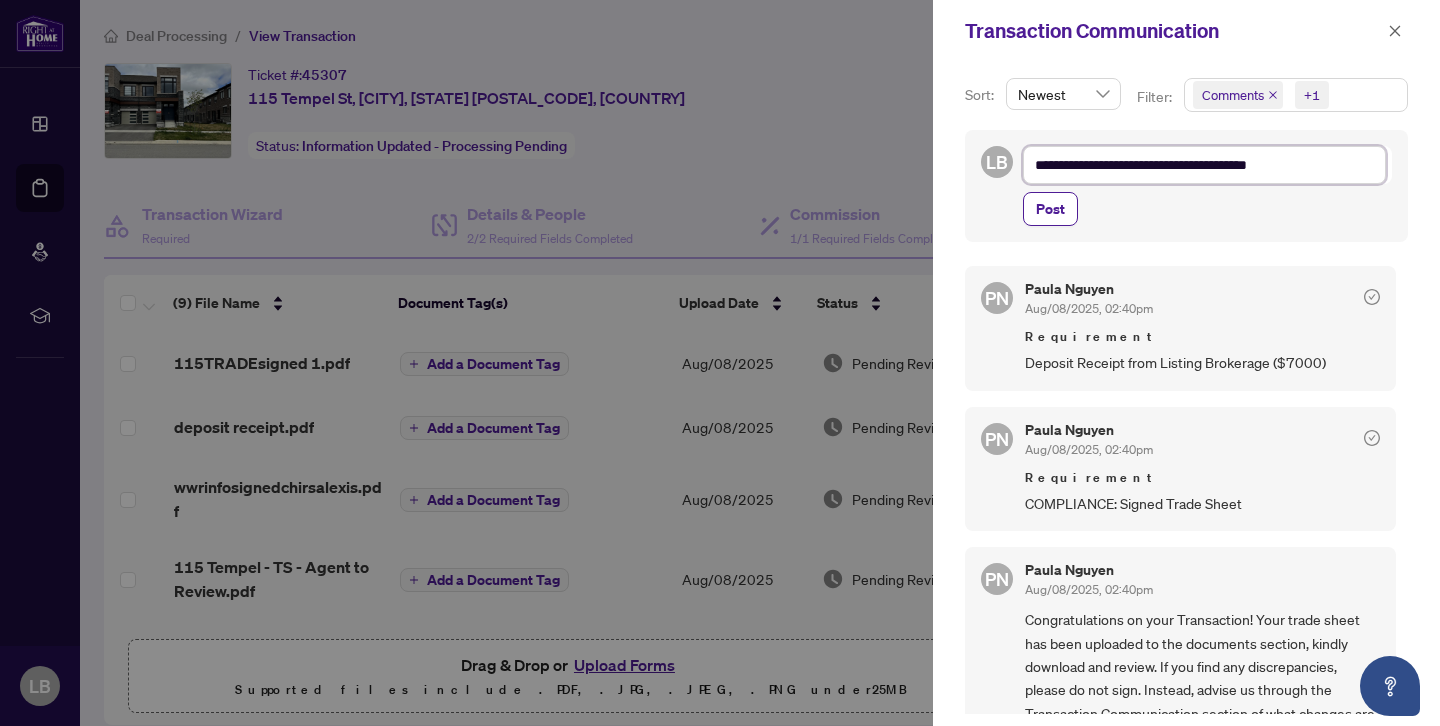 type on "**********" 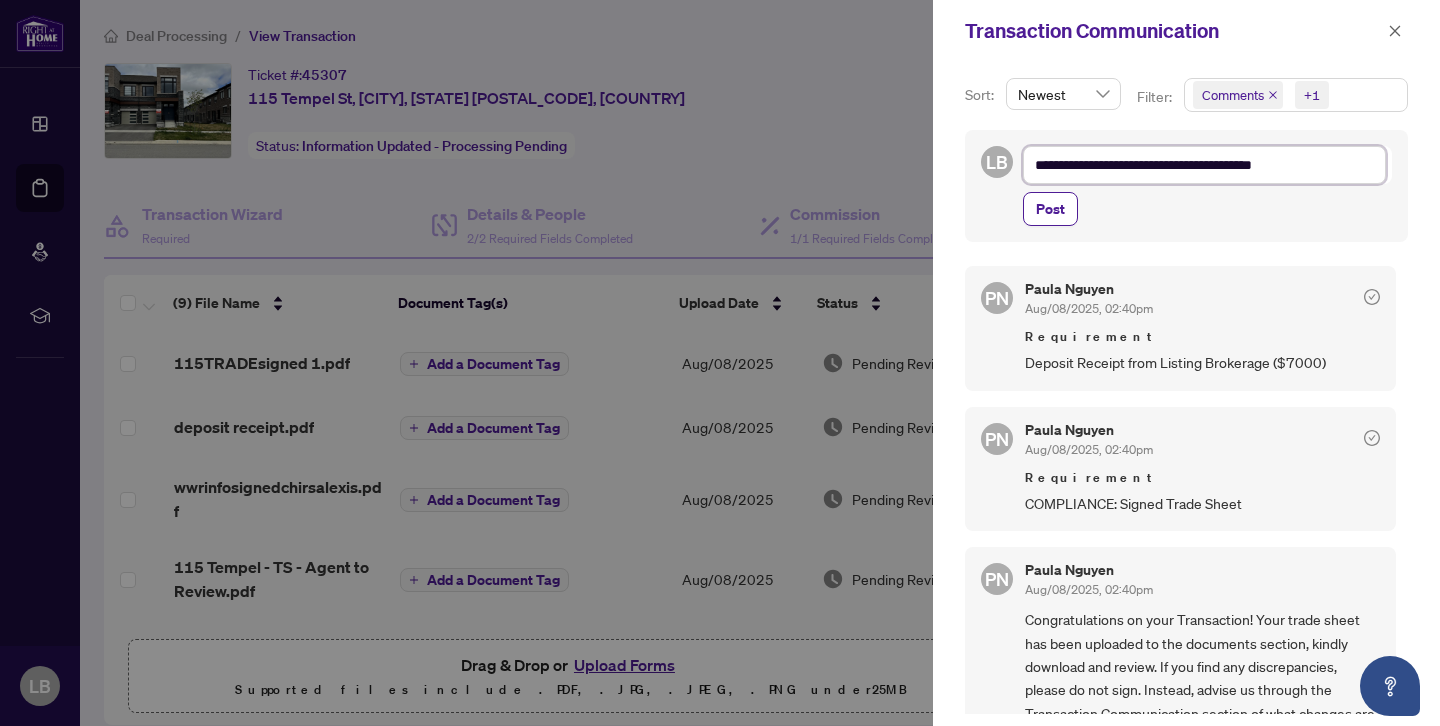 type on "**********" 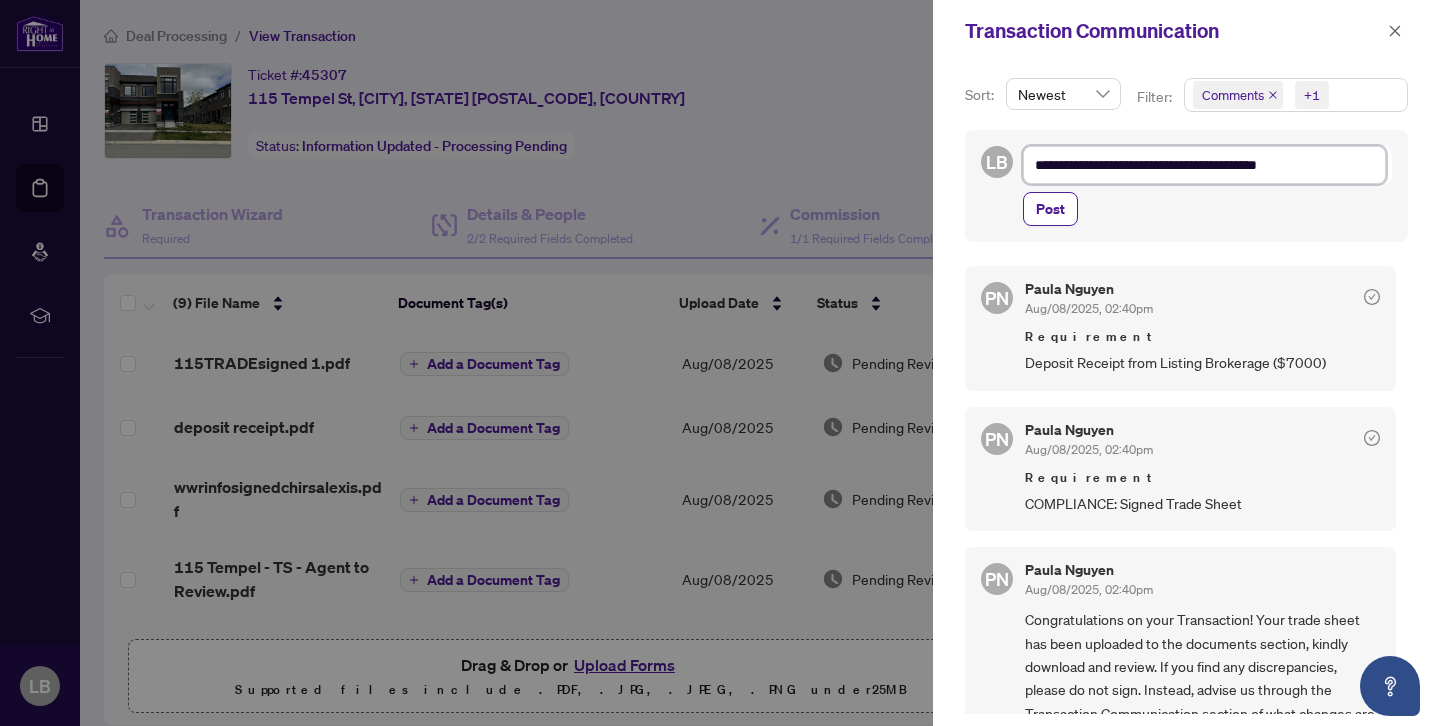 type on "**********" 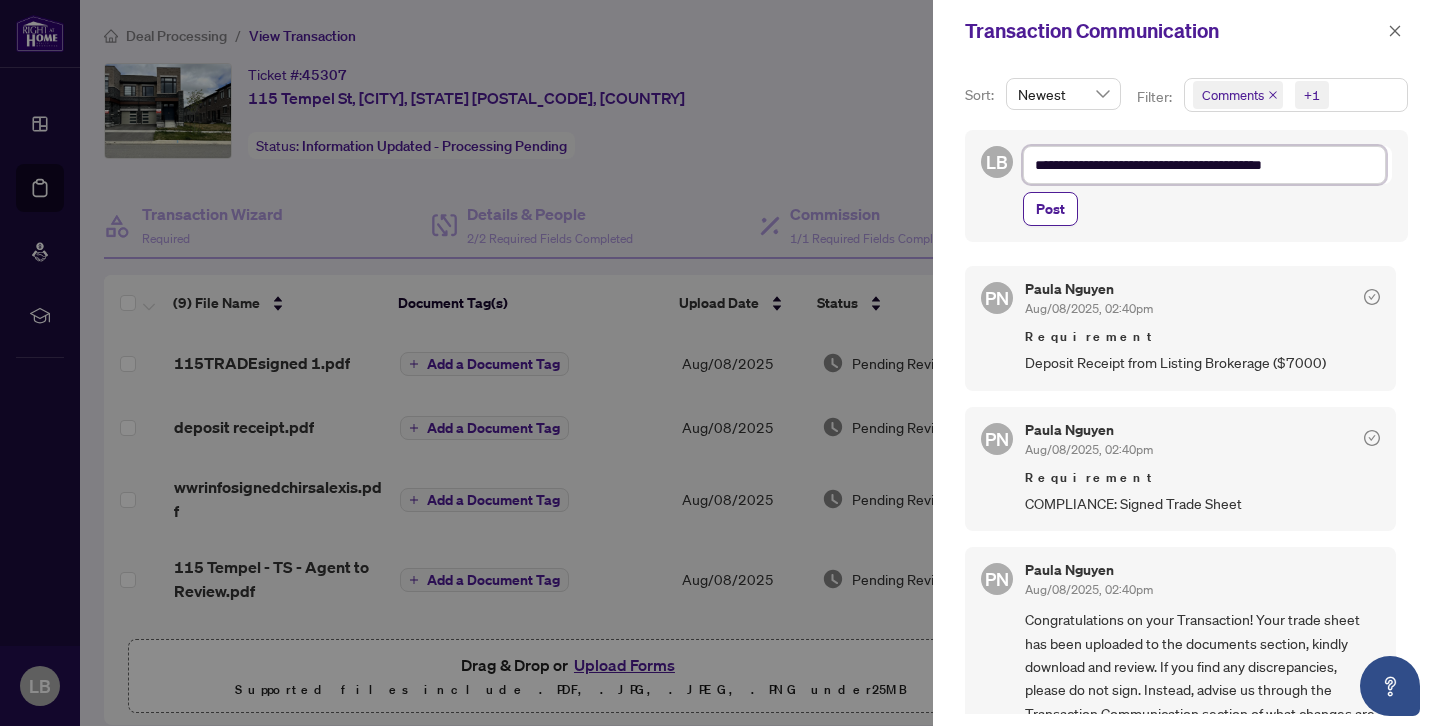type on "**********" 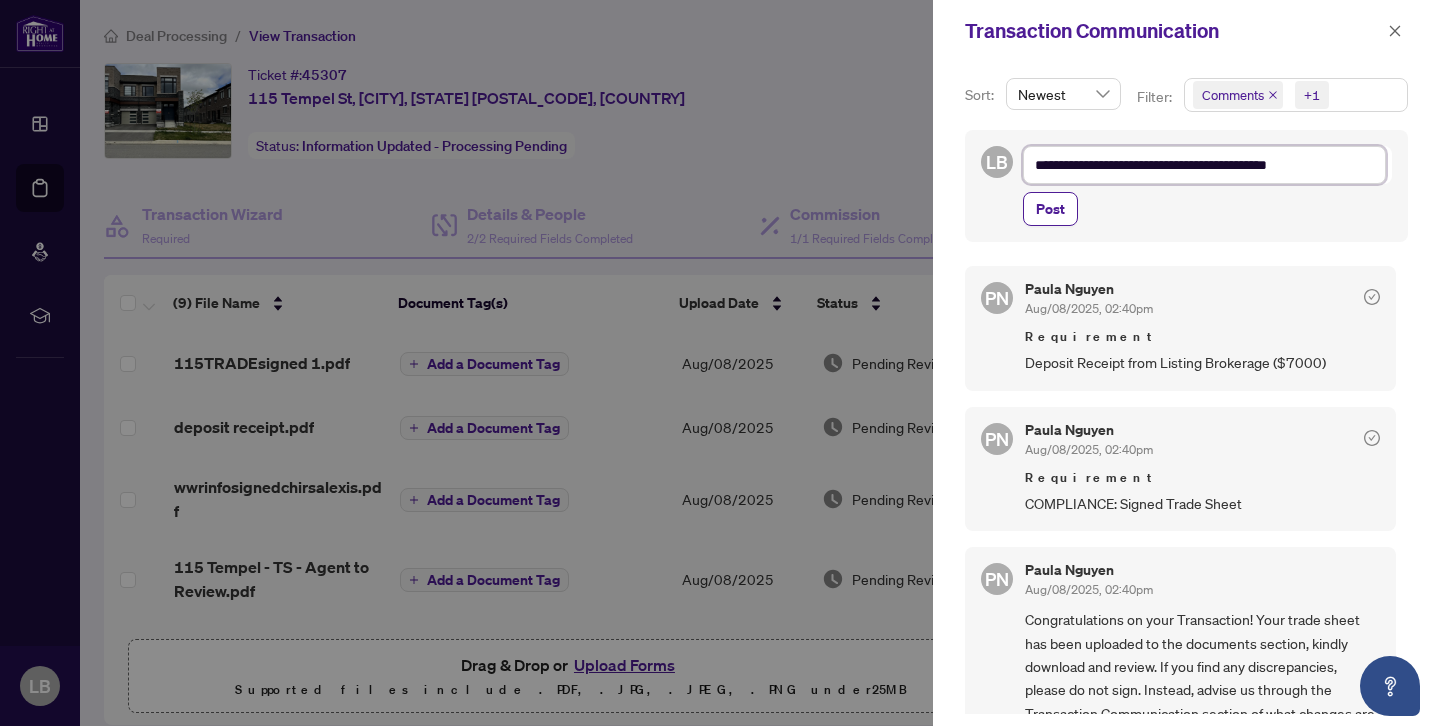 type on "**********" 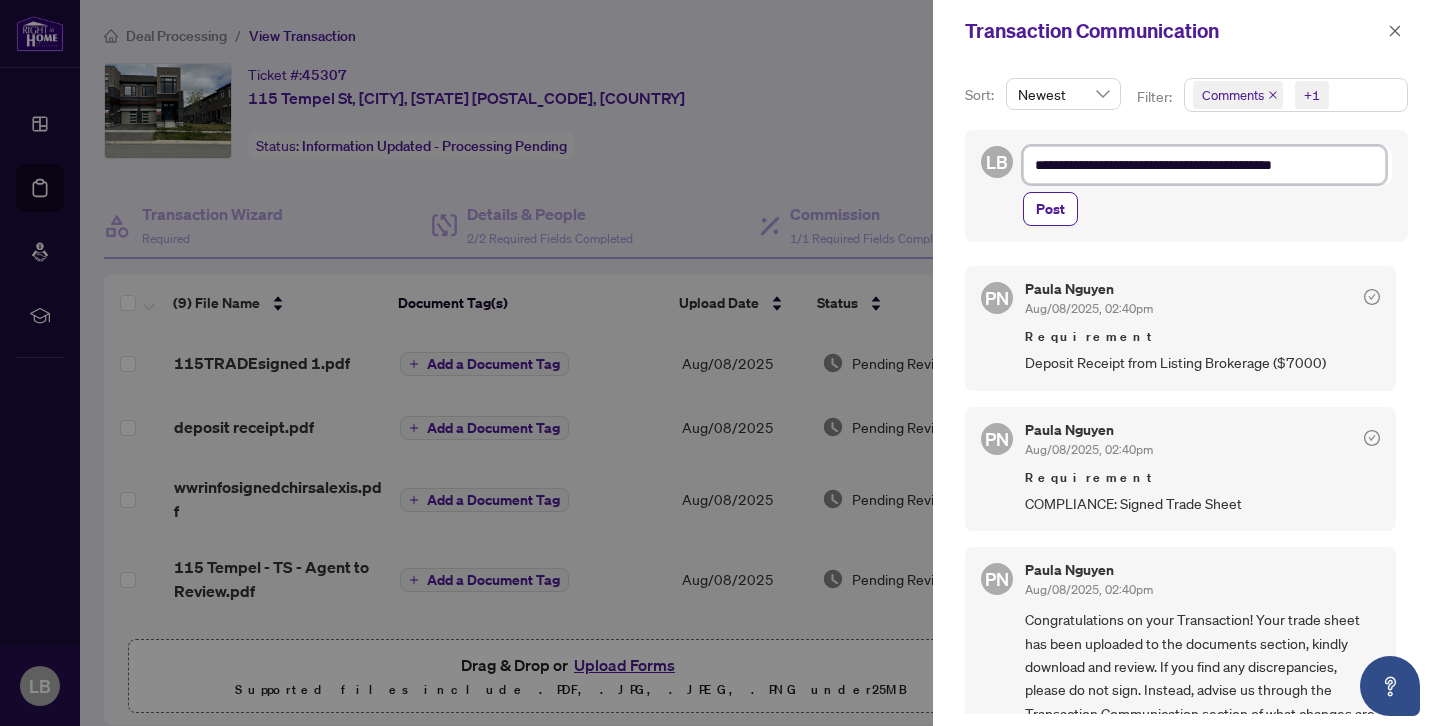 type on "**********" 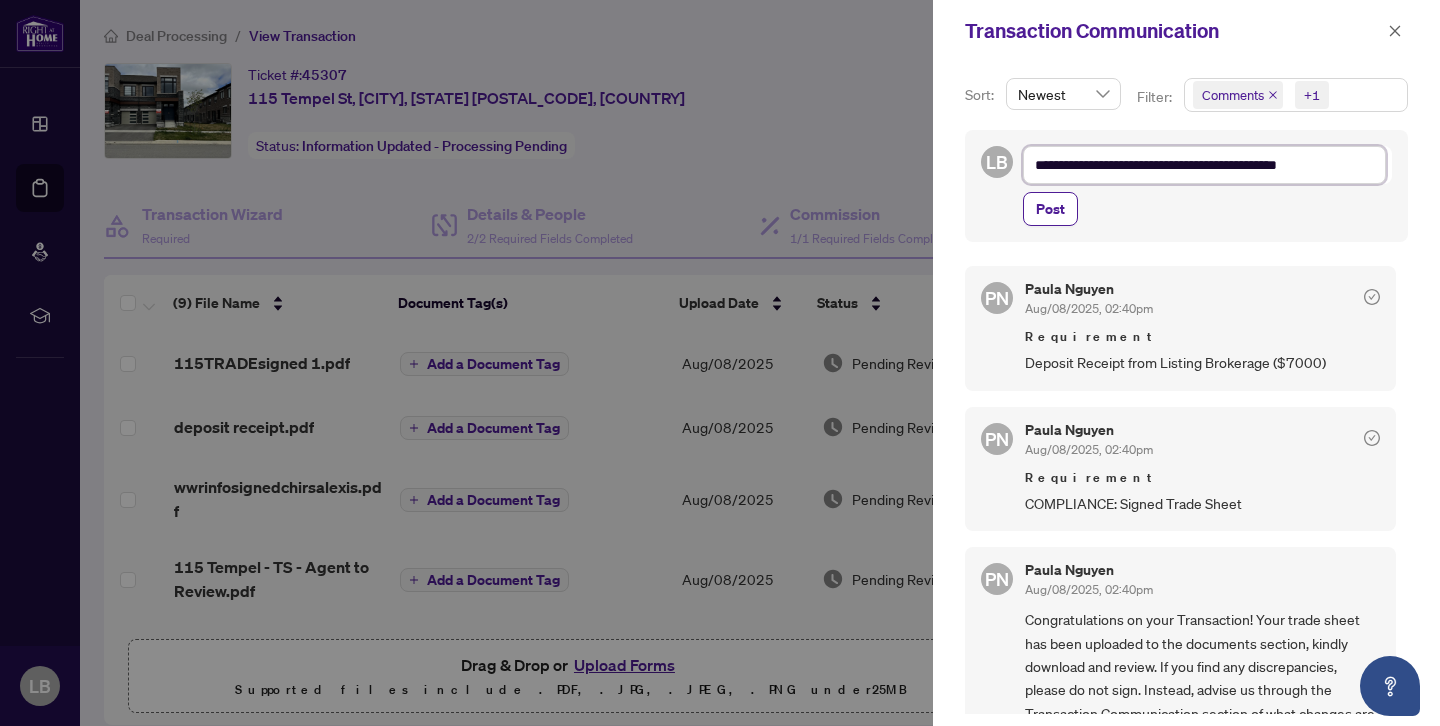 type on "**********" 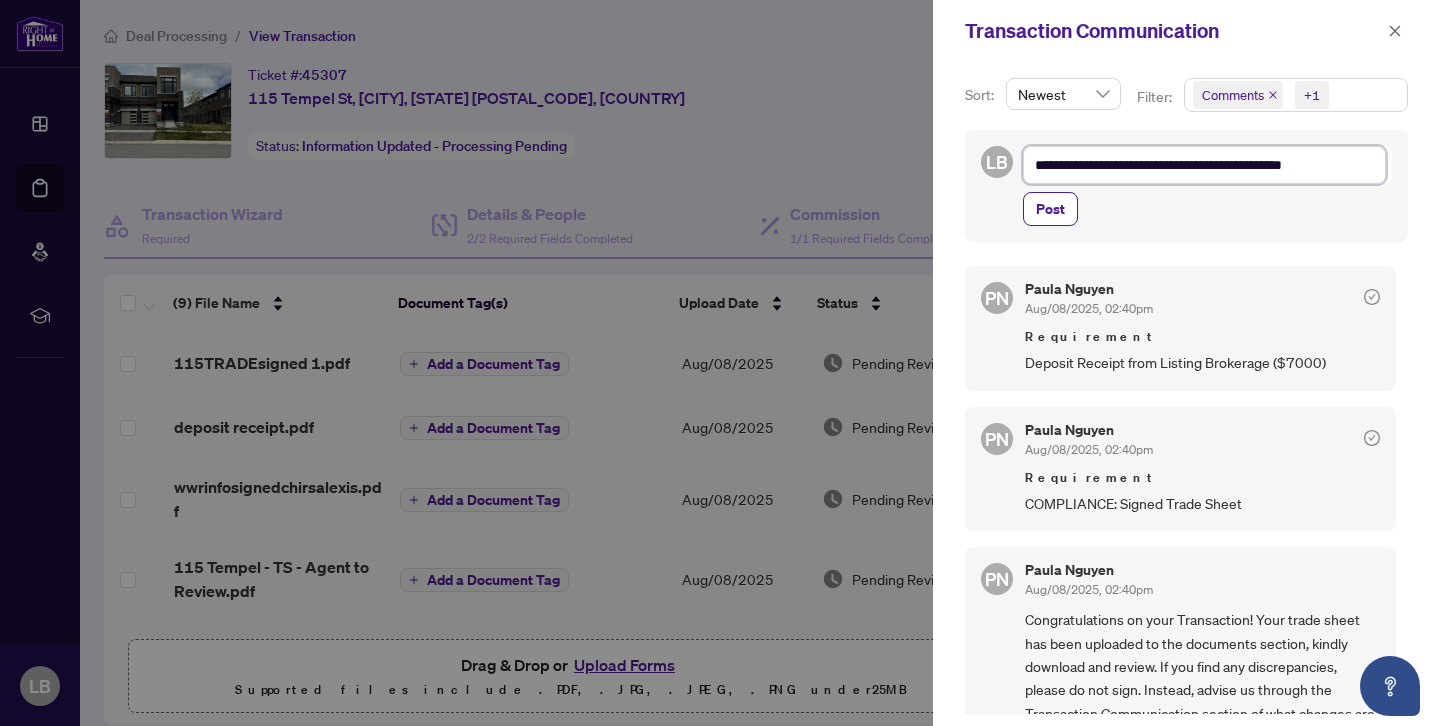 type on "**********" 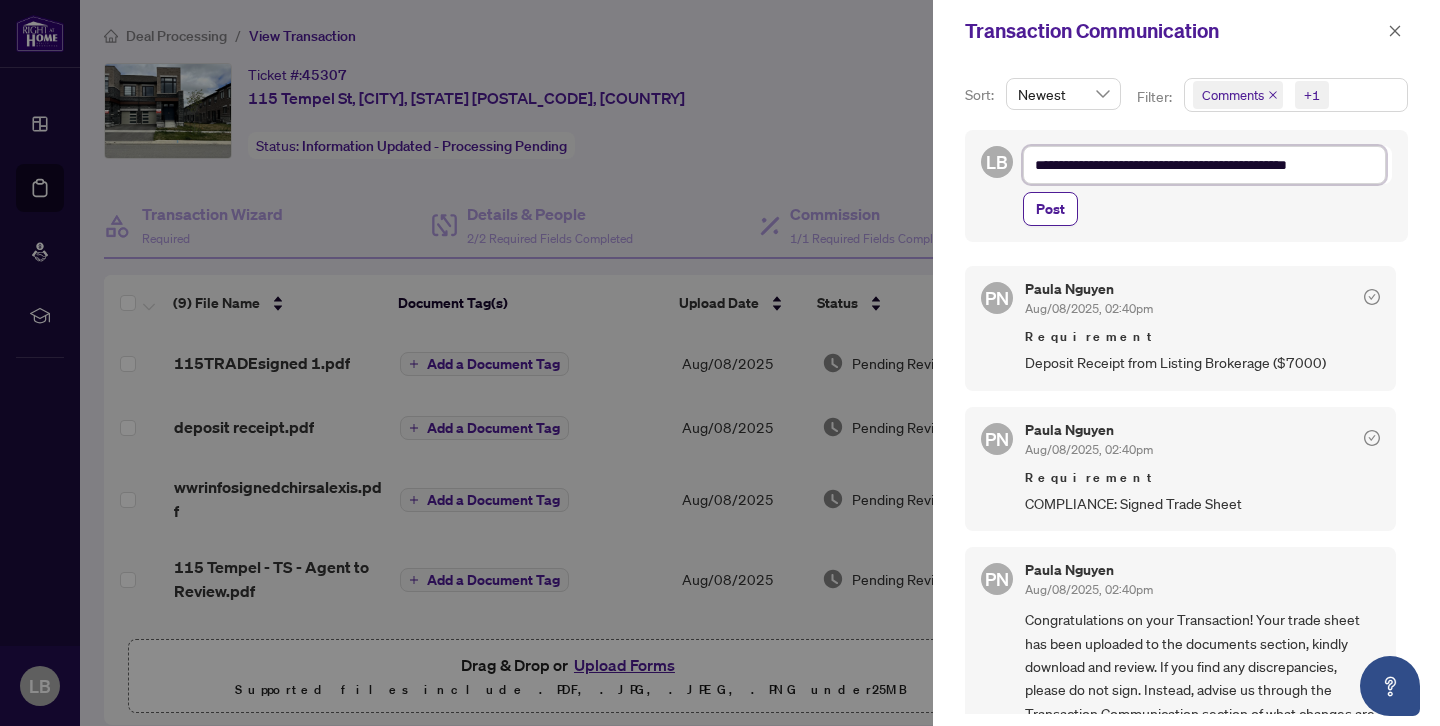 type on "**********" 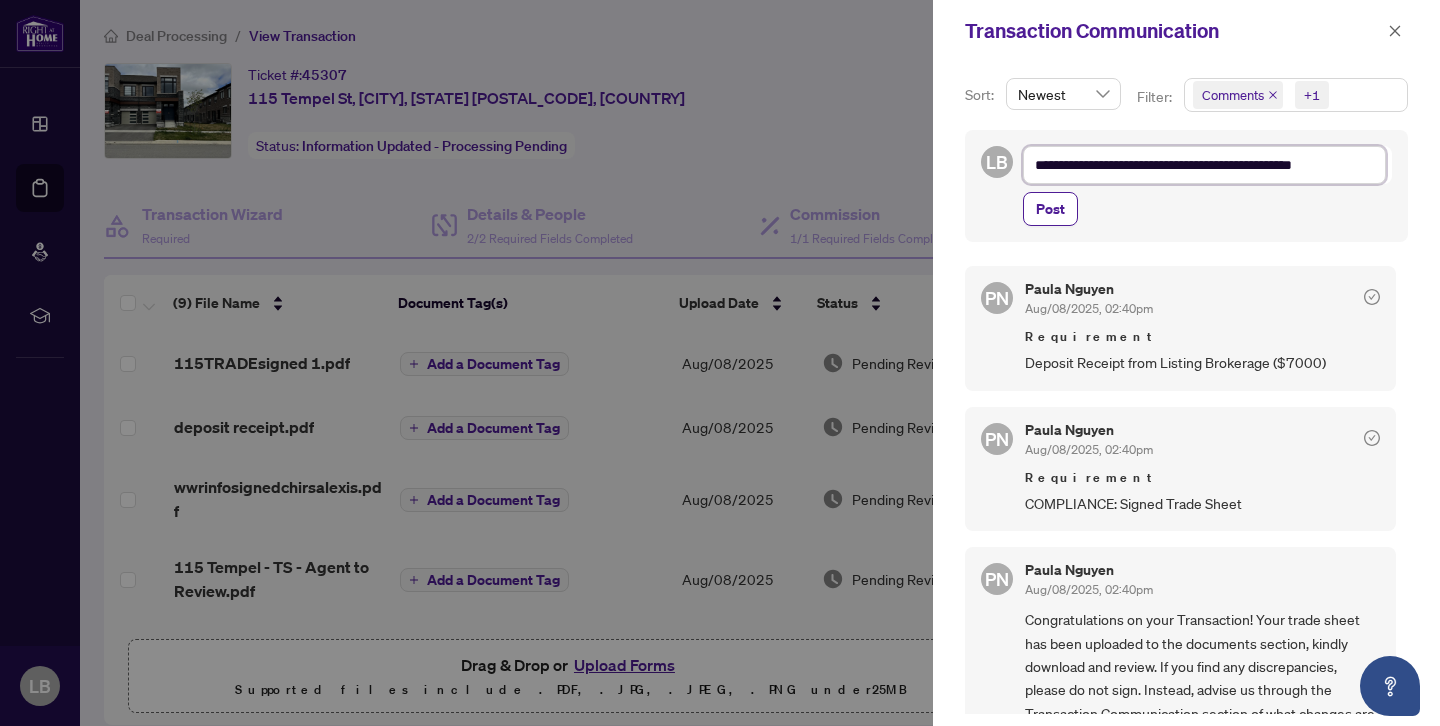 type on "**********" 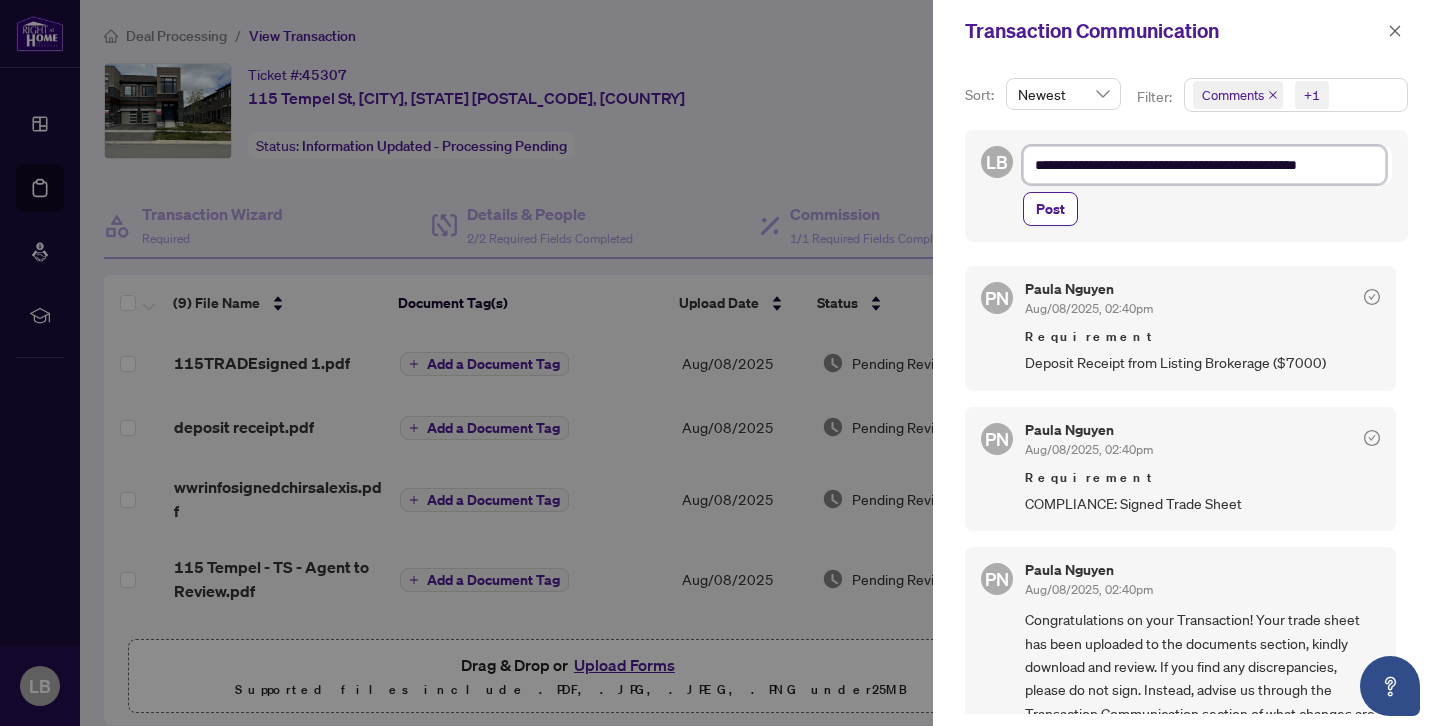 type on "**********" 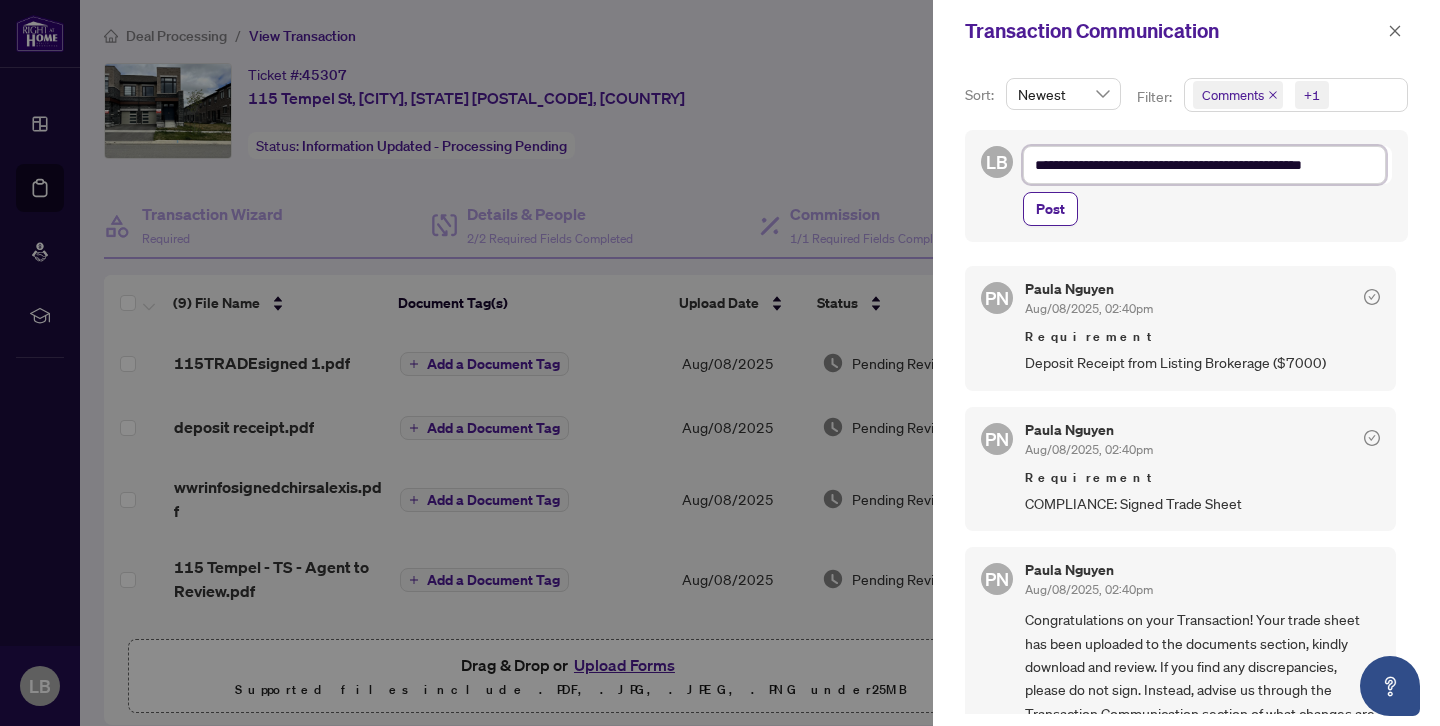 type on "**********" 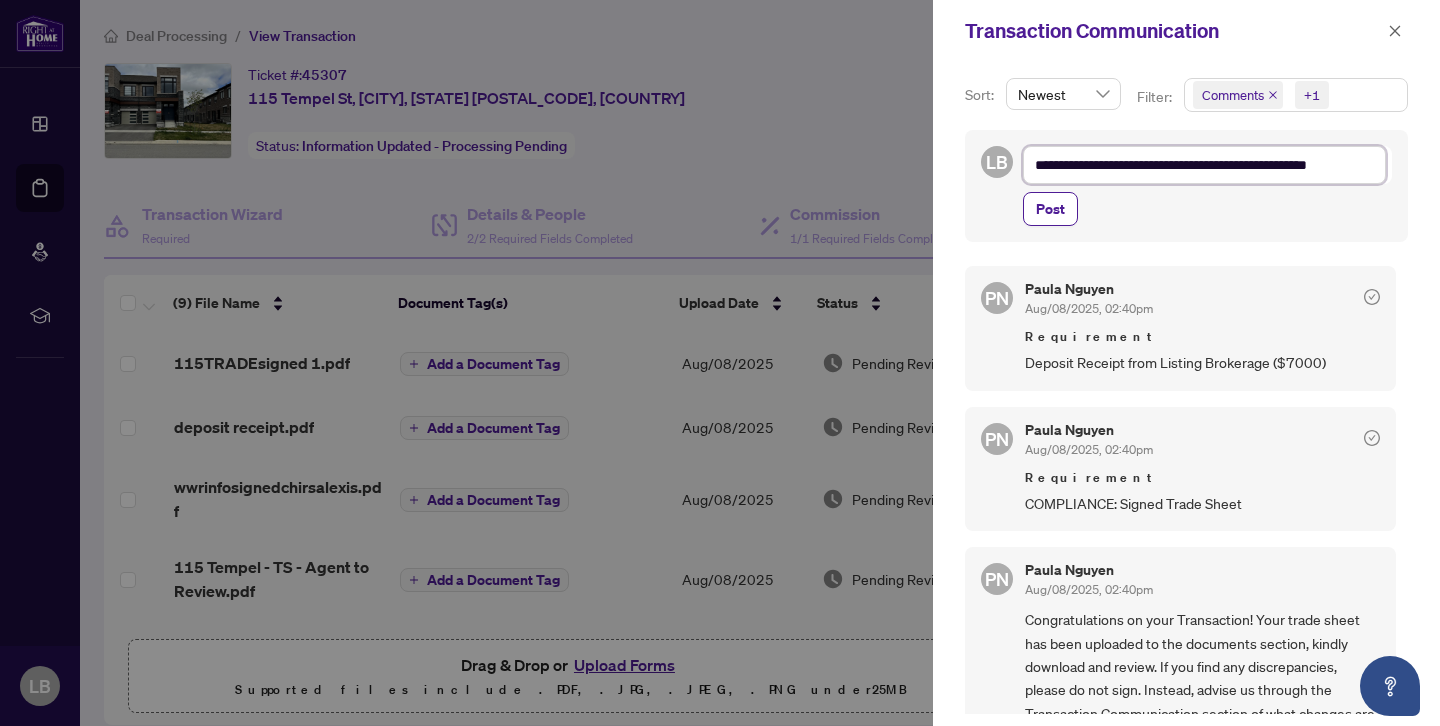 type on "**********" 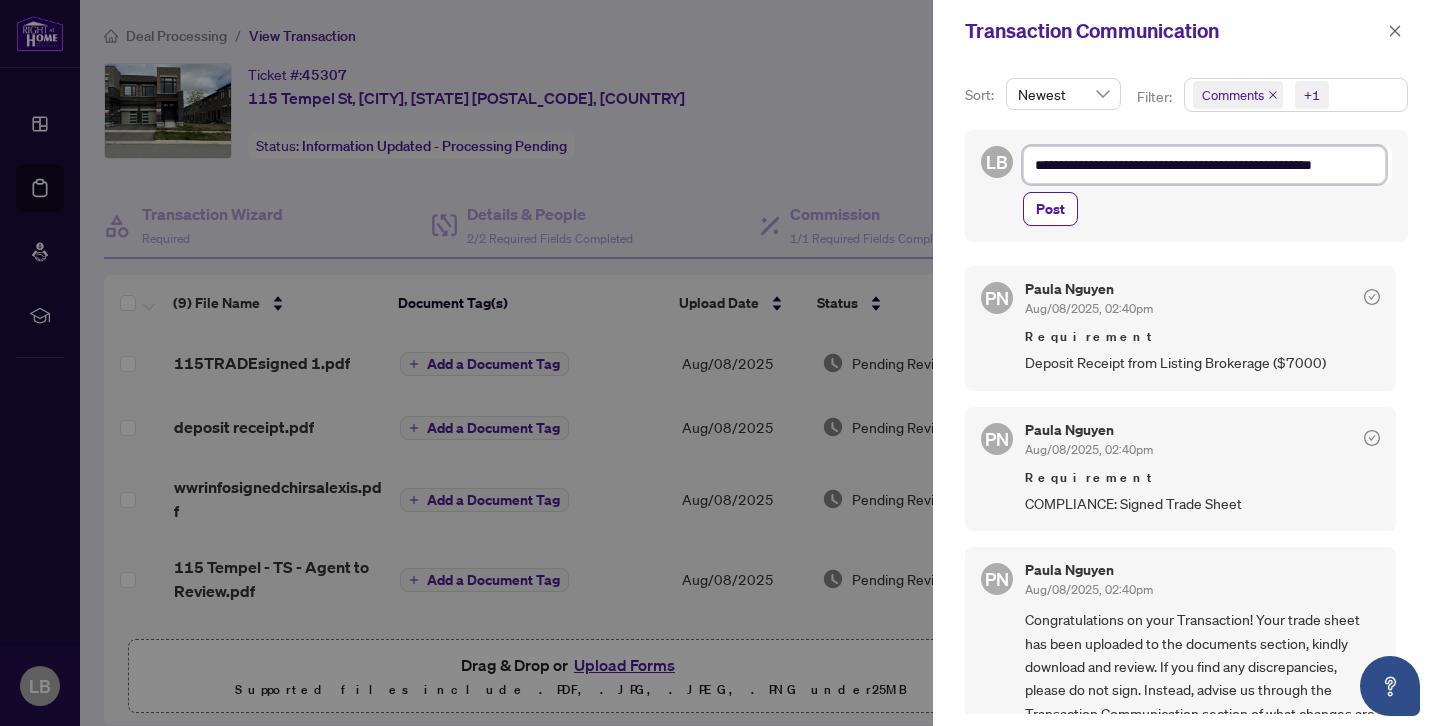 type on "**********" 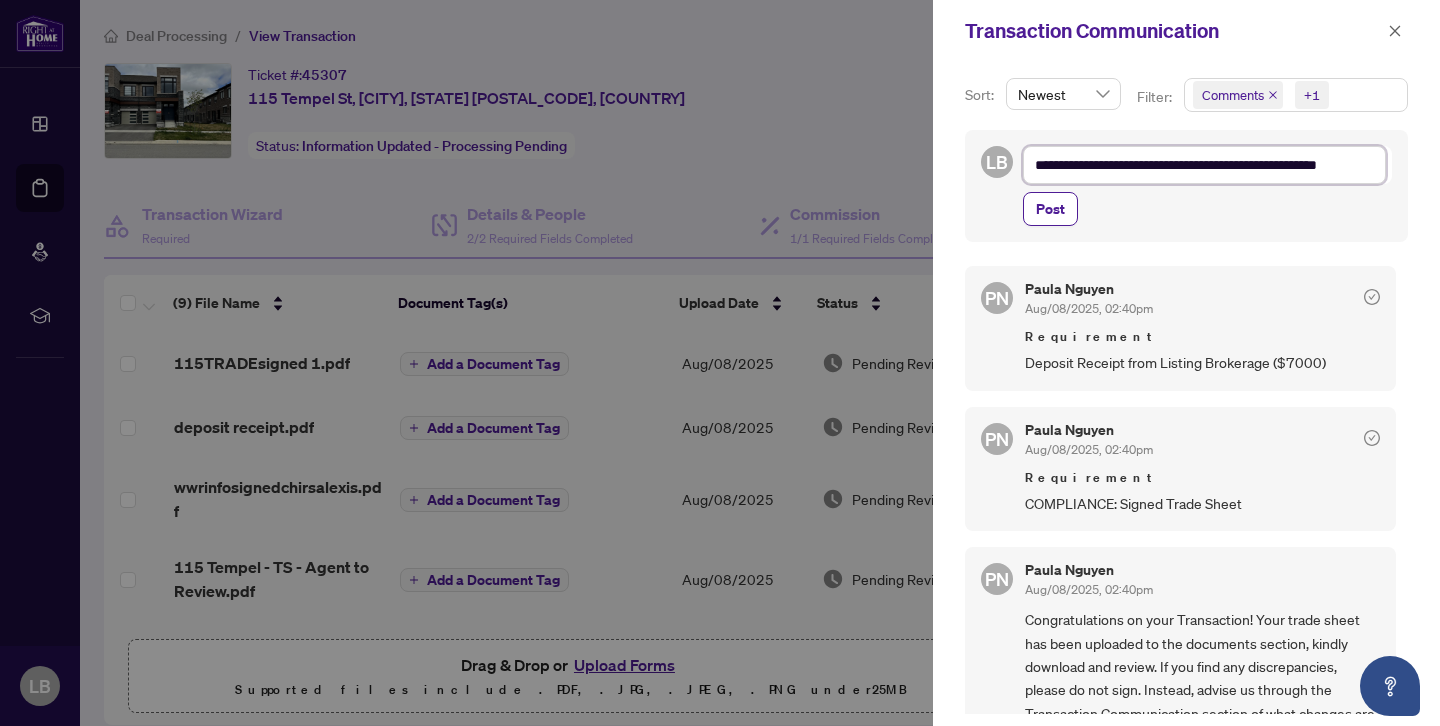 type on "**********" 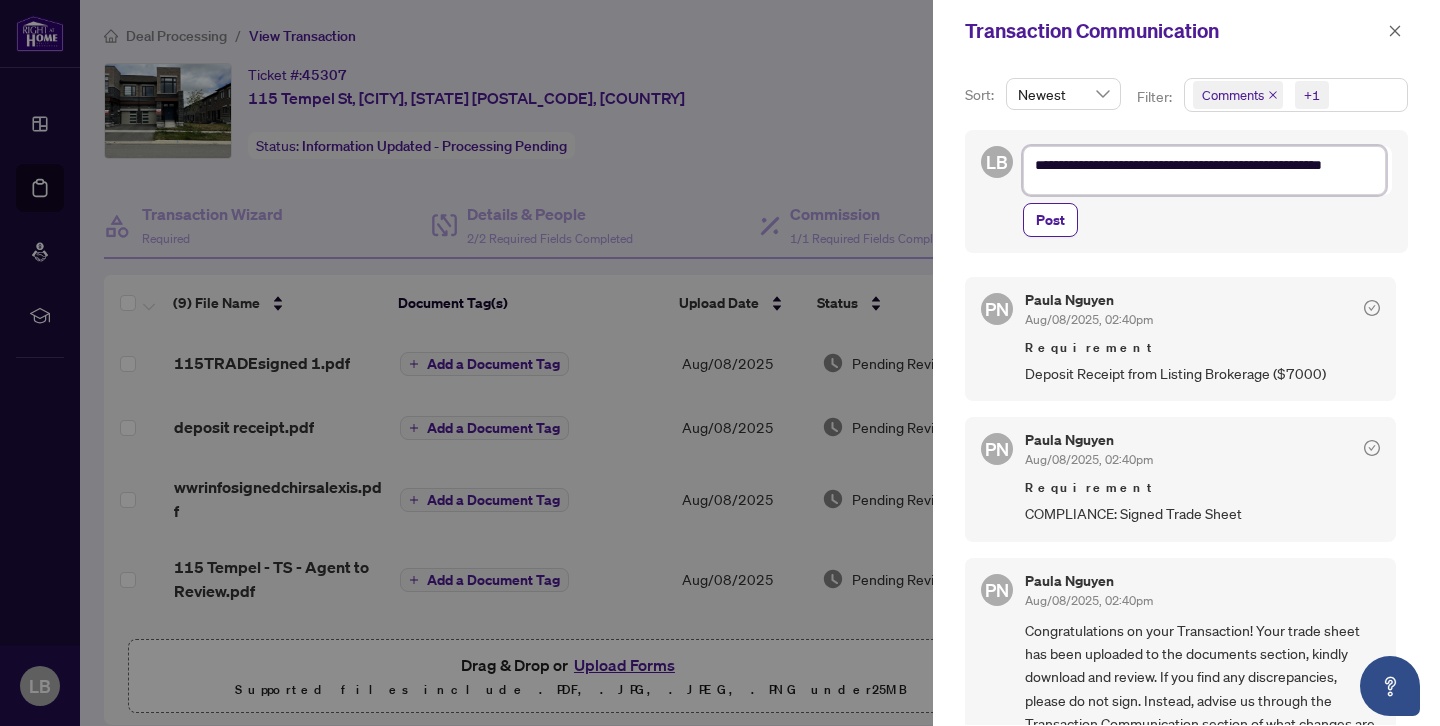 type on "**********" 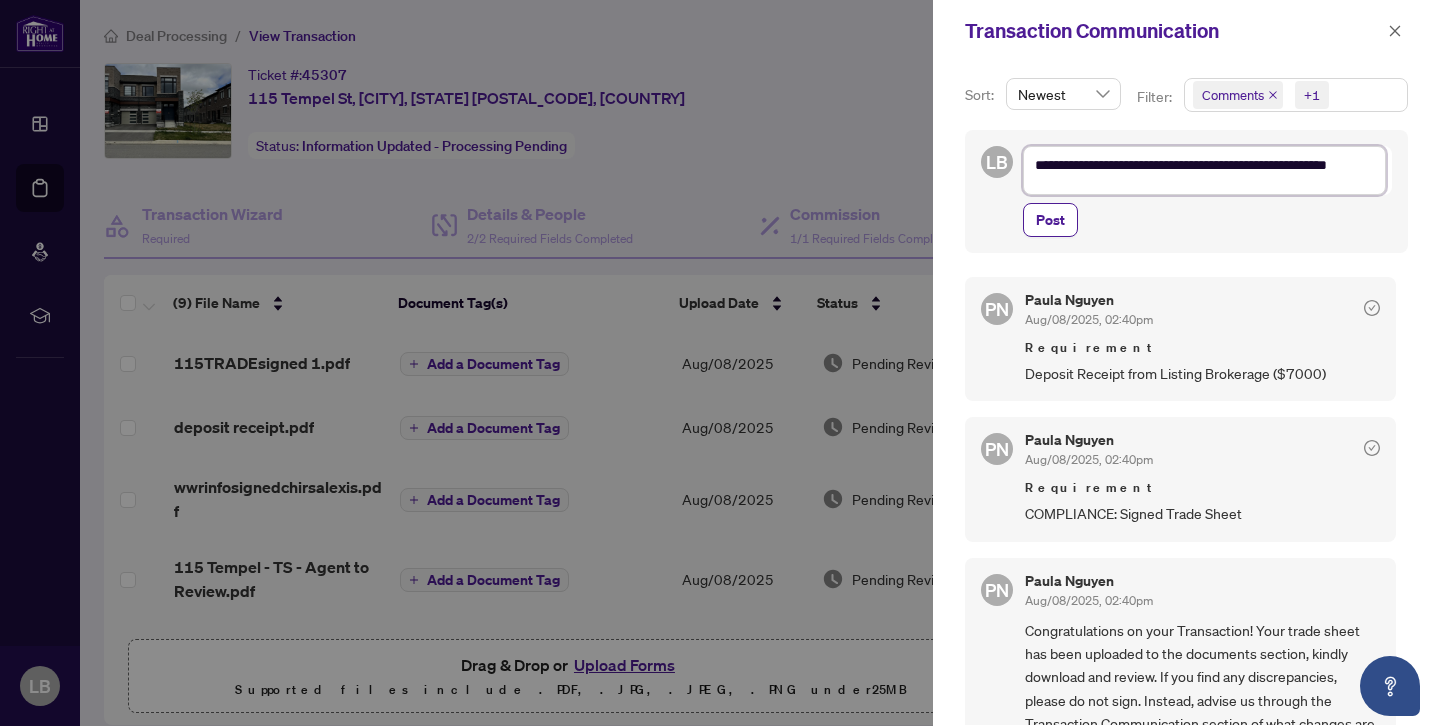 type on "**********" 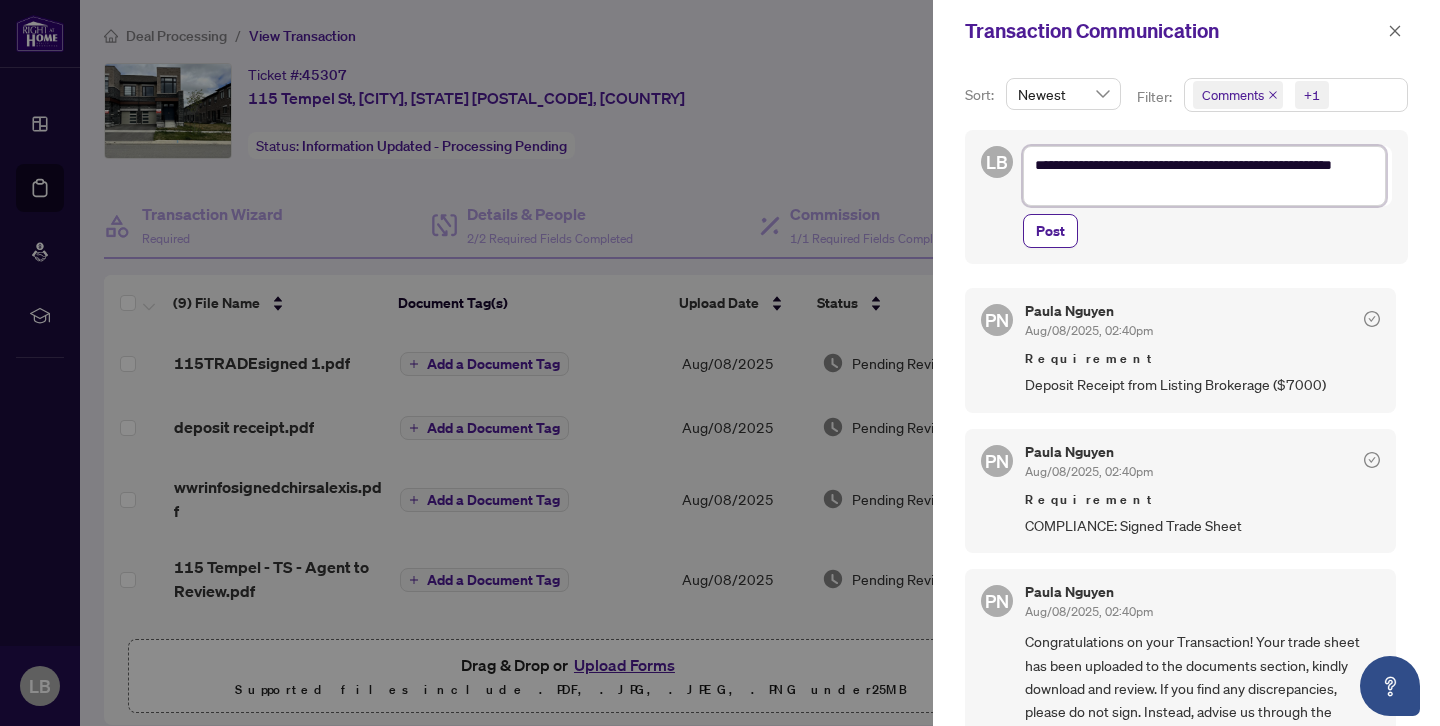 scroll, scrollTop: 0, scrollLeft: 0, axis: both 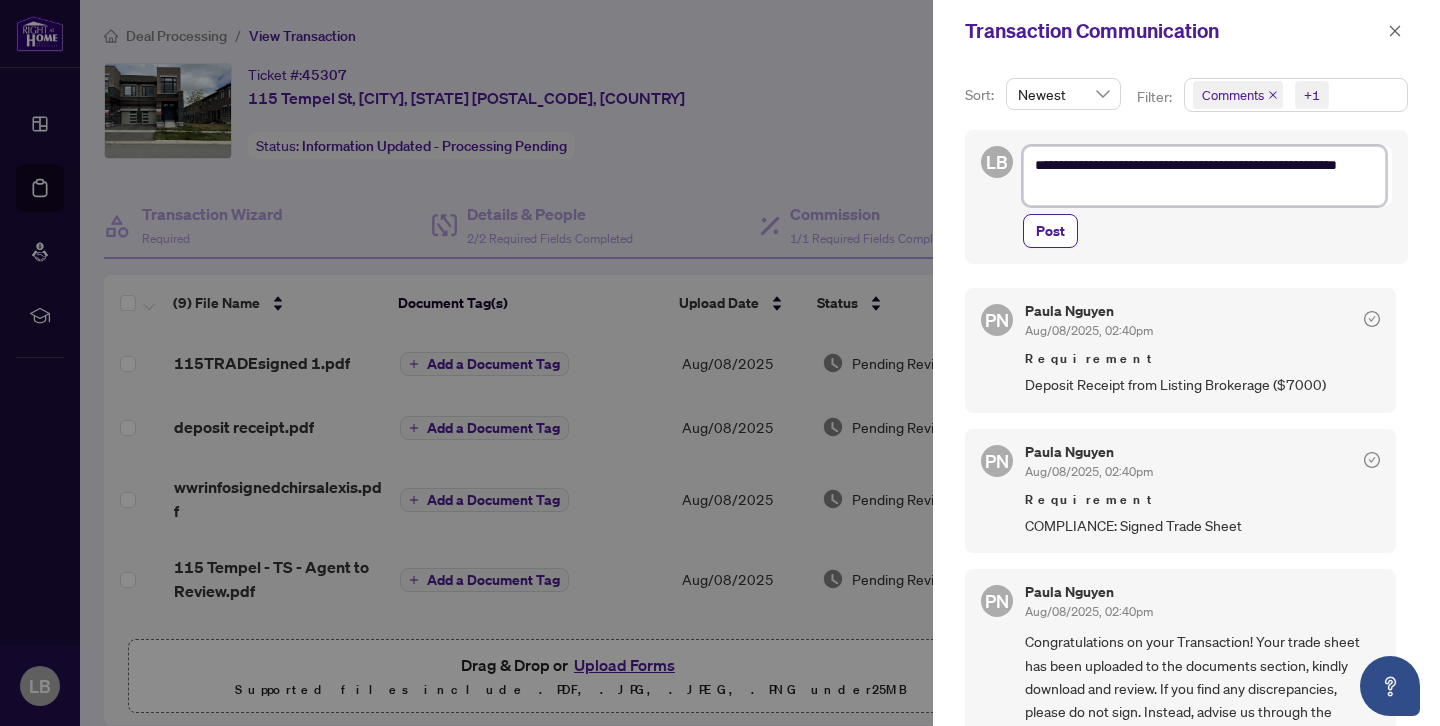 type on "**********" 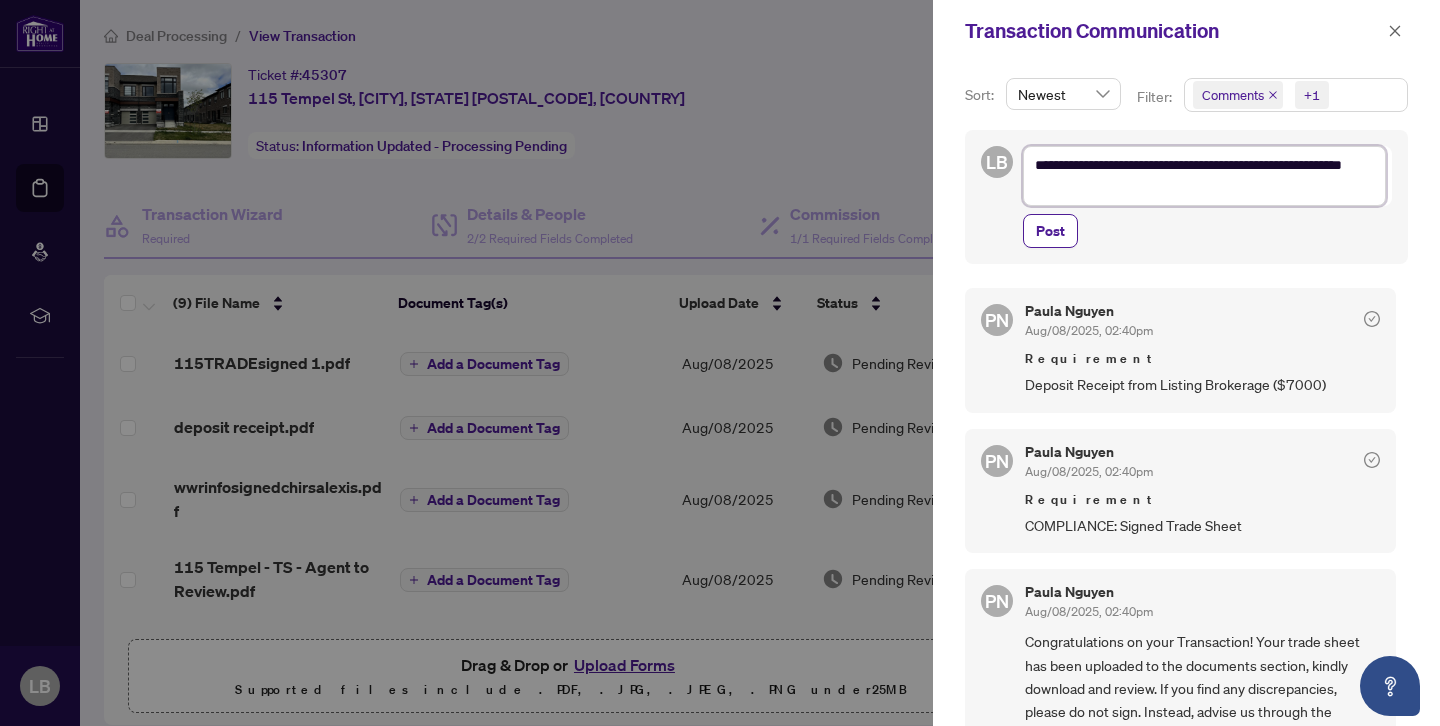 type on "**********" 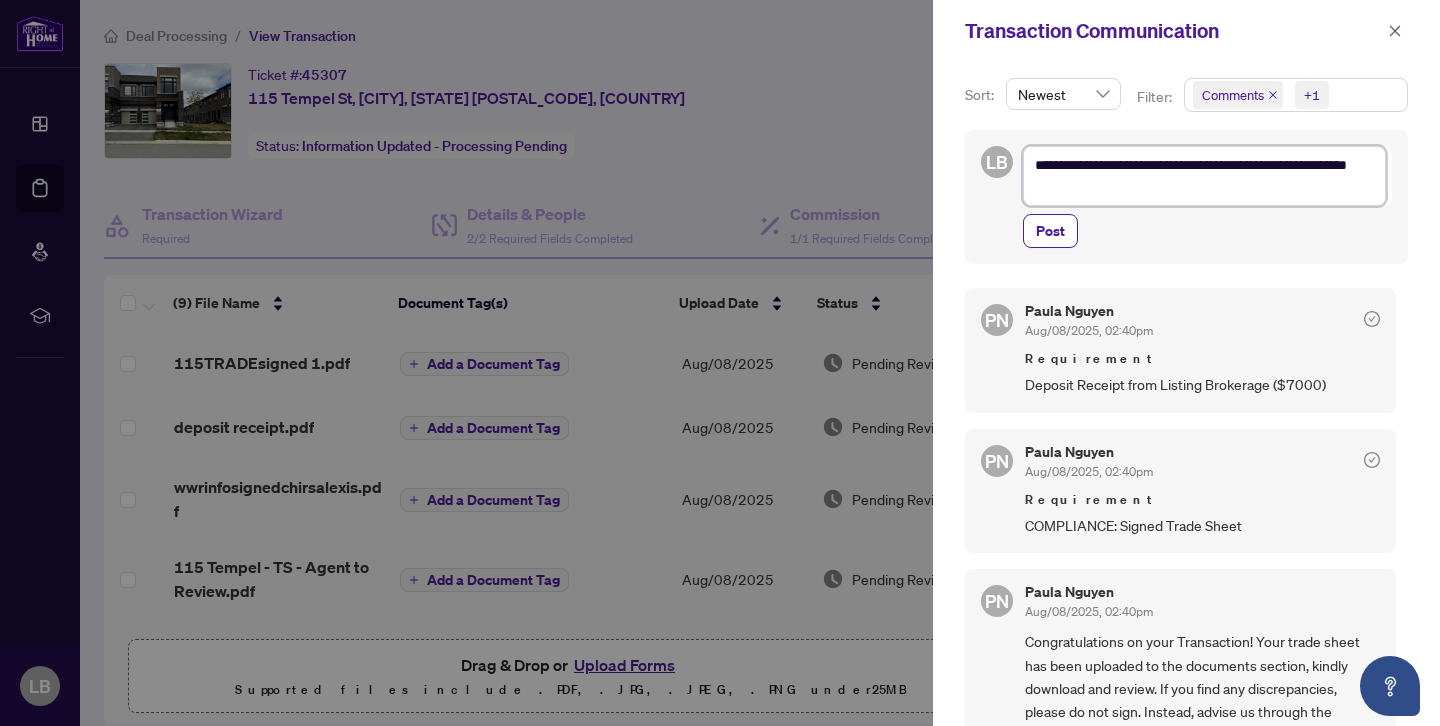 type on "**********" 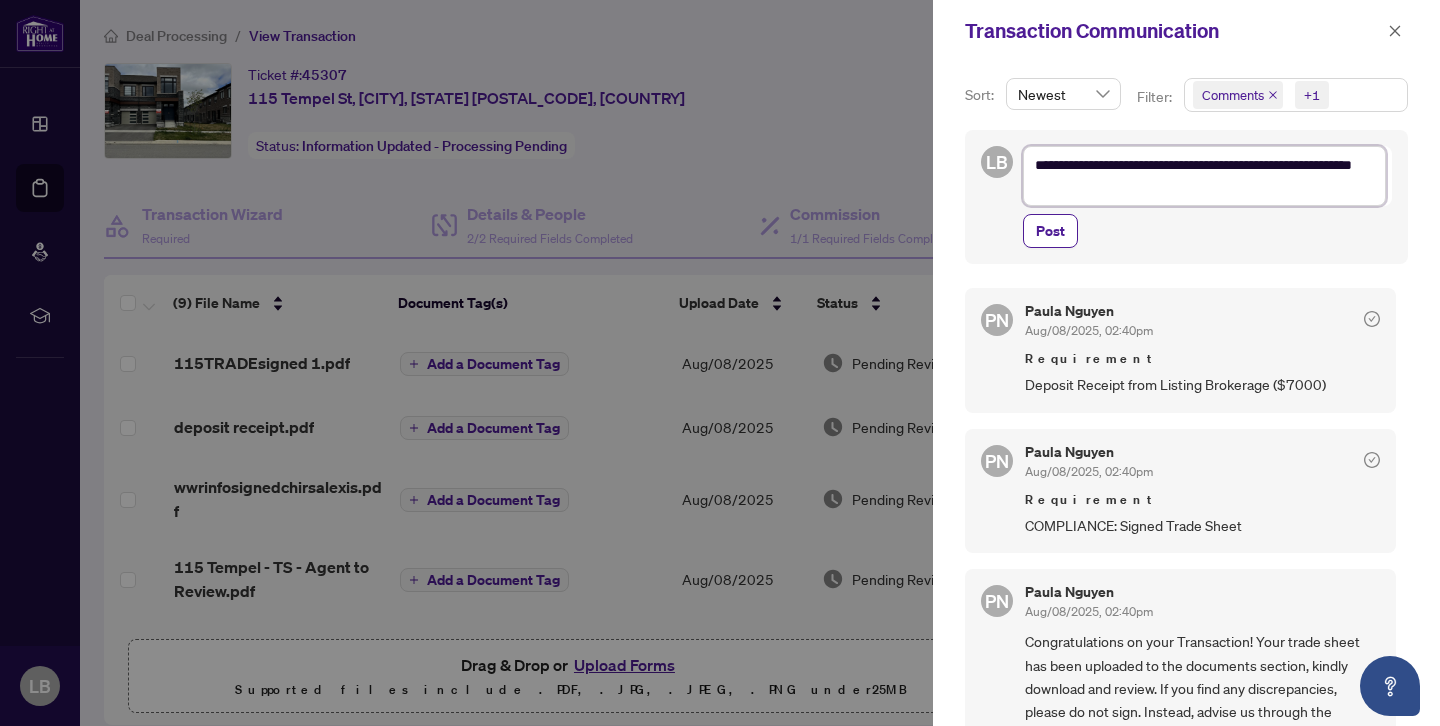 type on "**********" 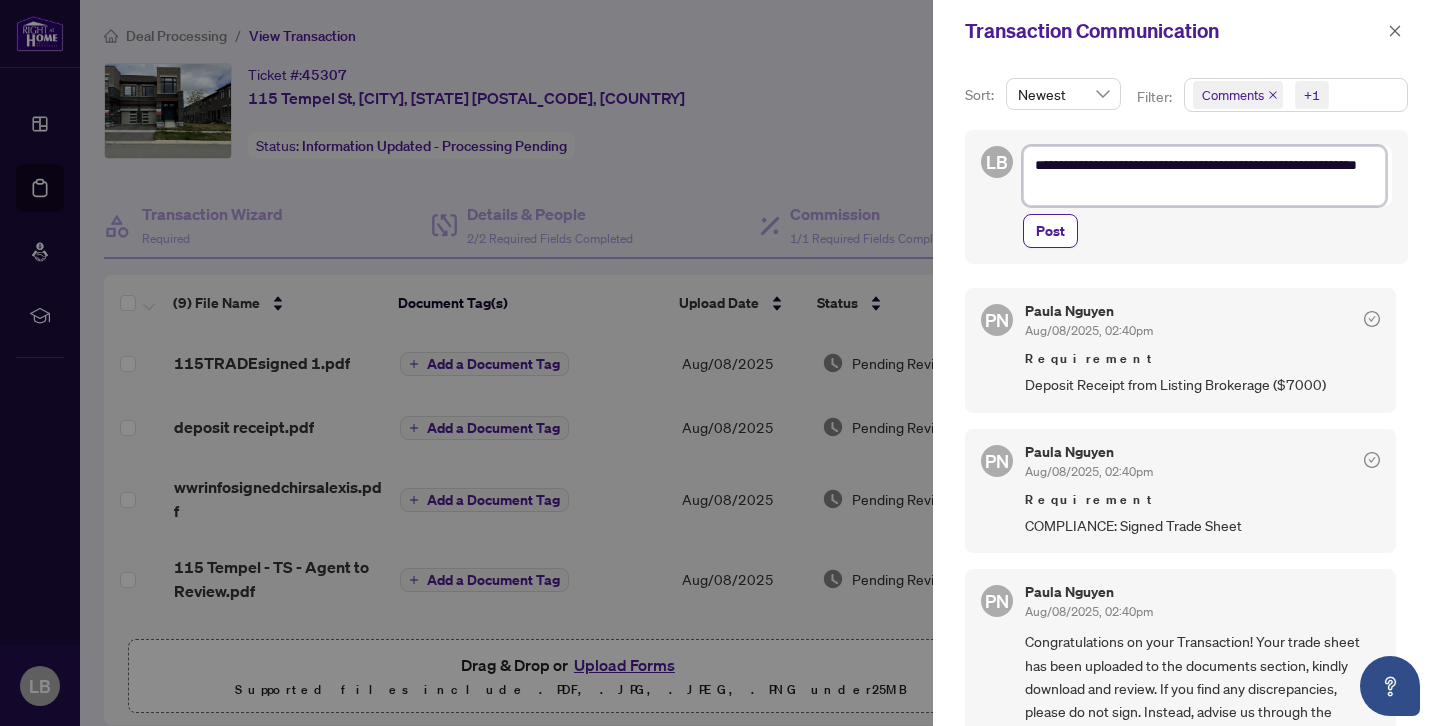 type on "**********" 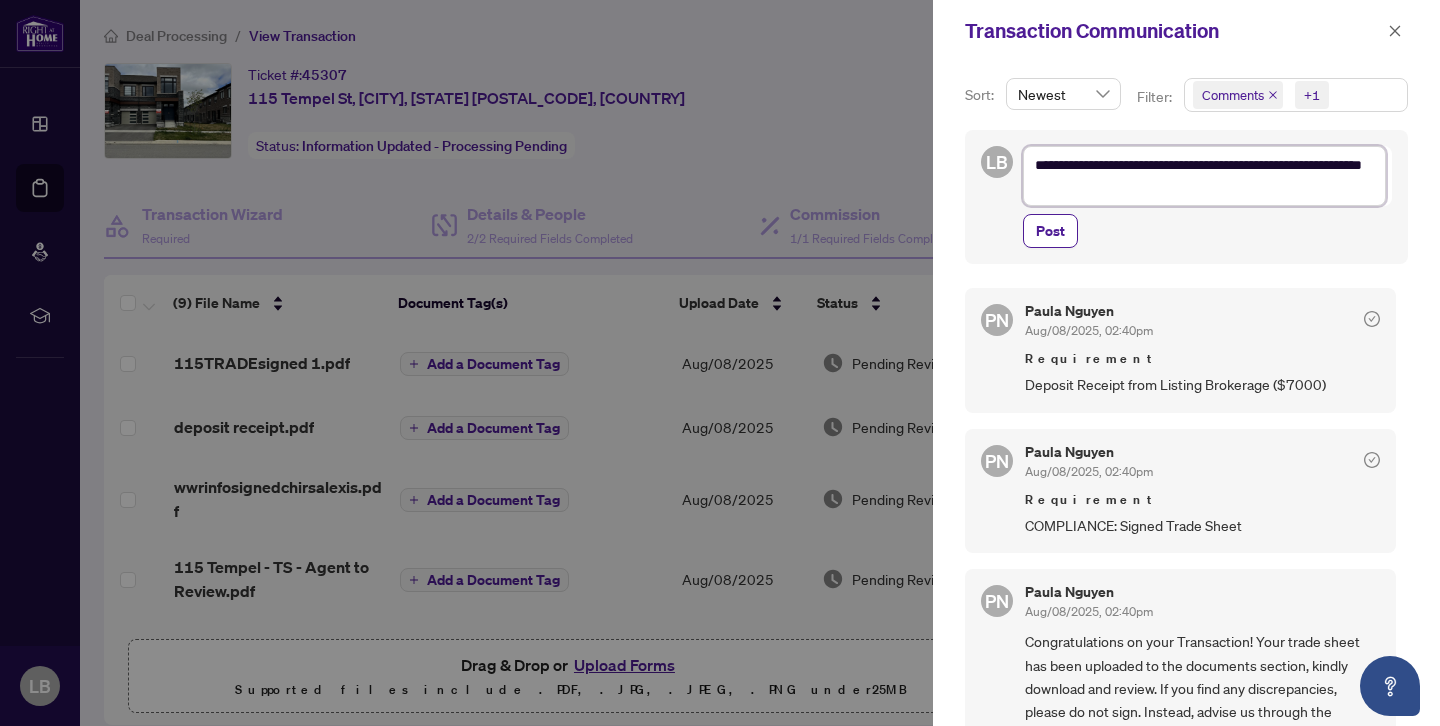 type on "**********" 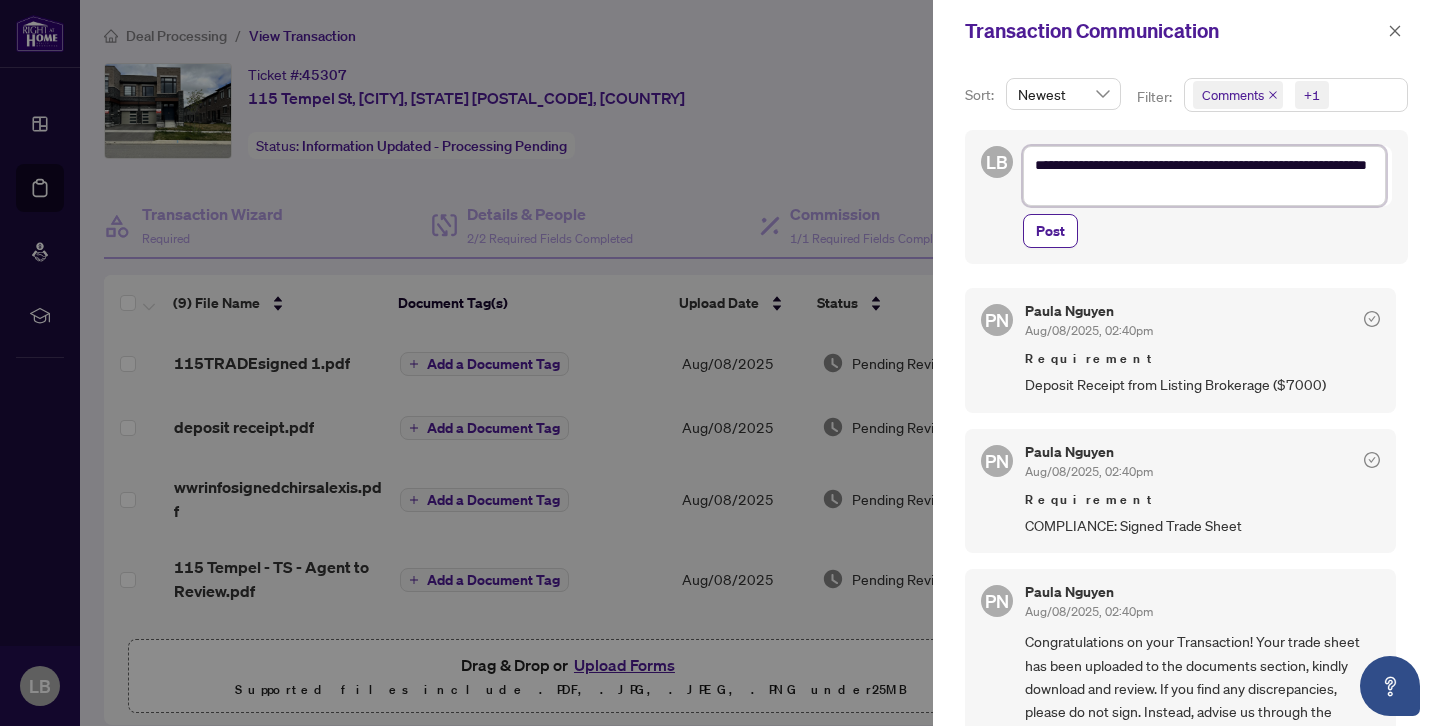 type on "**********" 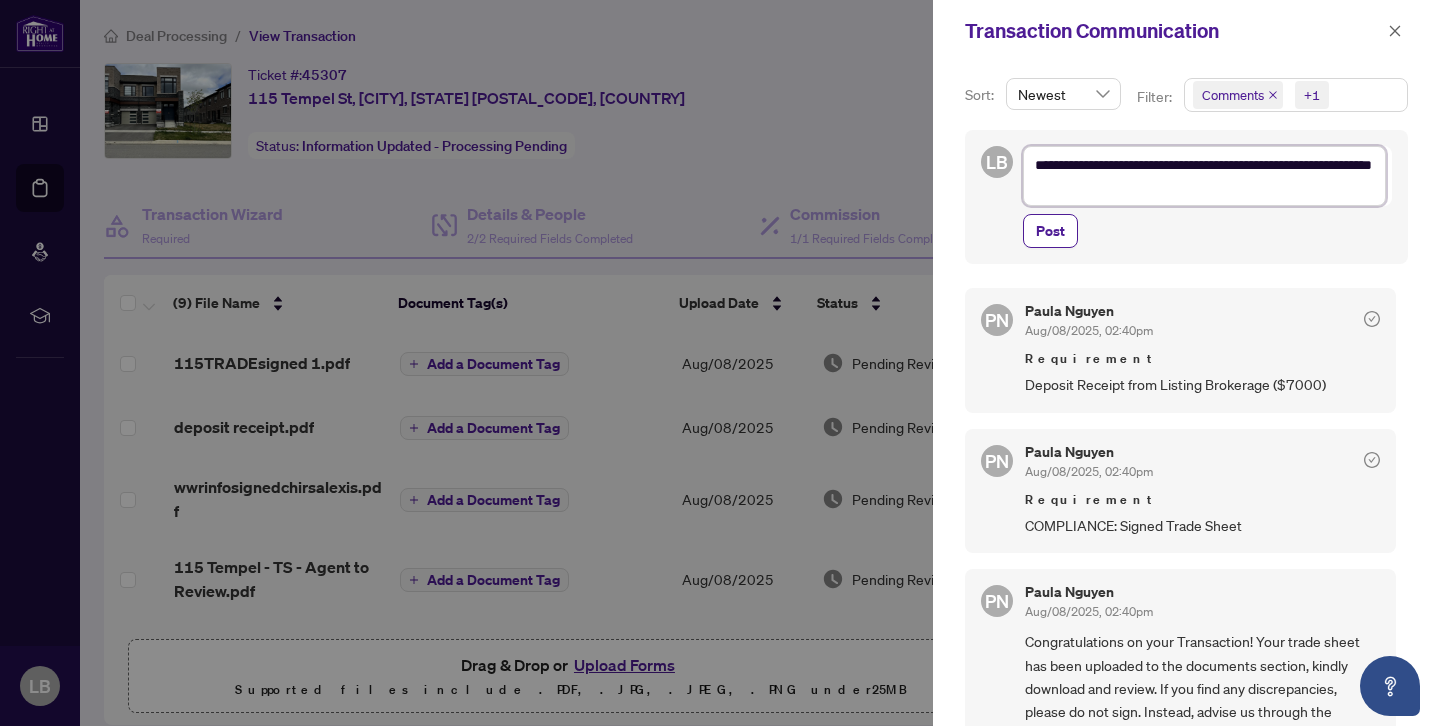 type on "**********" 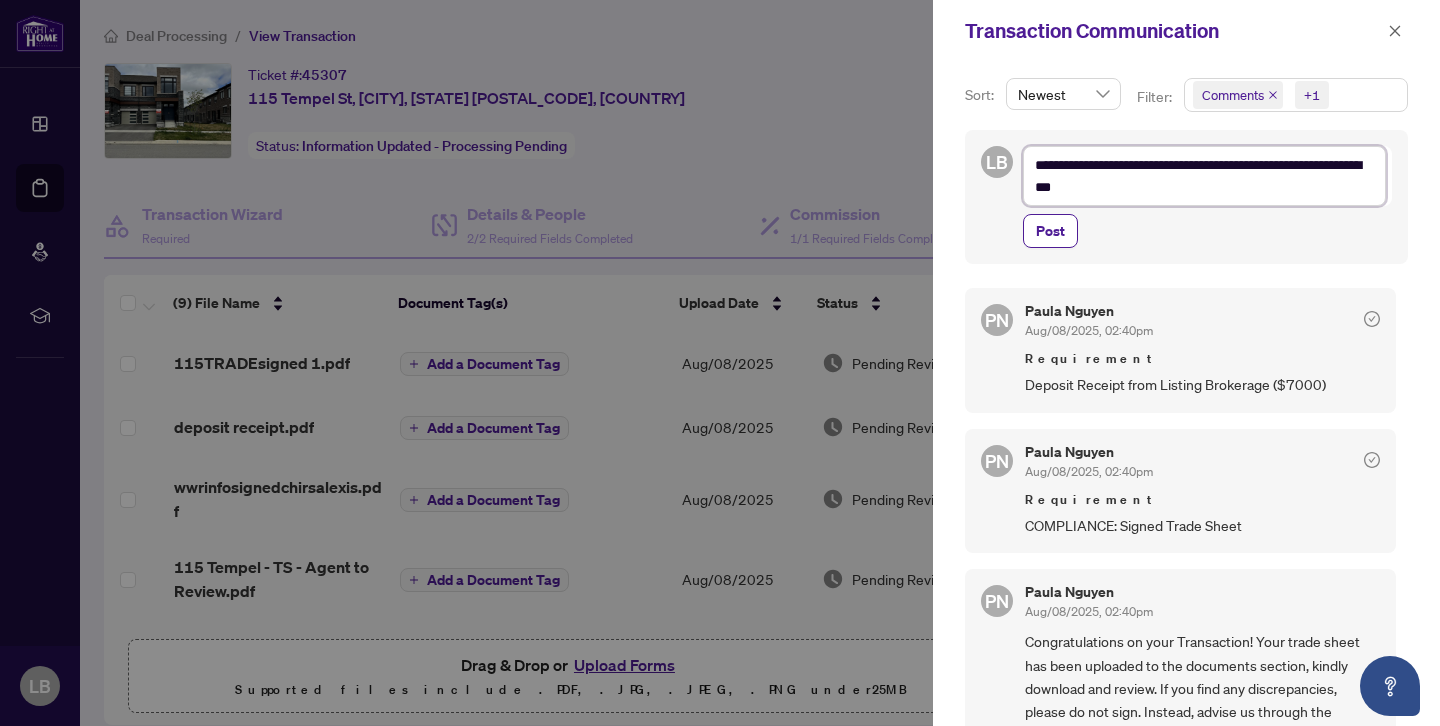 type on "**********" 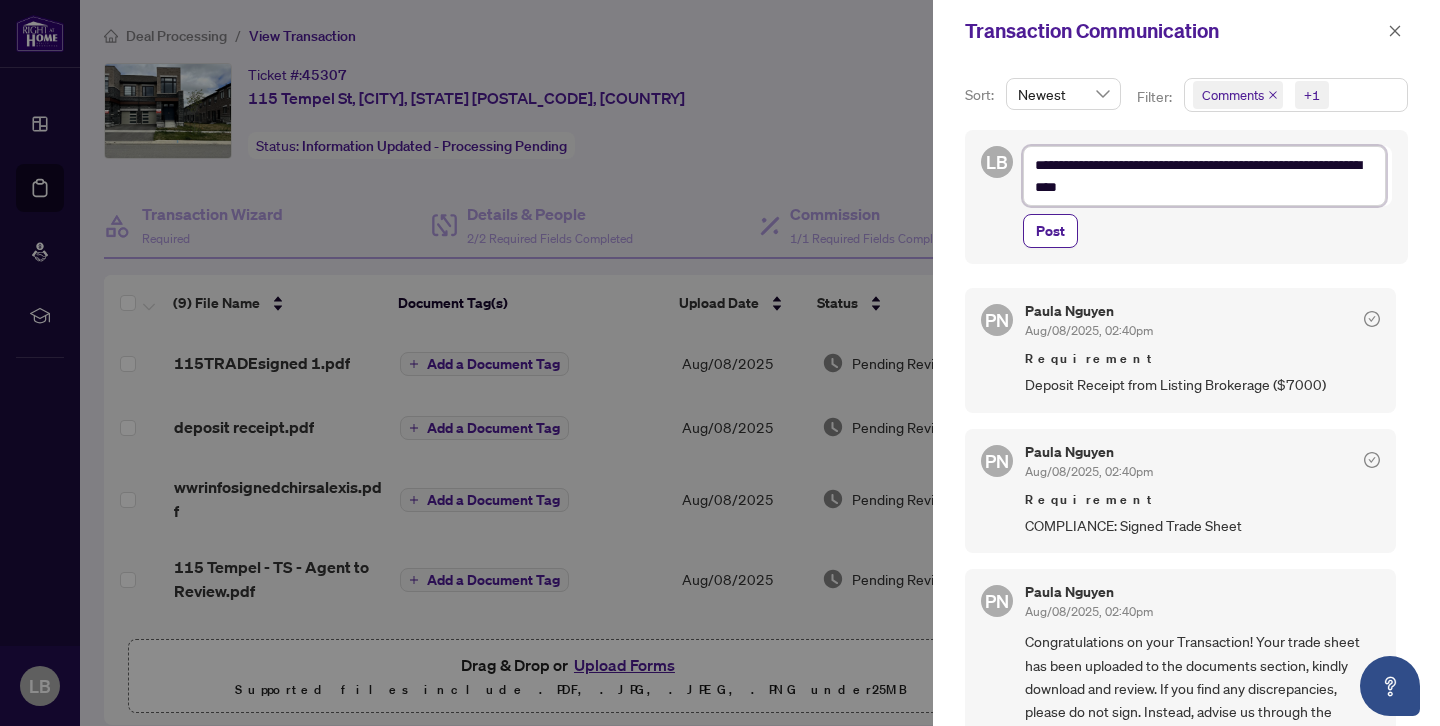type on "**********" 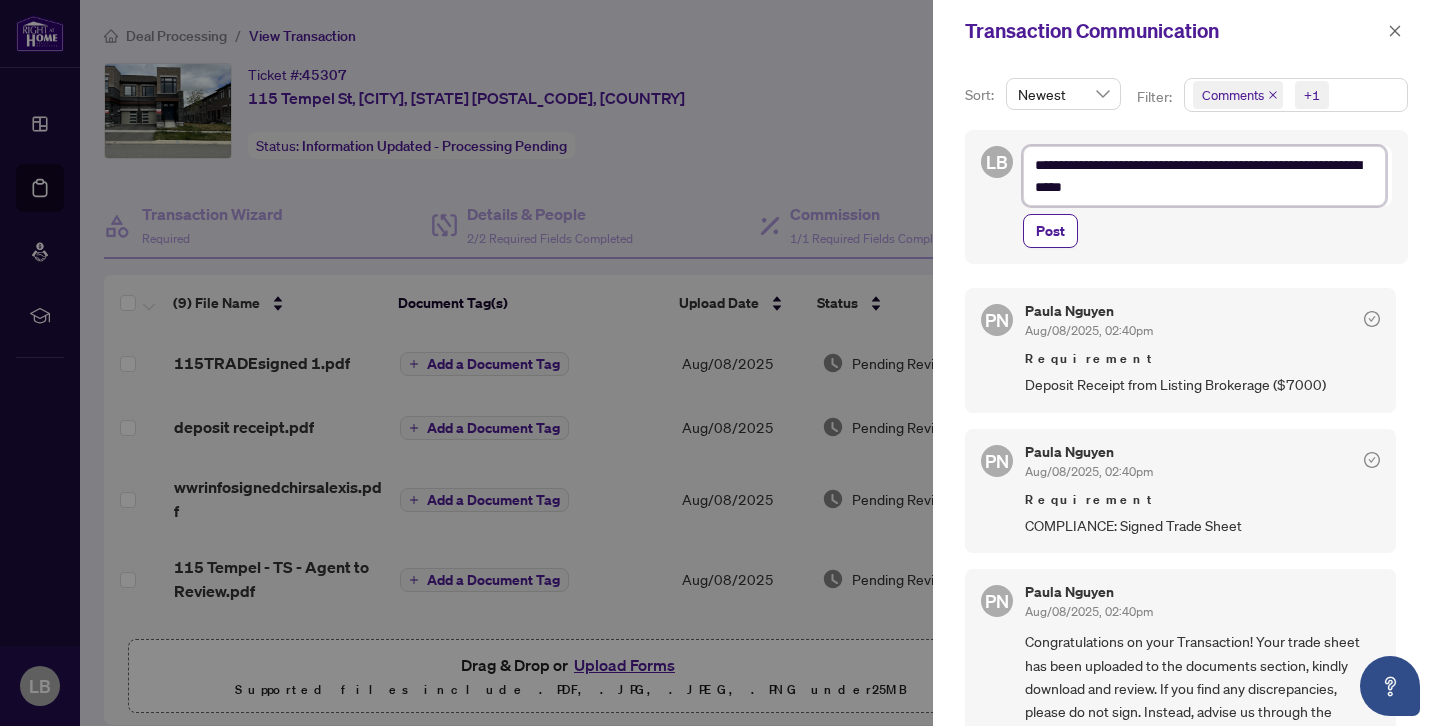 type on "**********" 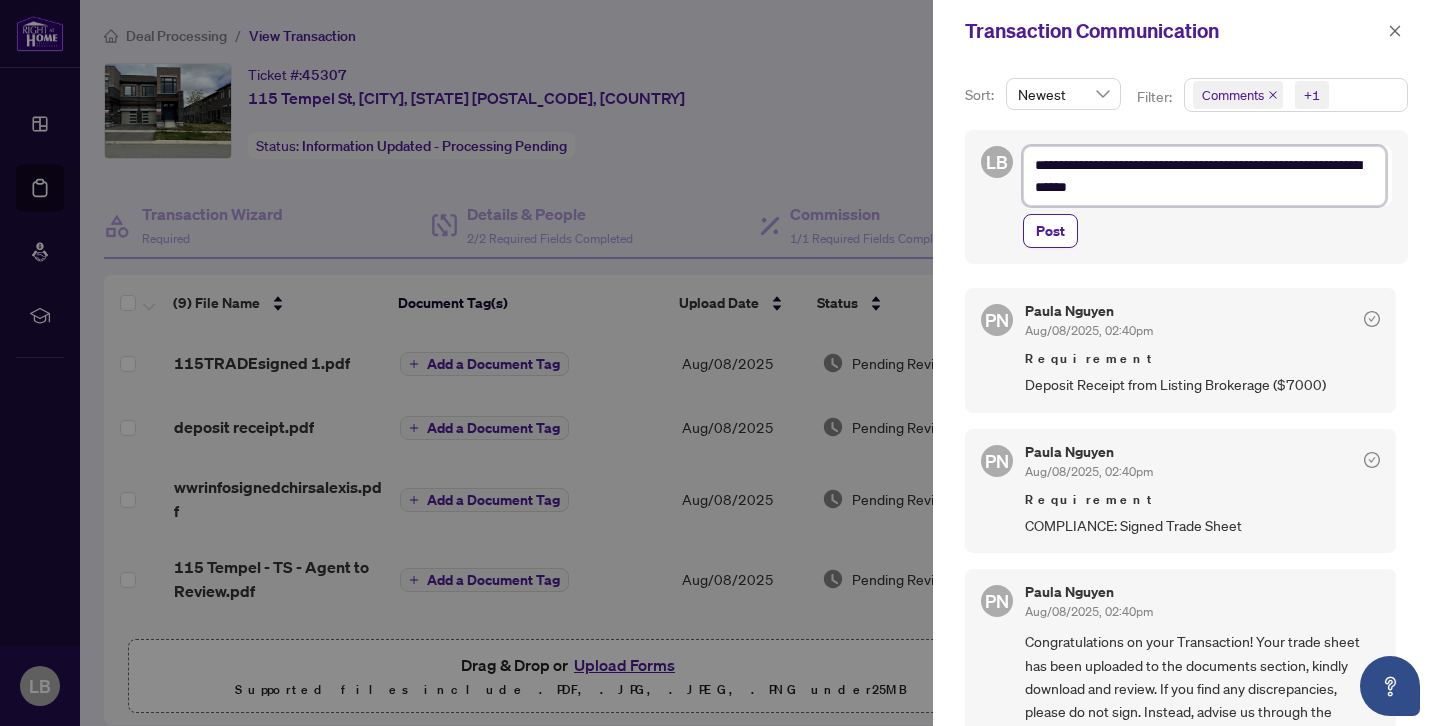 type on "**********" 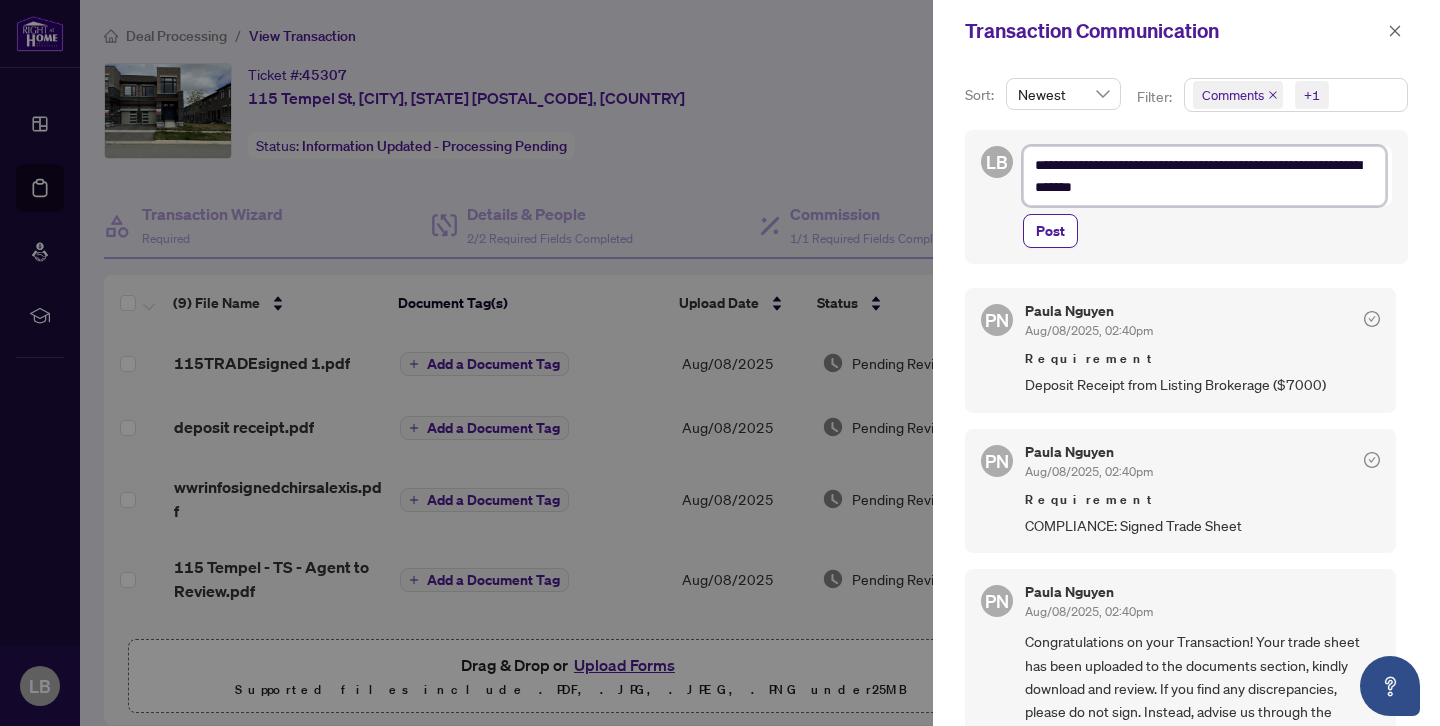 type on "**********" 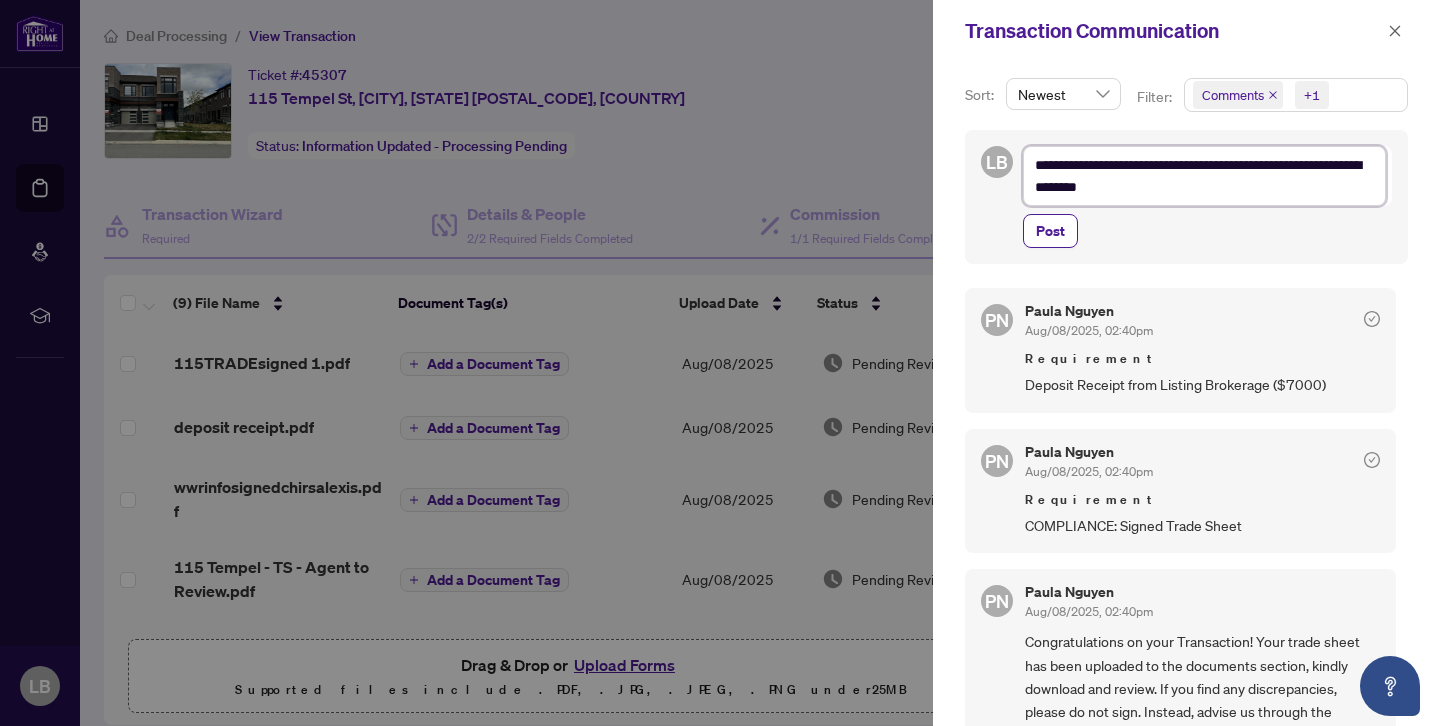 type on "**********" 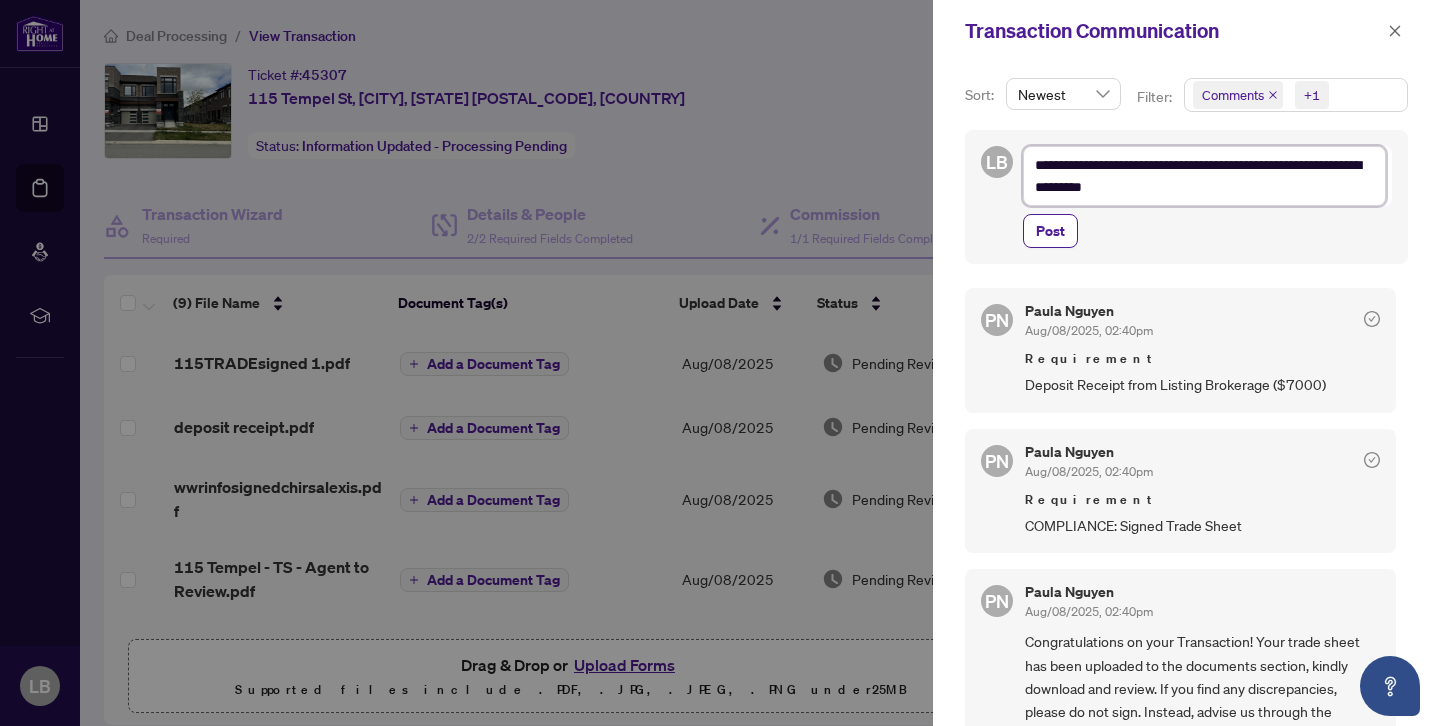 type on "**********" 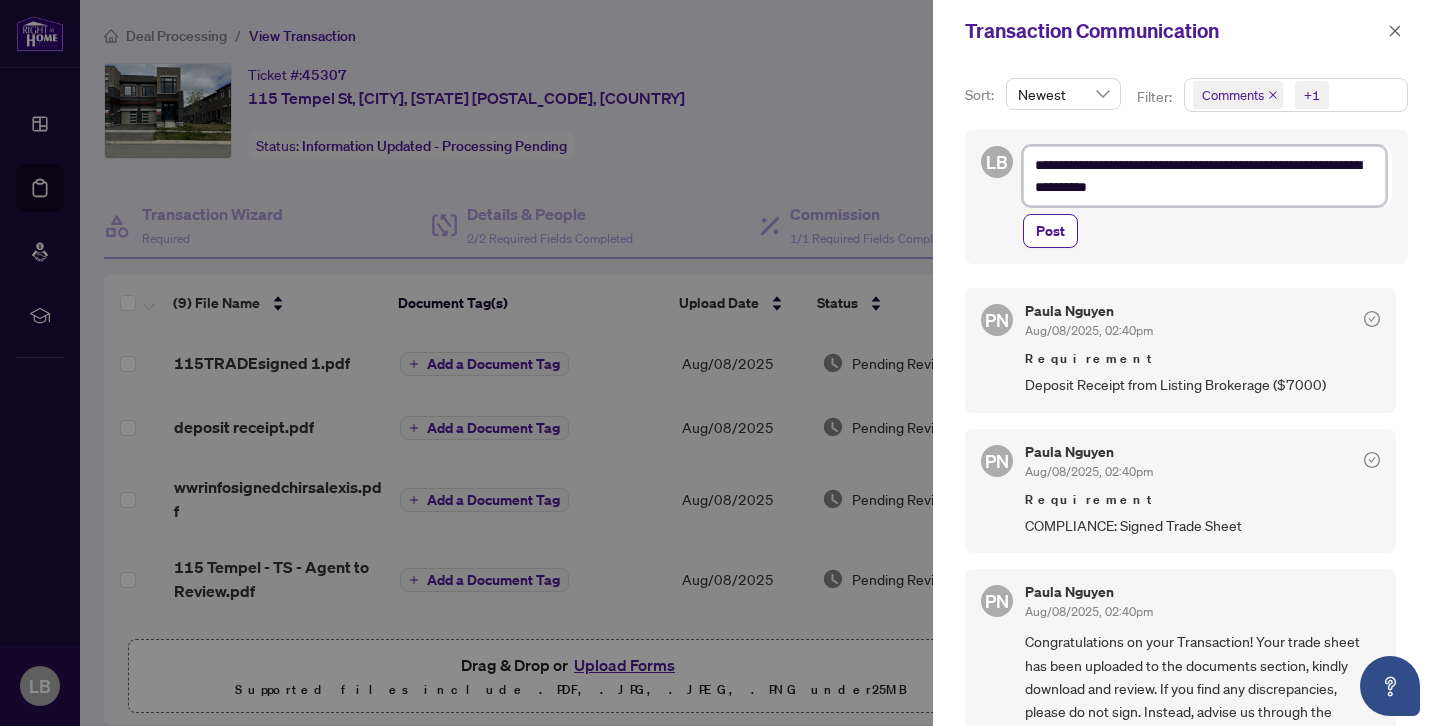 type on "**********" 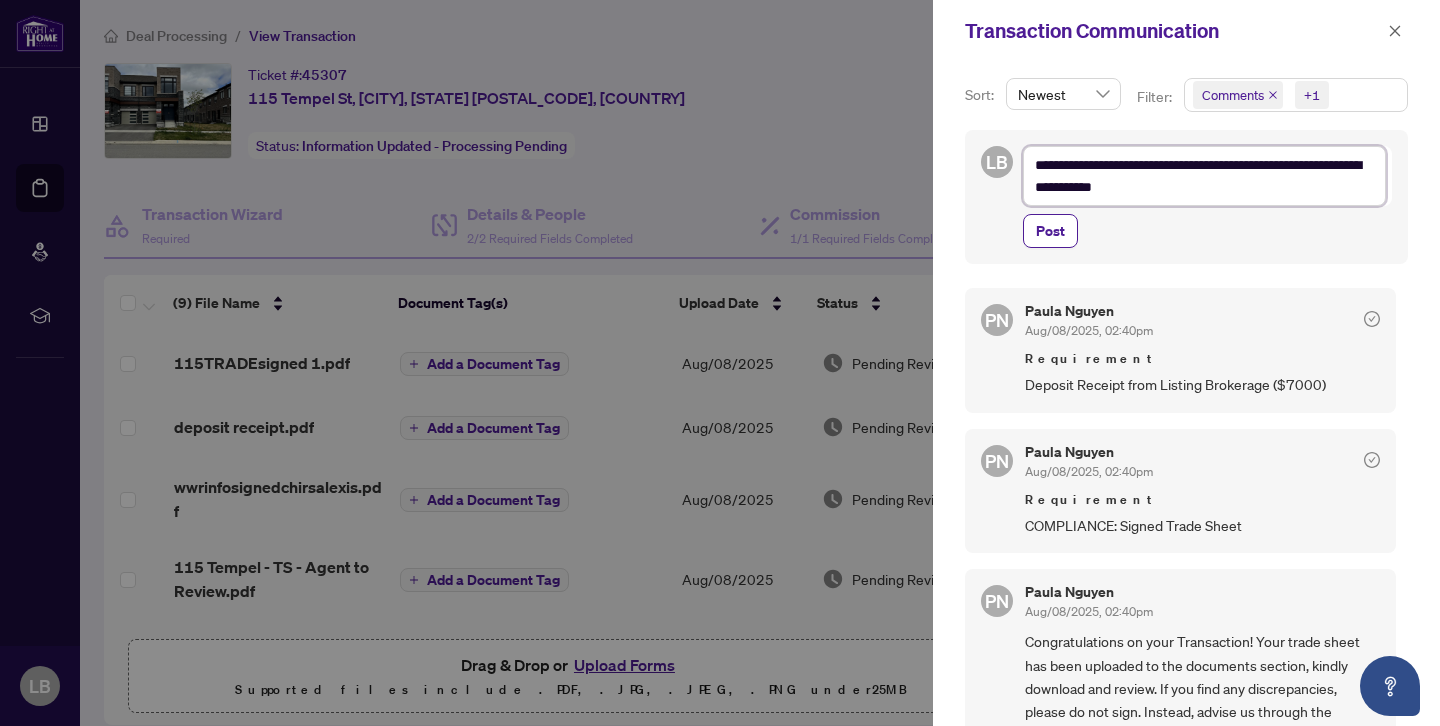 type on "**********" 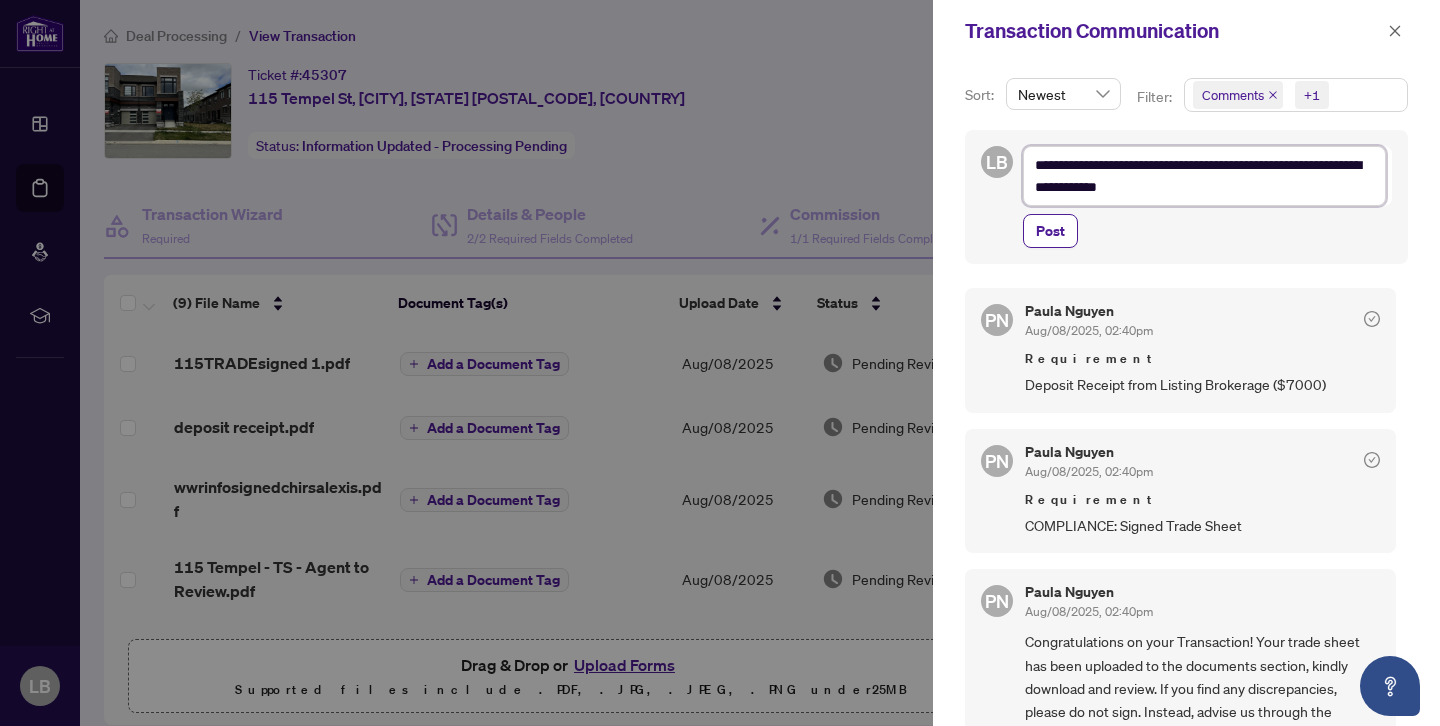 type on "**********" 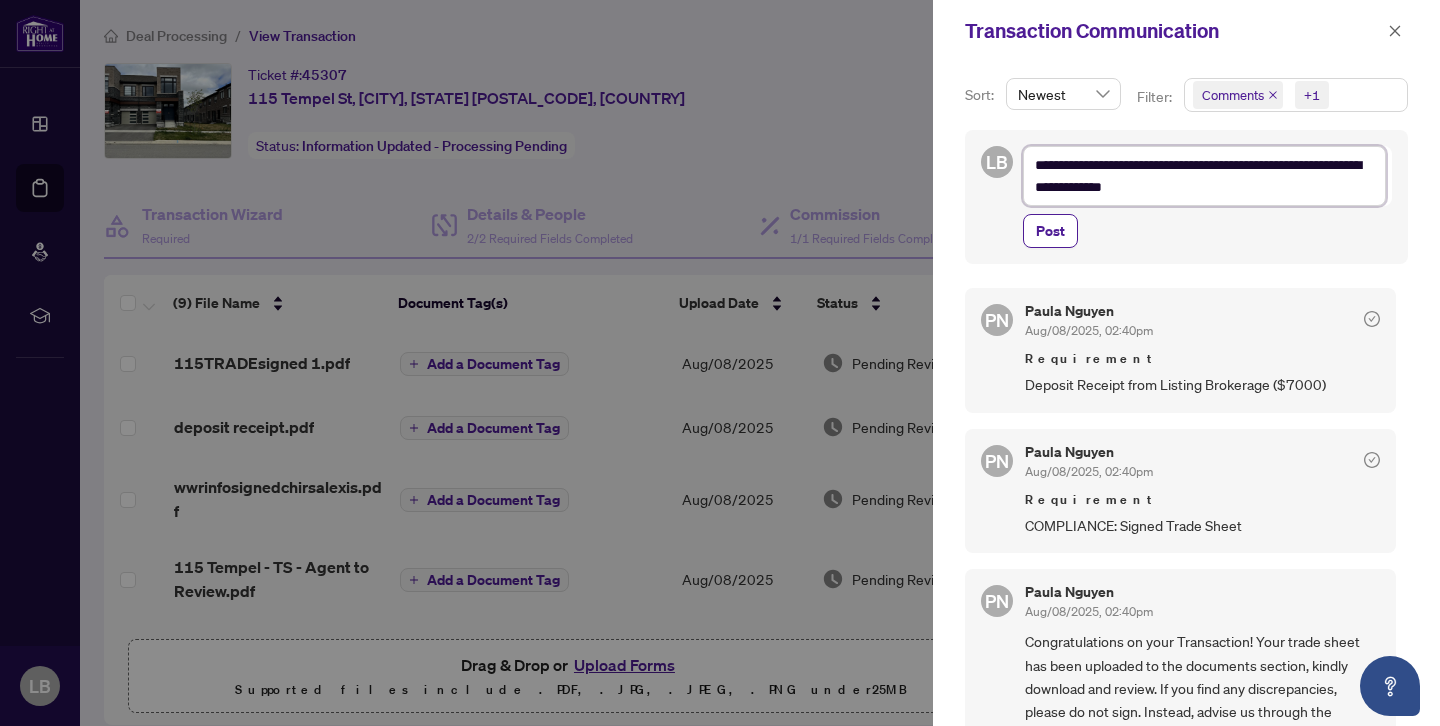 type on "**********" 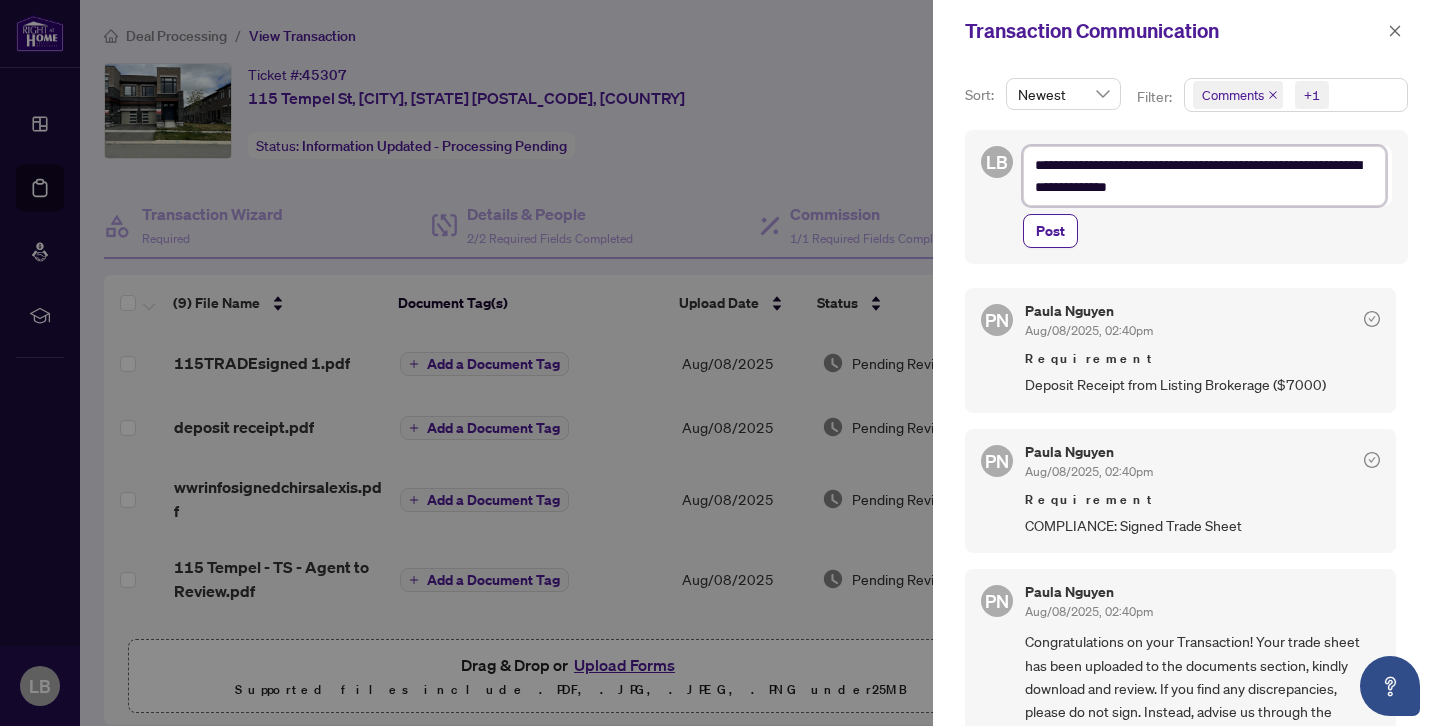 type on "**********" 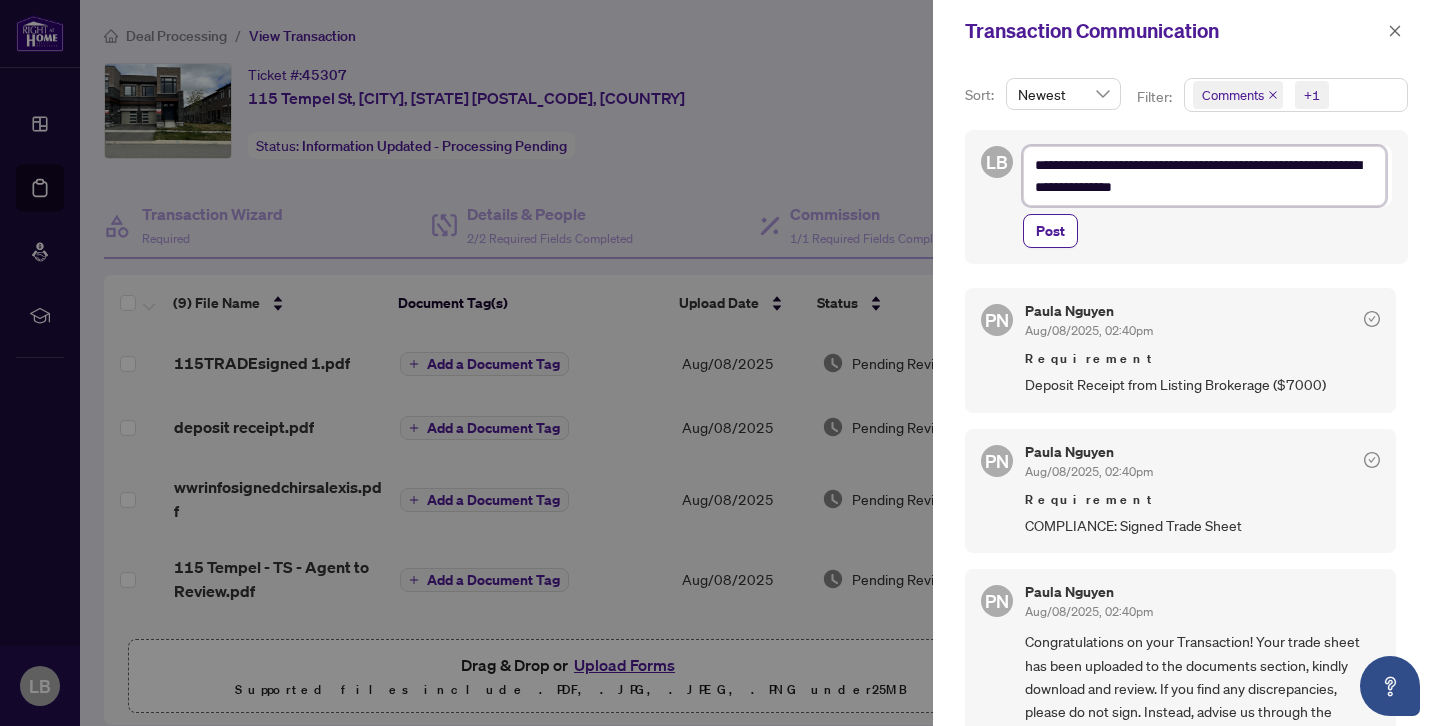 type on "**********" 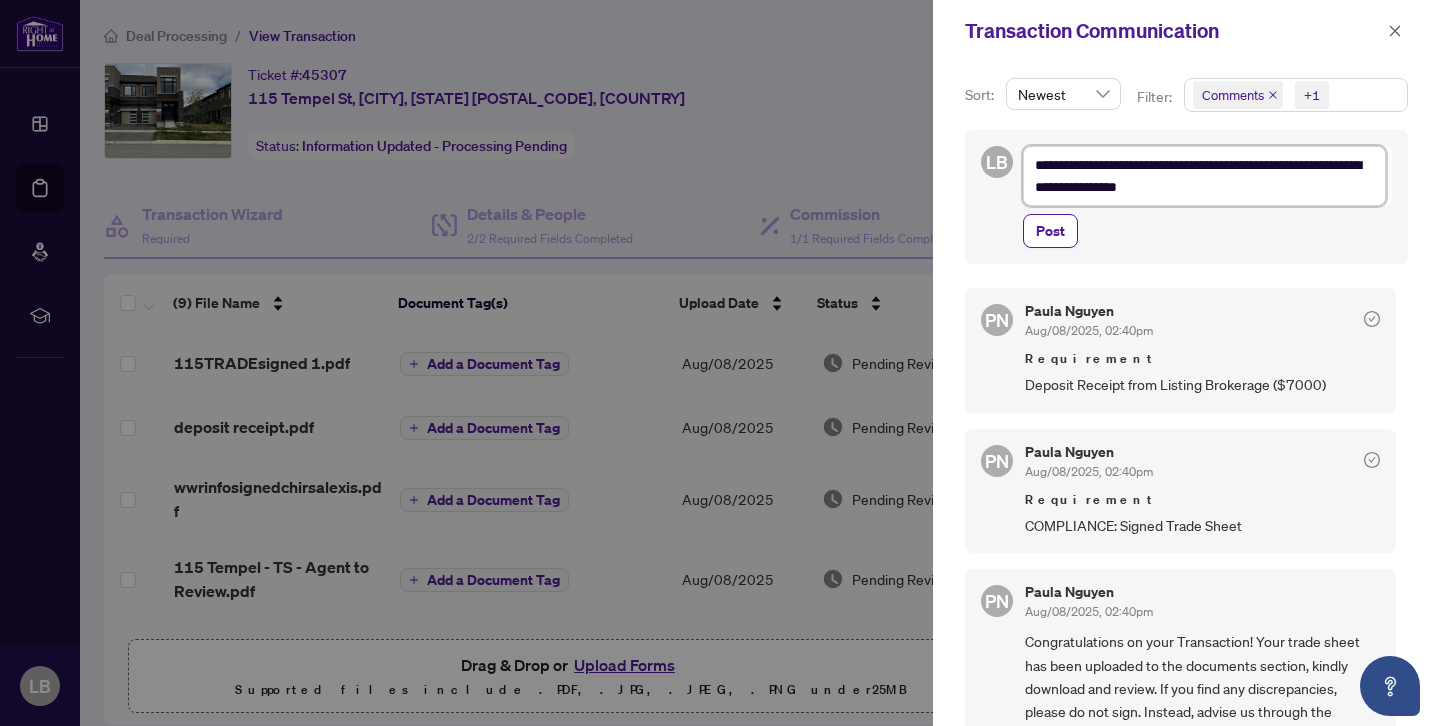 type on "**********" 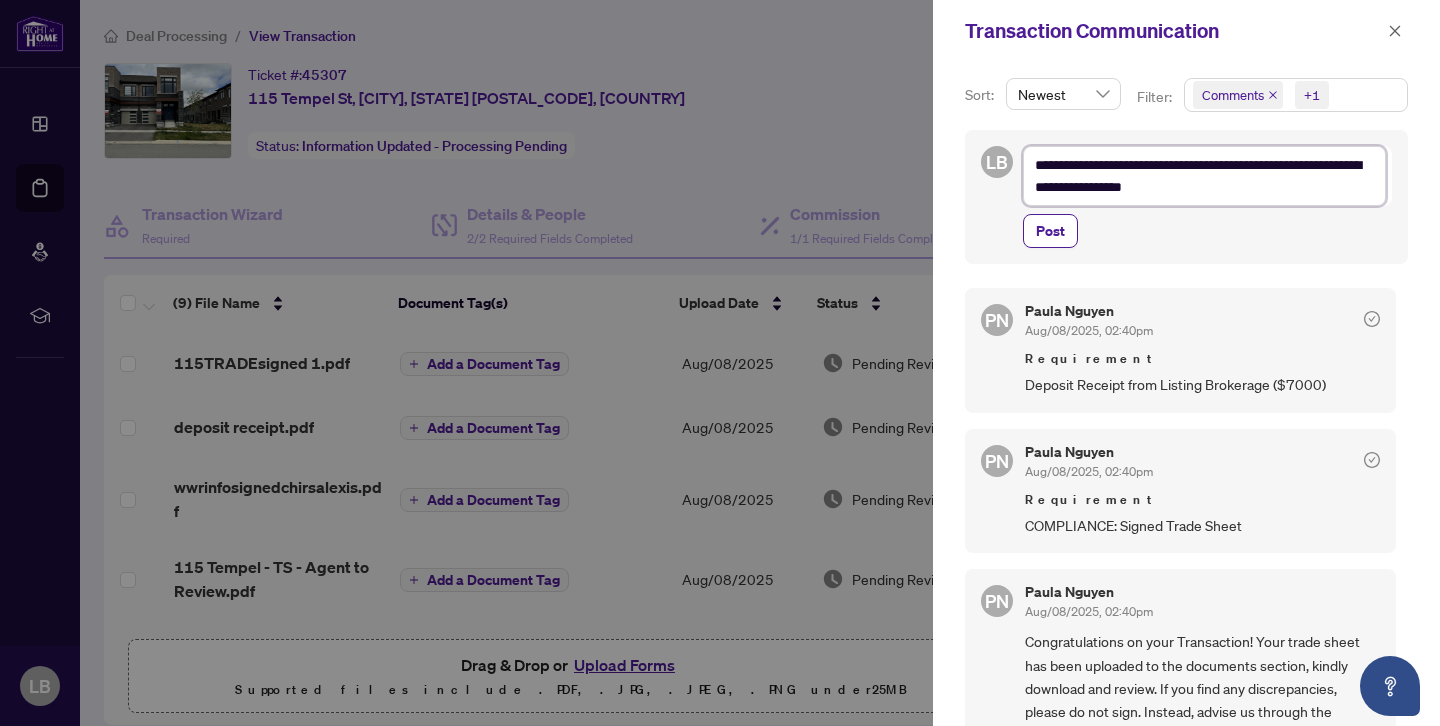type on "**********" 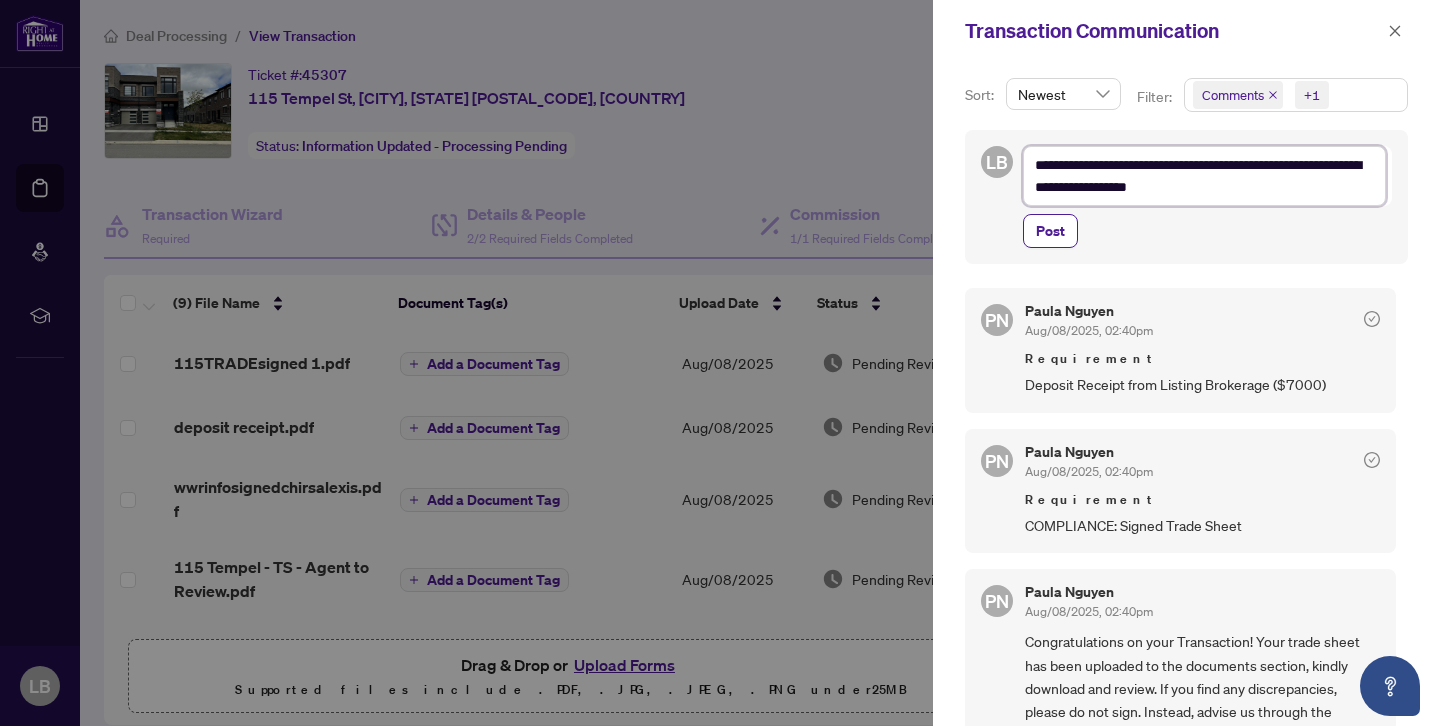 type on "**********" 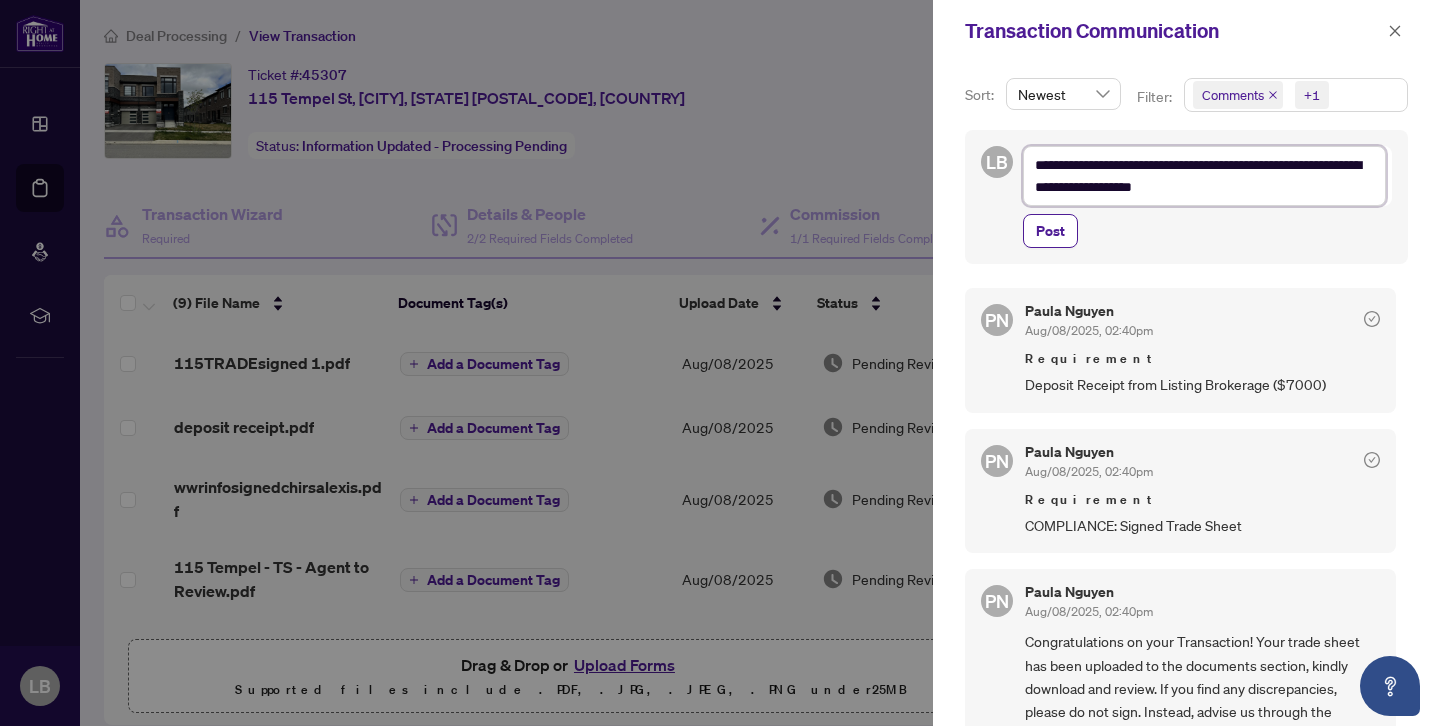 type on "**********" 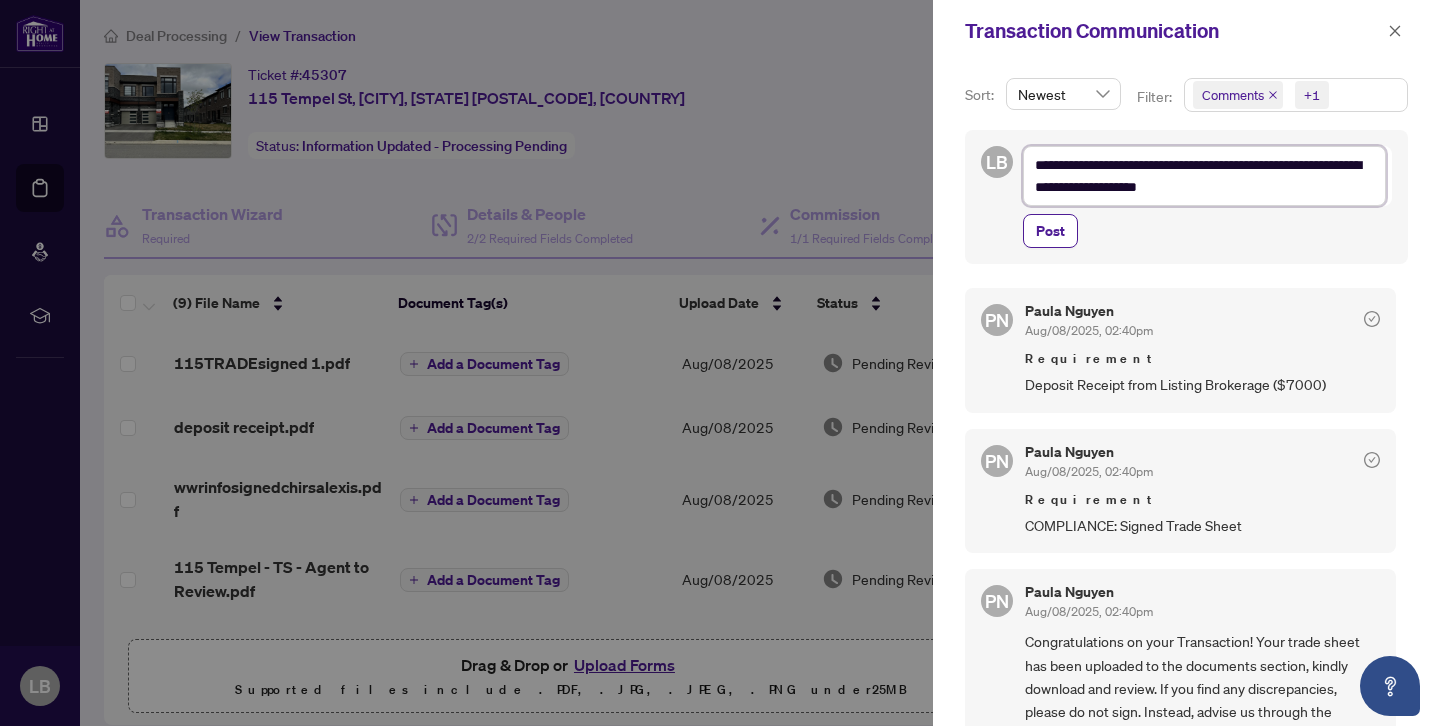 type on "**********" 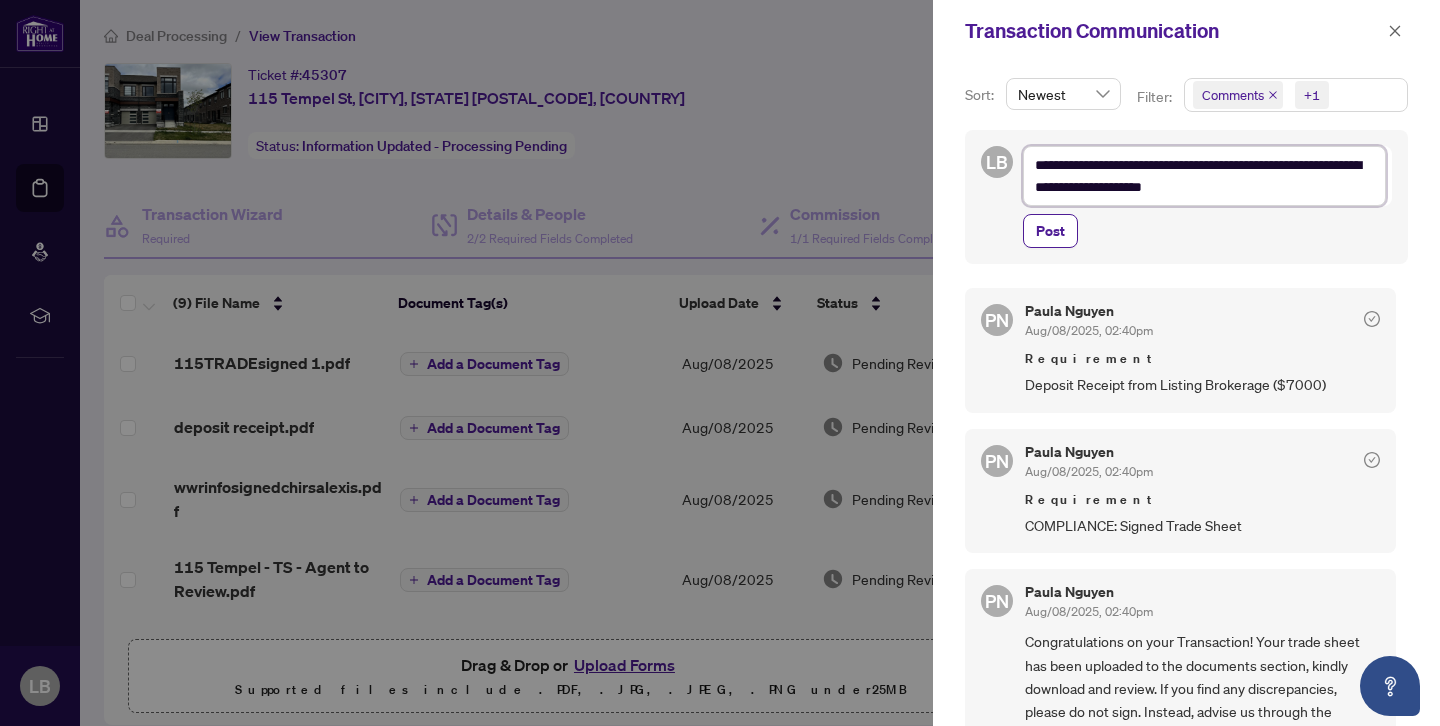 type on "**********" 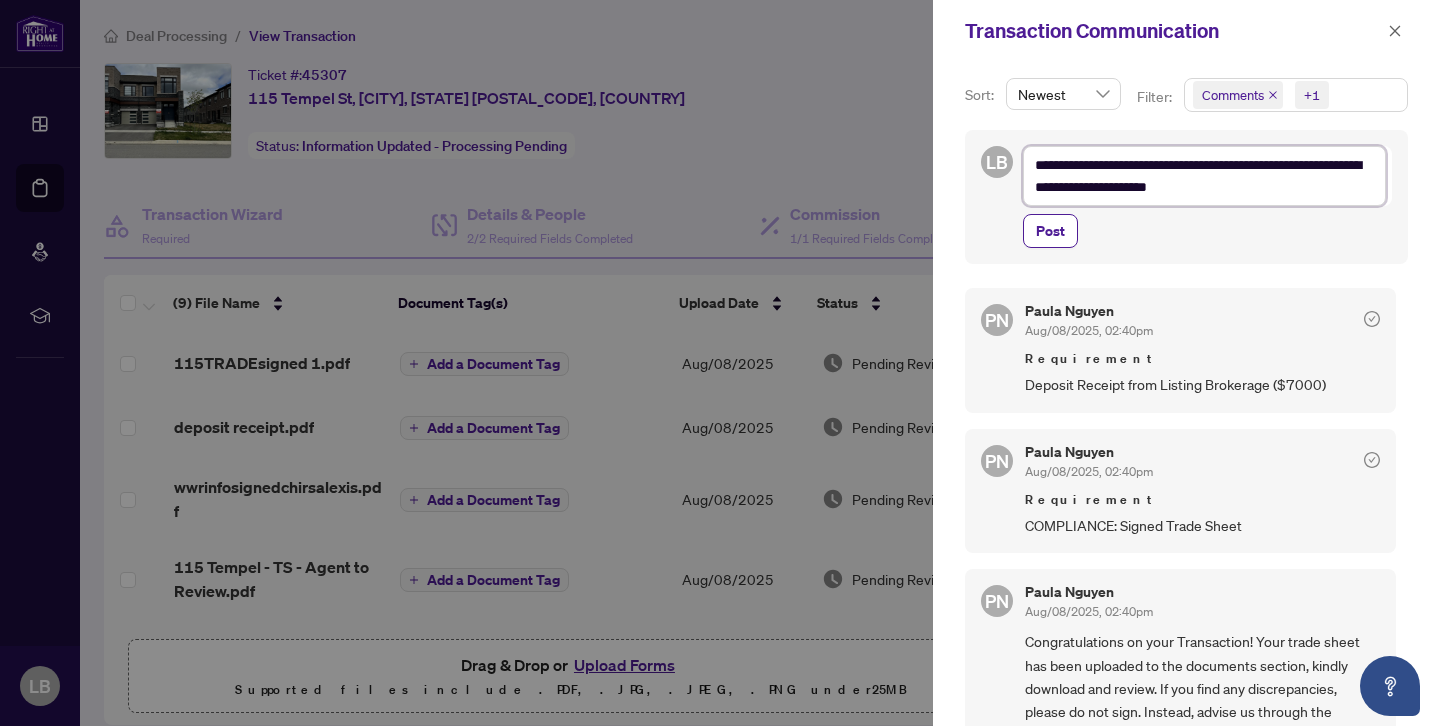 type on "**********" 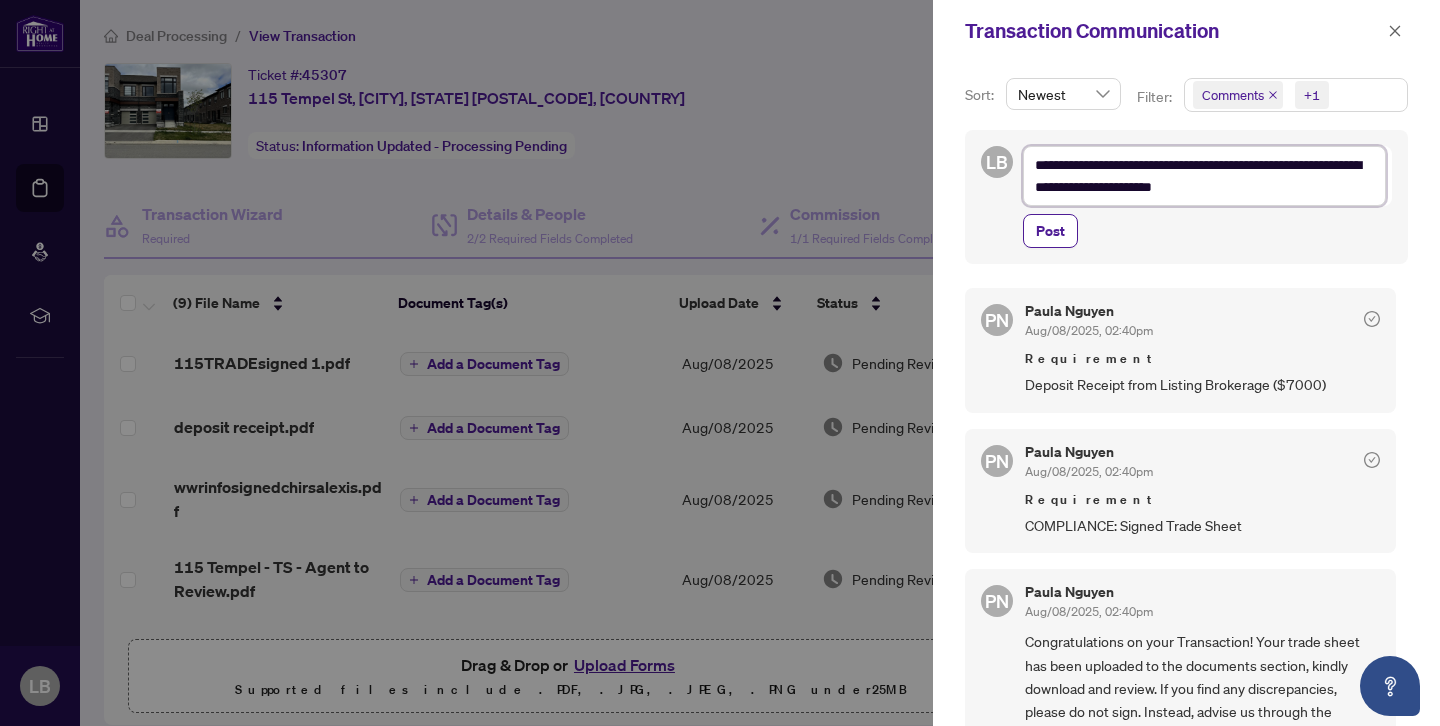 type on "**********" 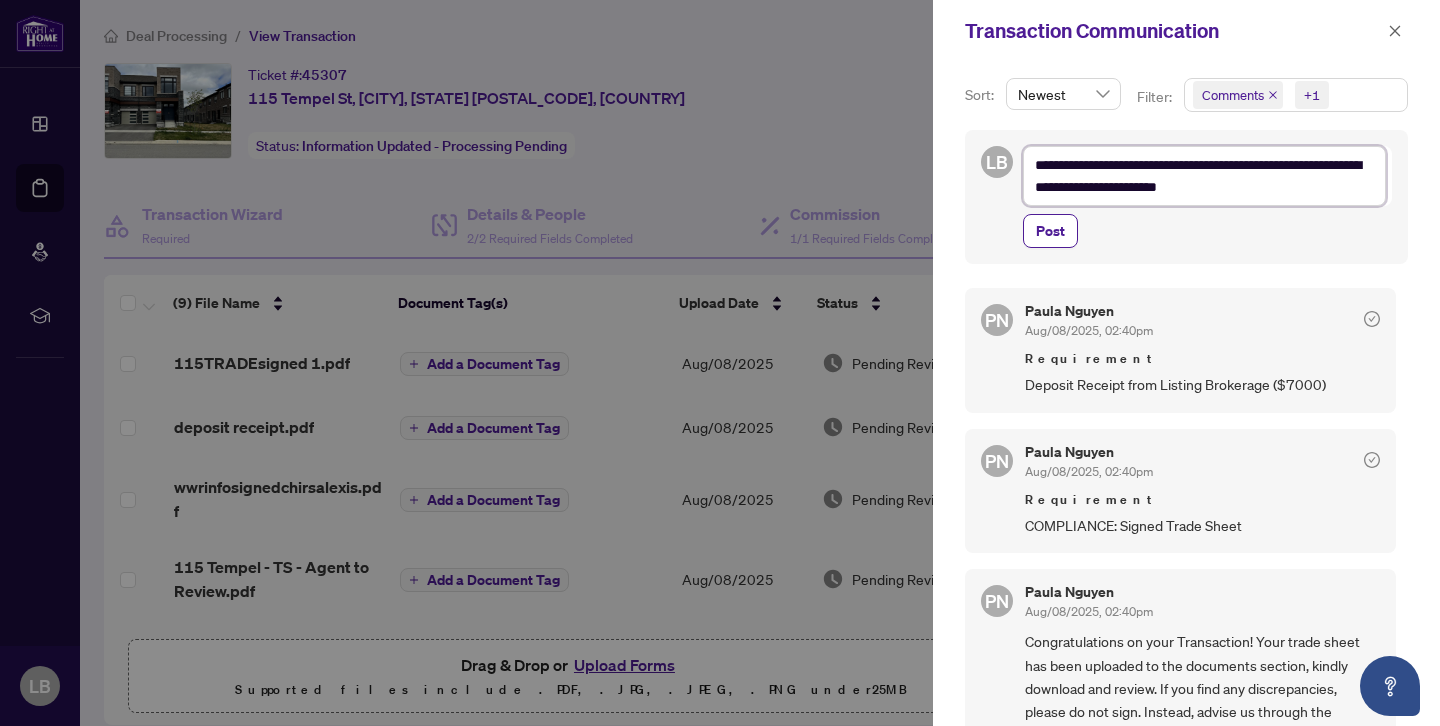 type on "**********" 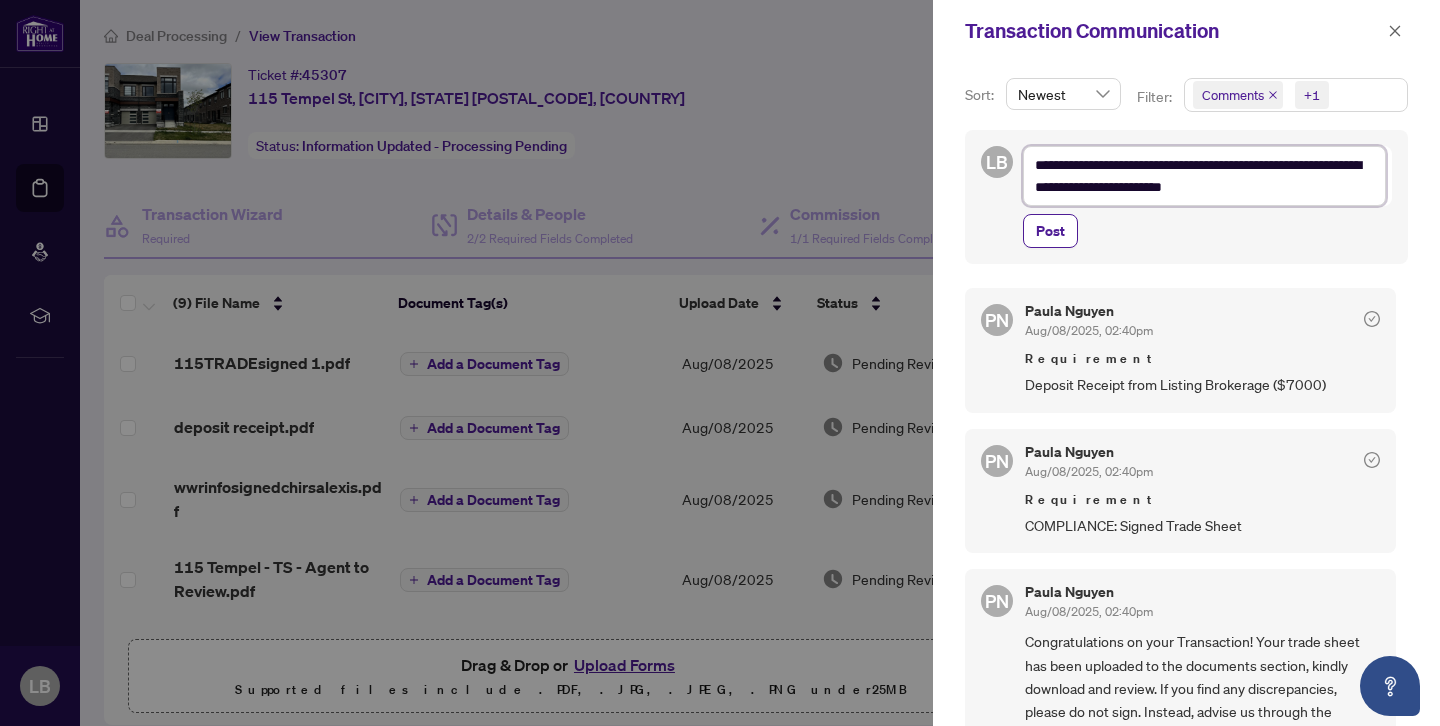 type on "**********" 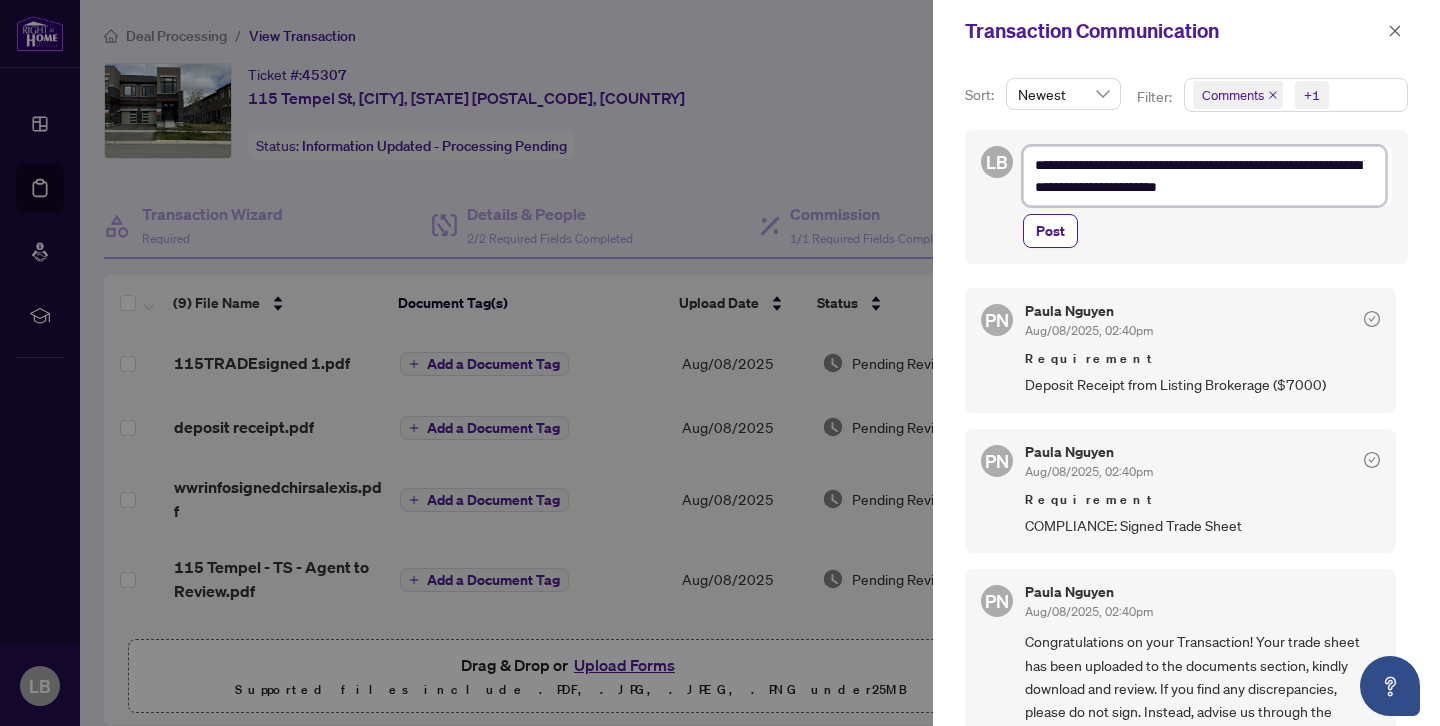 type on "**********" 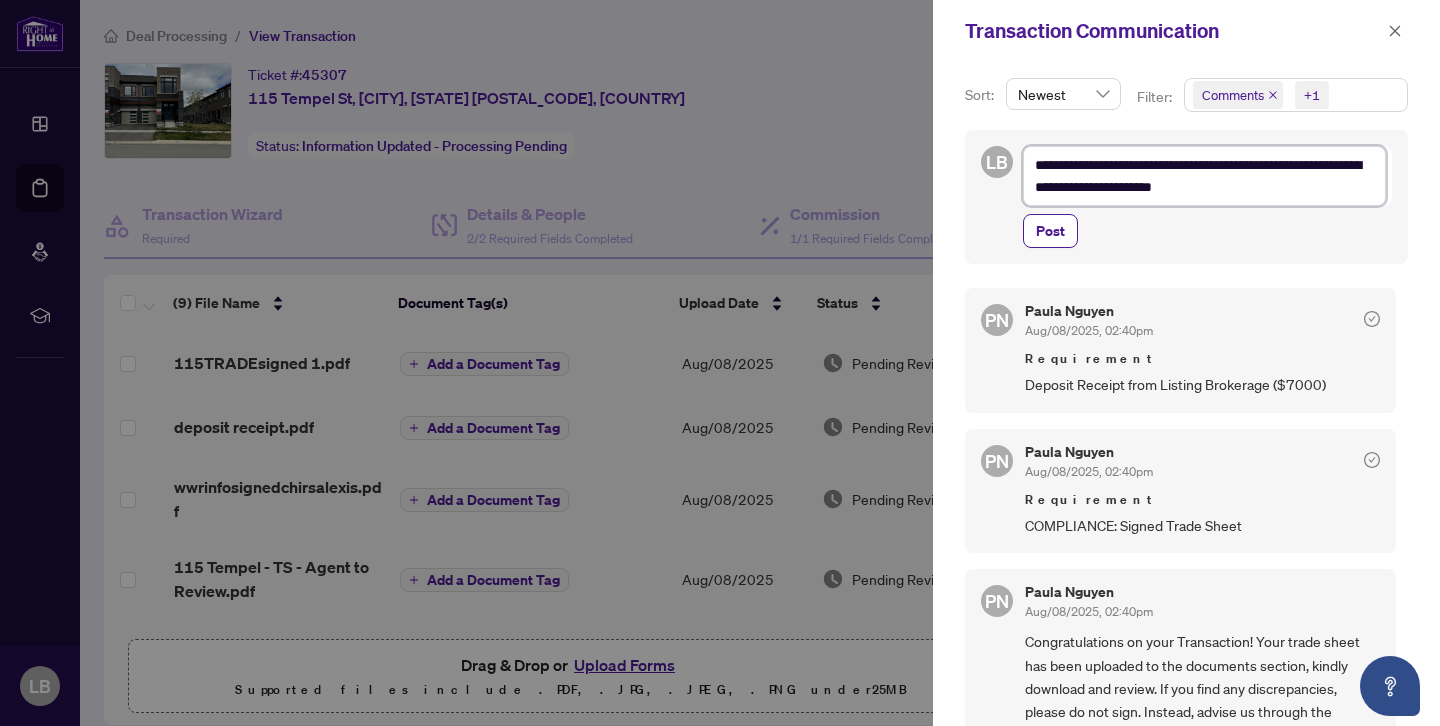 type on "**********" 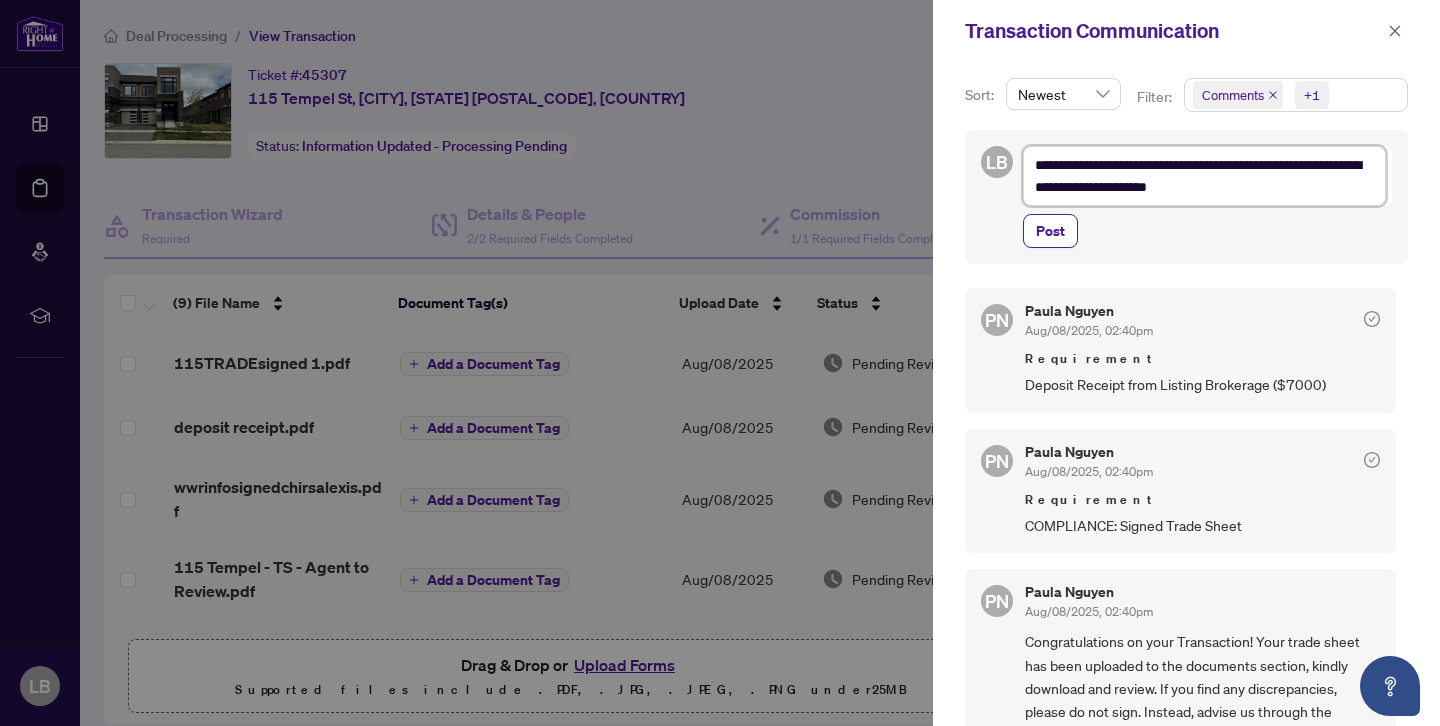 type on "**********" 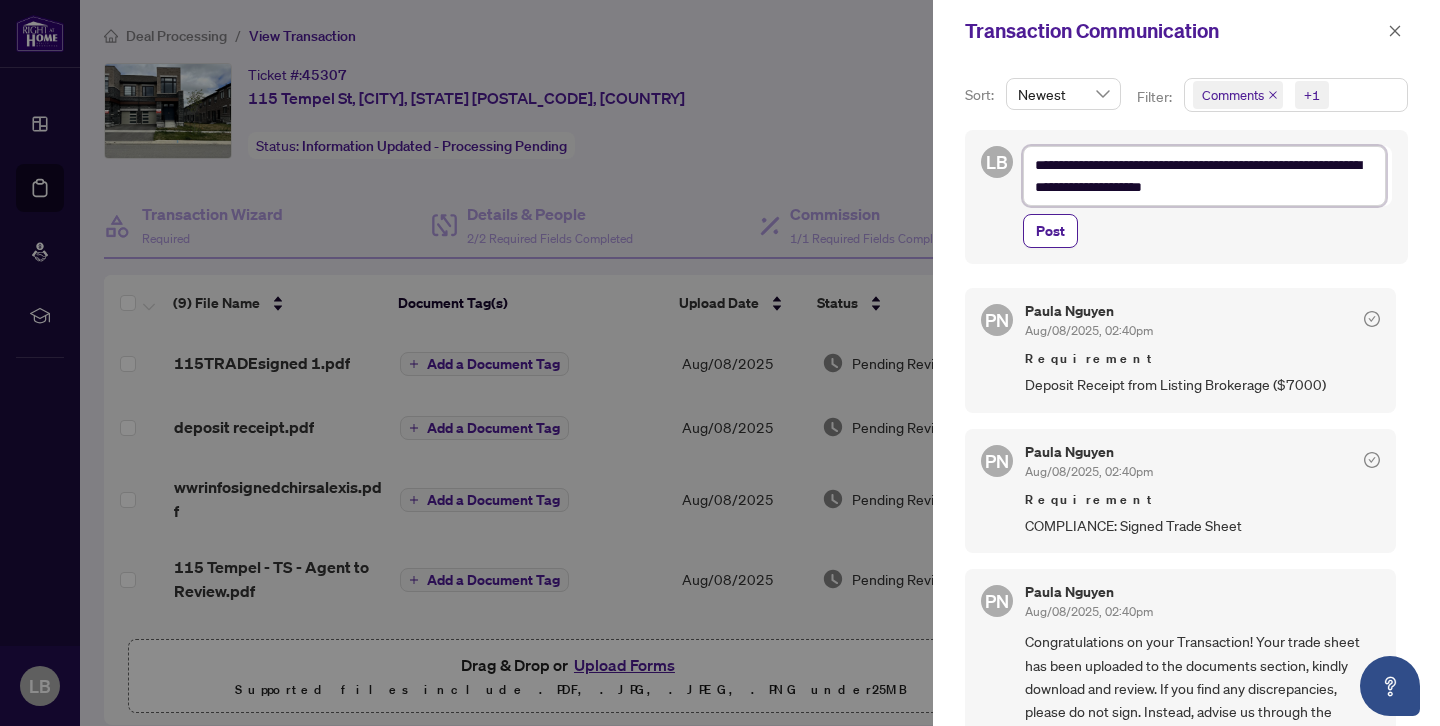type on "**********" 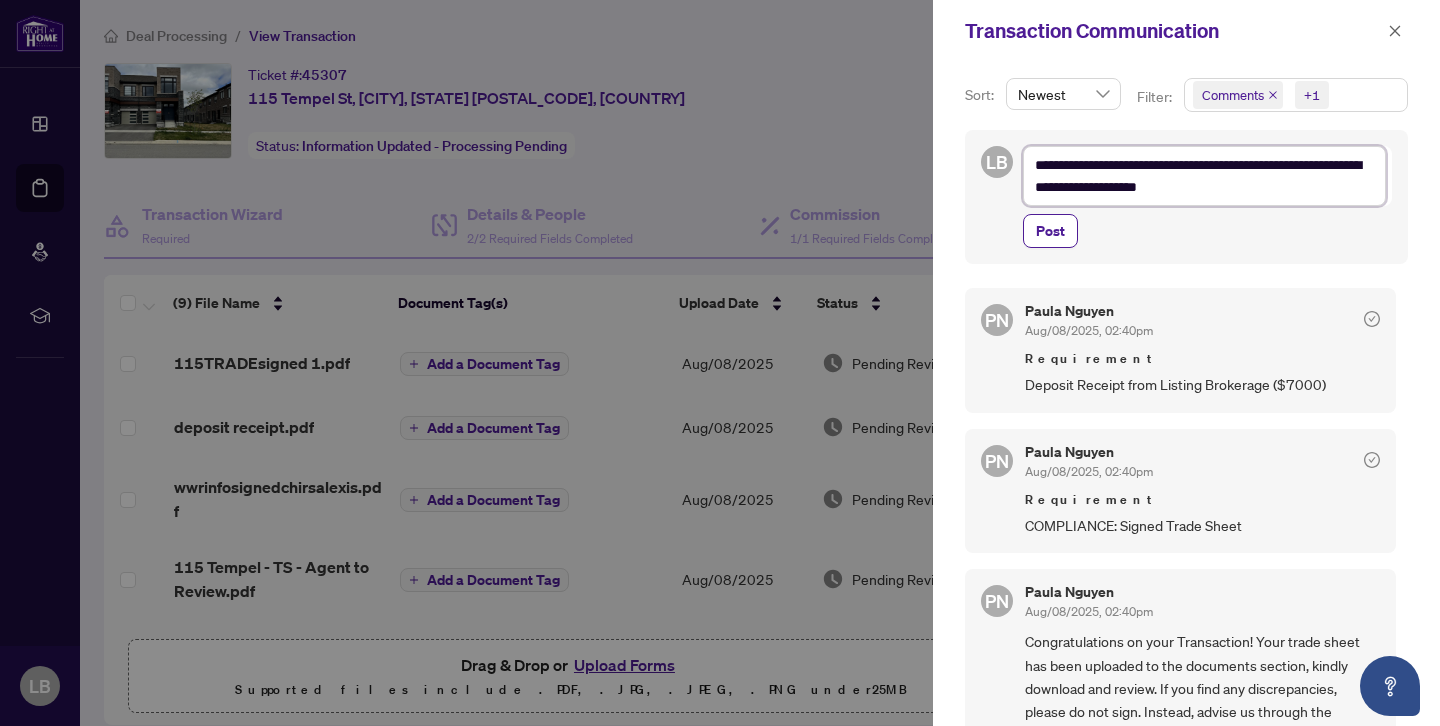 type on "**********" 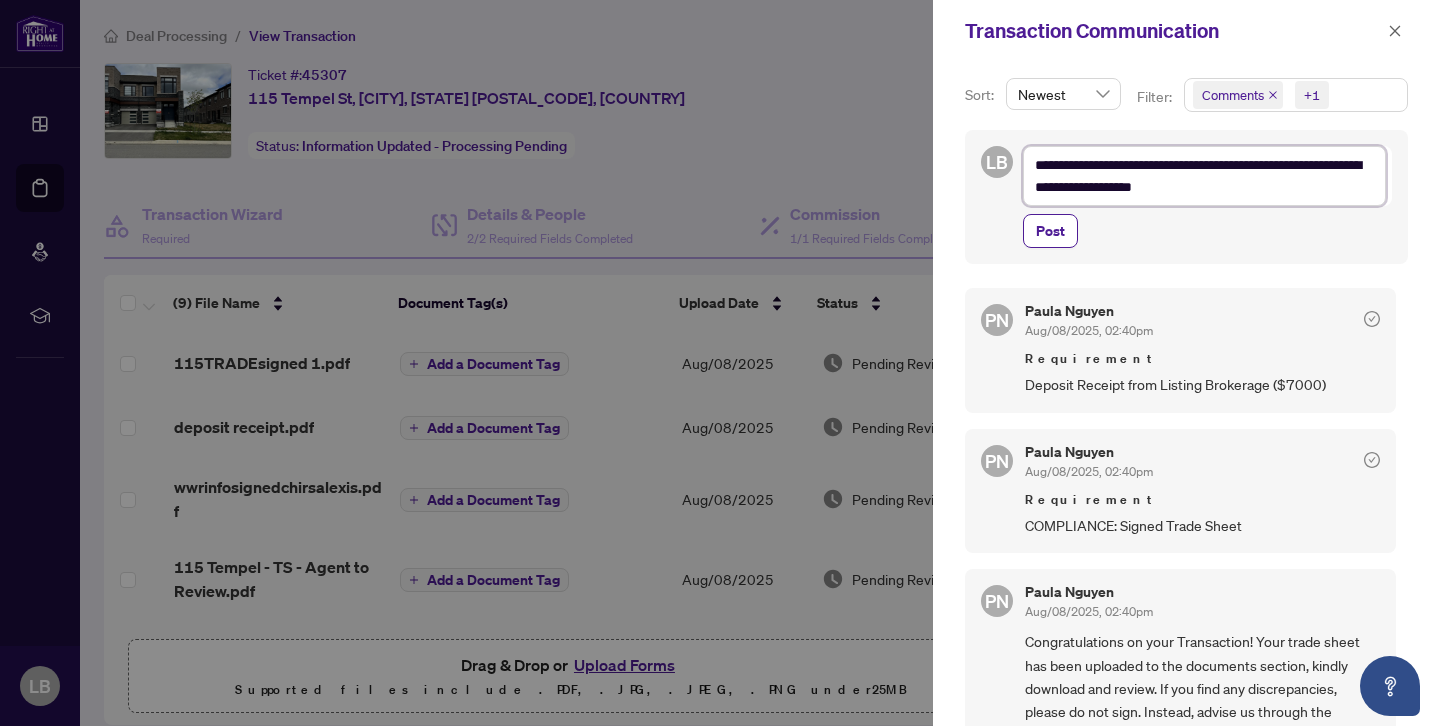 type on "**********" 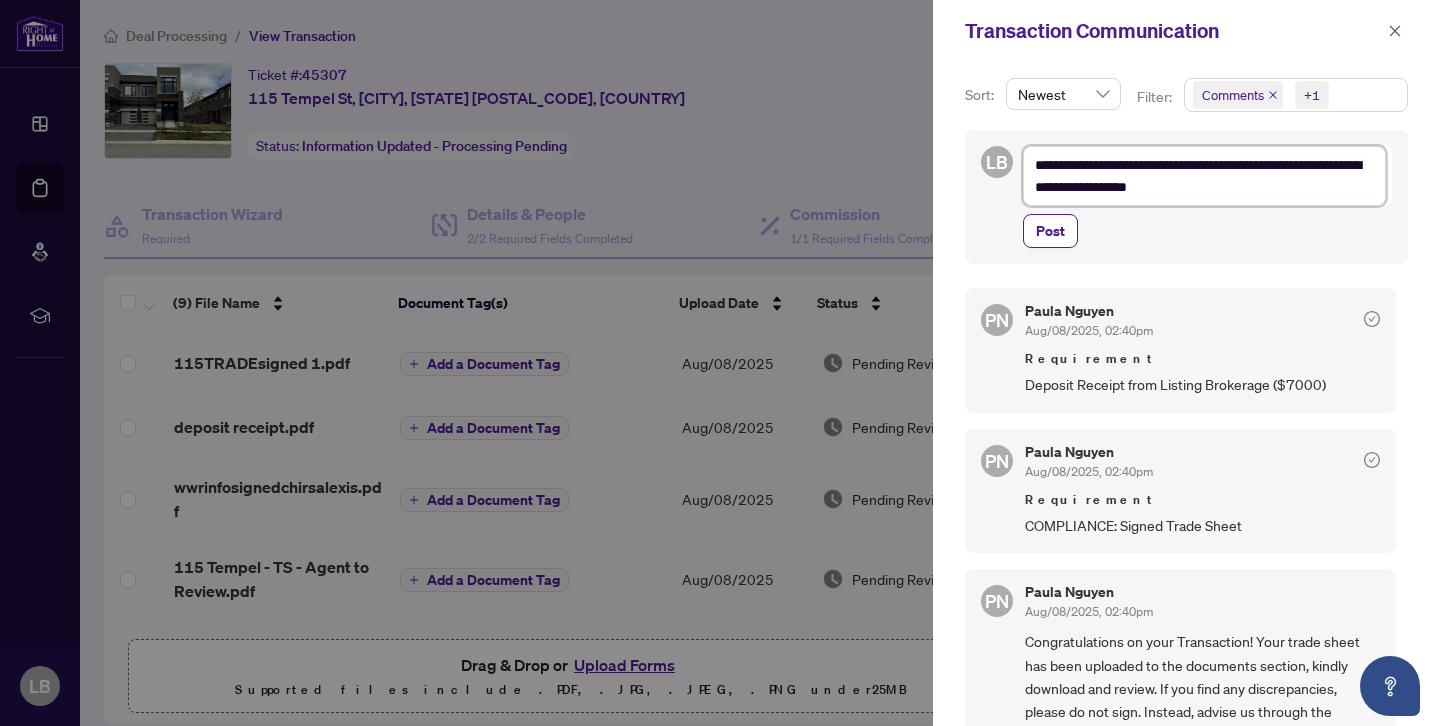 type on "**********" 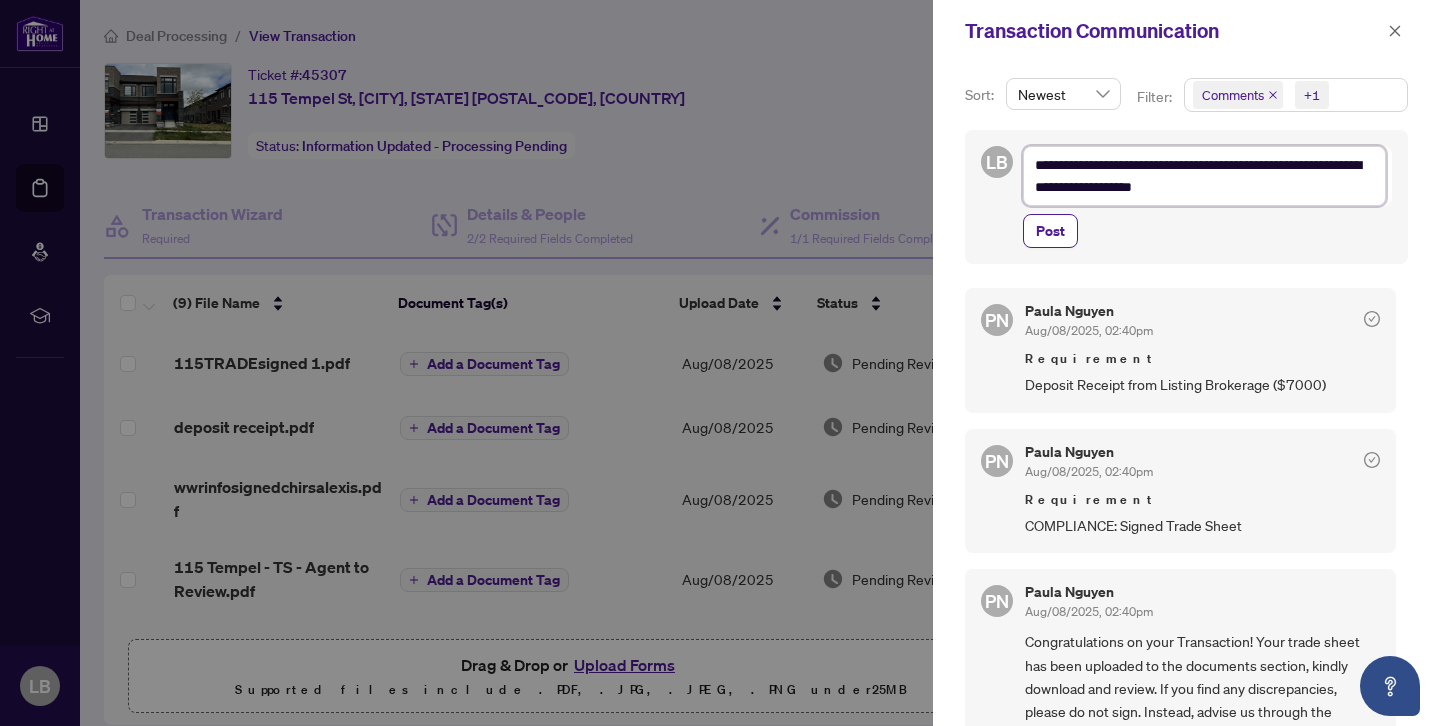 type on "**********" 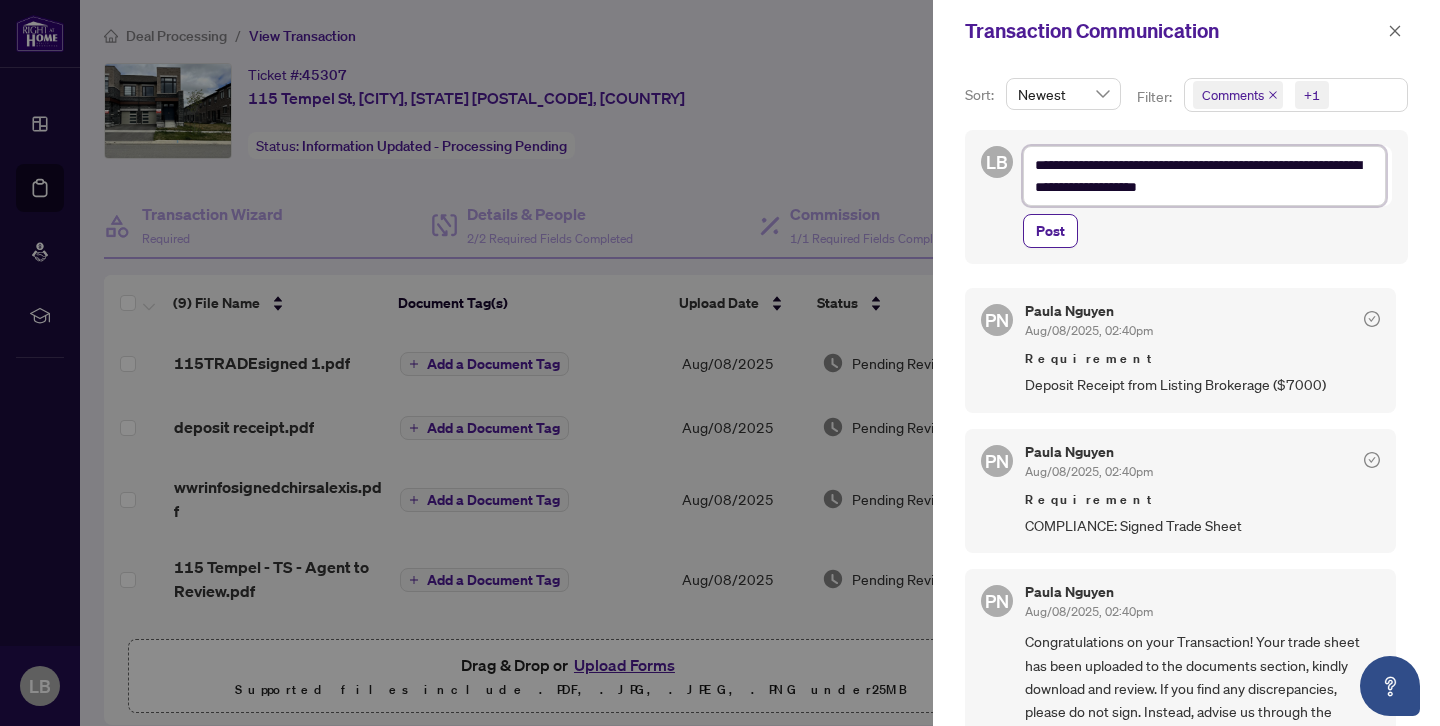 type on "**********" 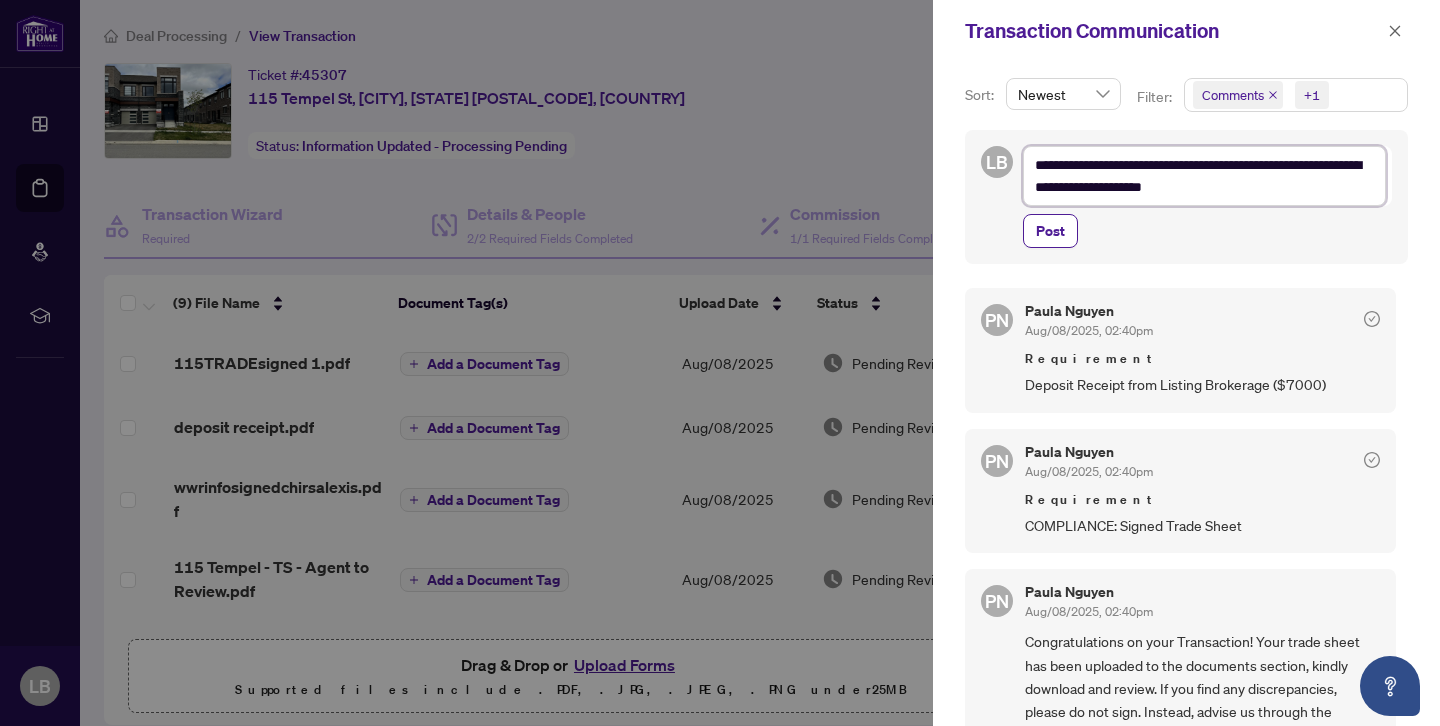 type on "**********" 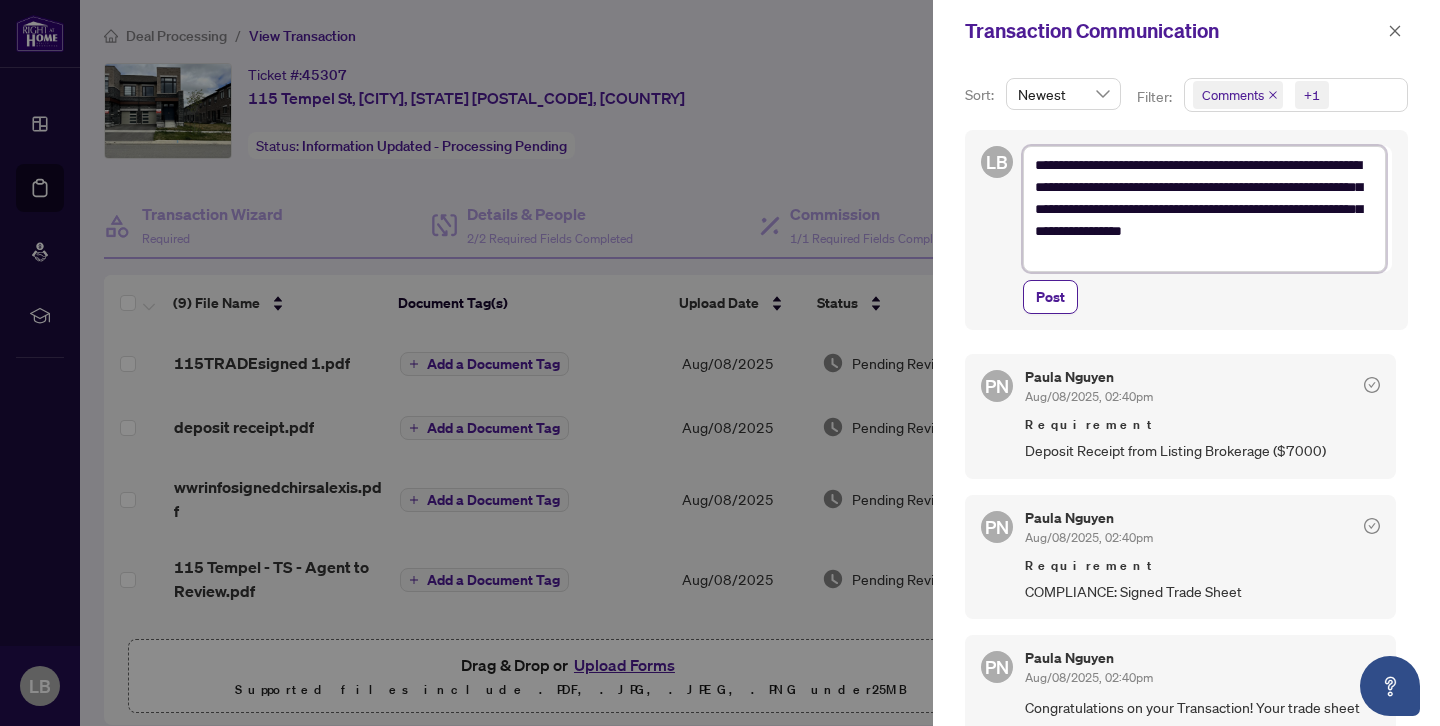 scroll, scrollTop: 0, scrollLeft: 0, axis: both 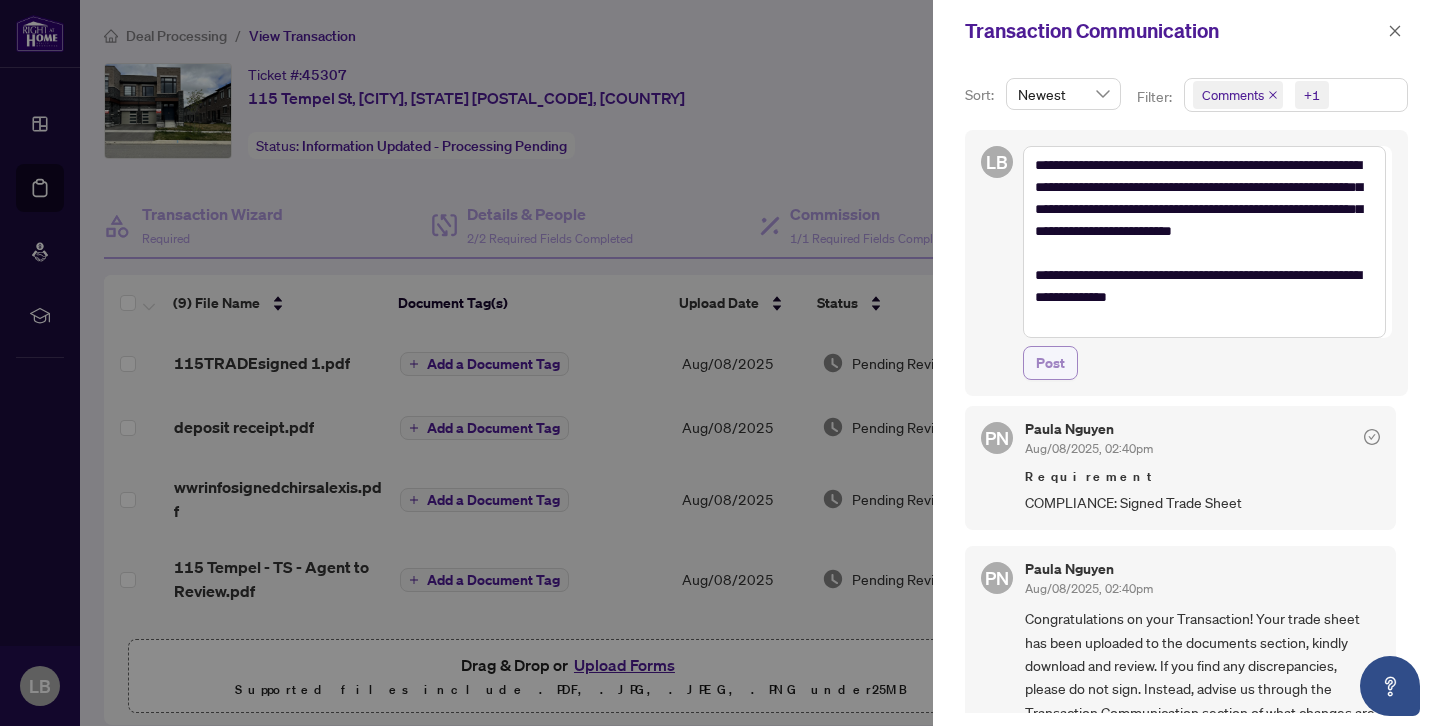 click on "Post" at bounding box center [1050, 363] 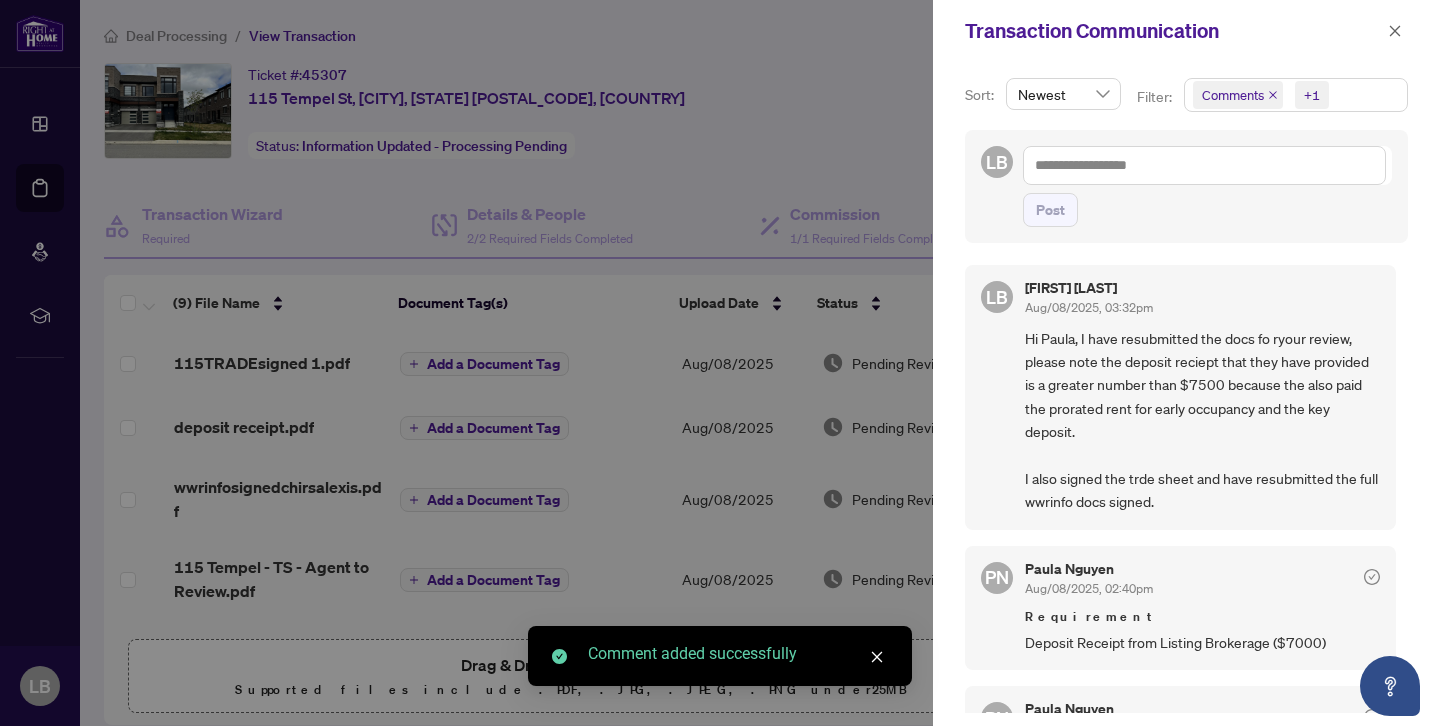 click on "[FIRST] [LAST]" at bounding box center (1089, 288) 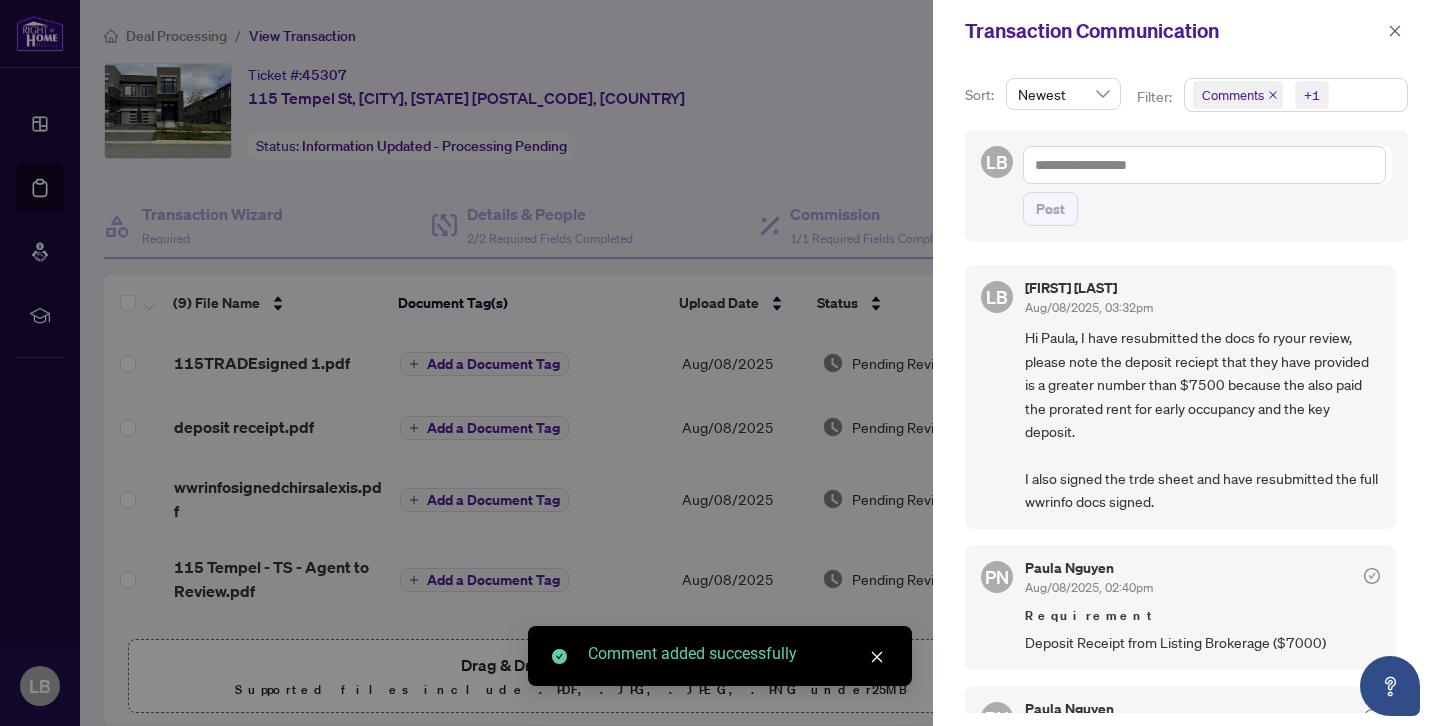 click 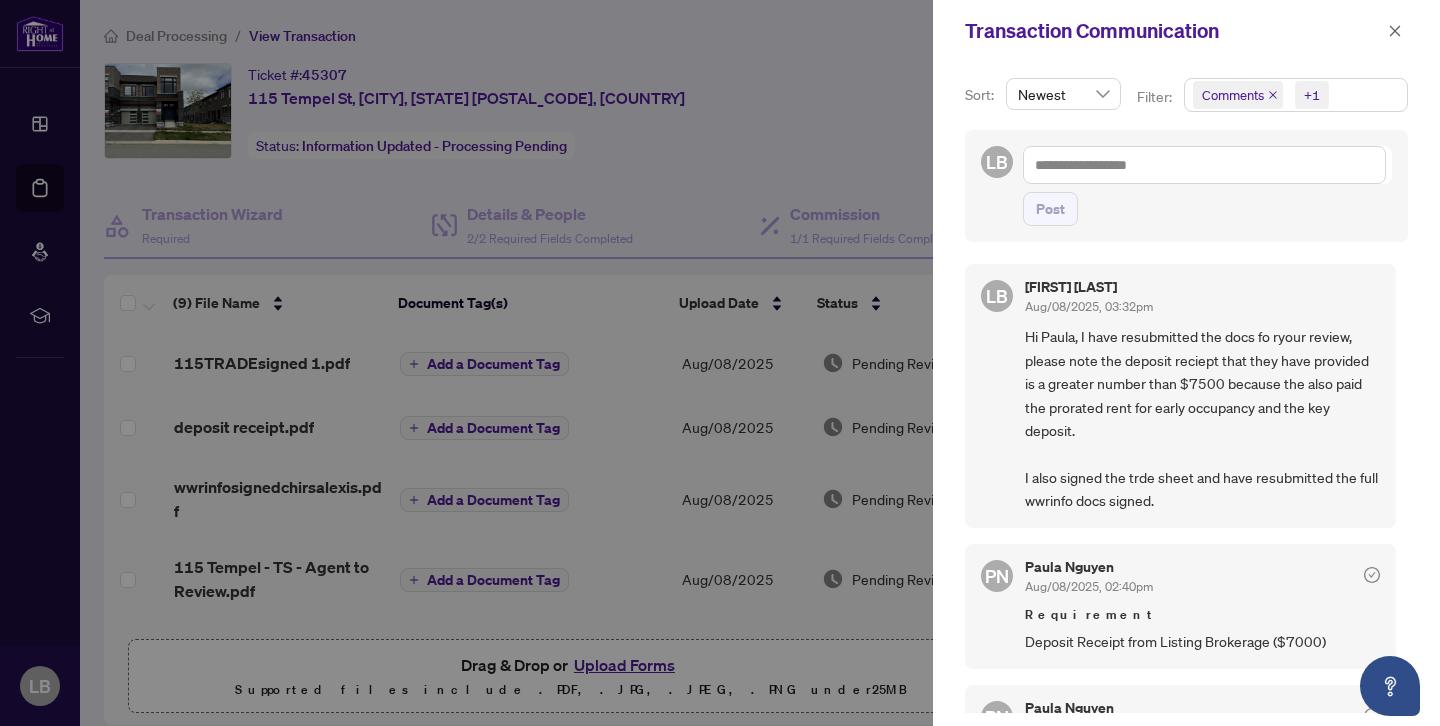 scroll, scrollTop: 0, scrollLeft: 0, axis: both 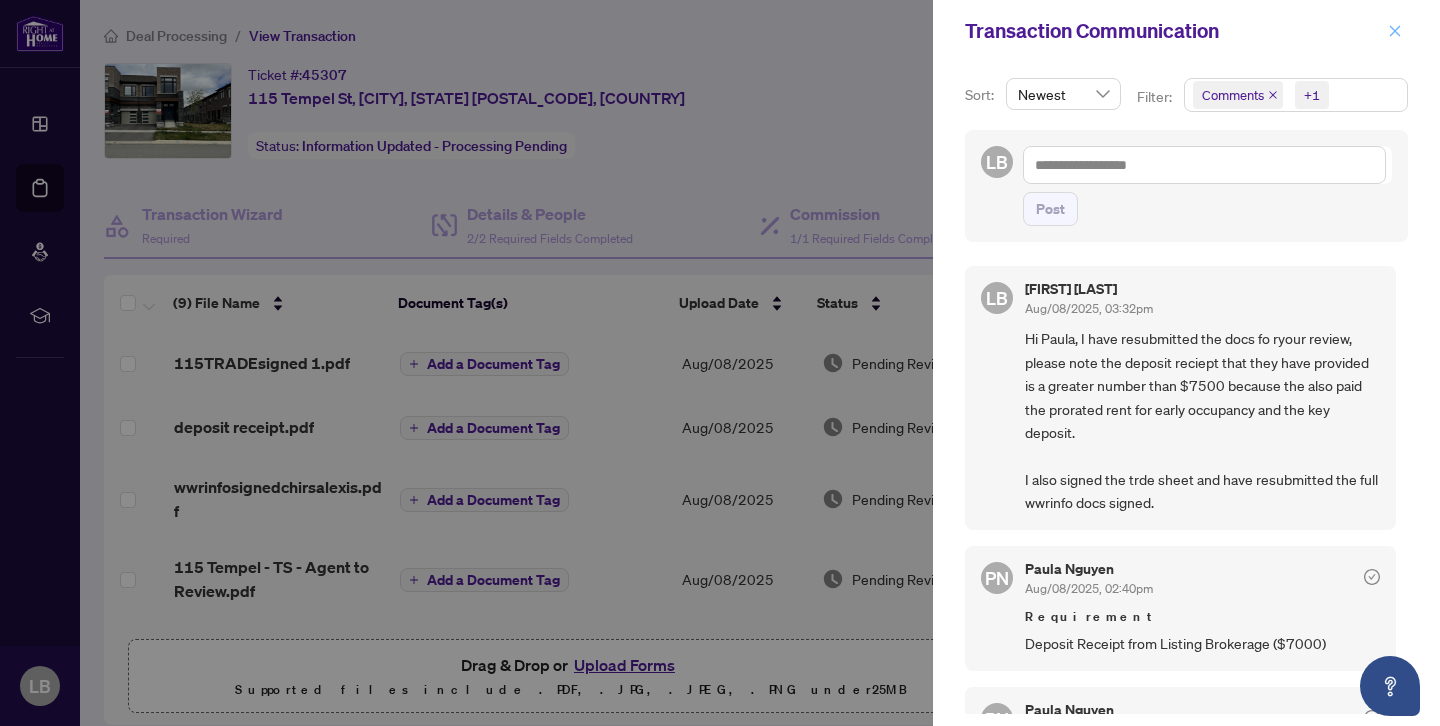 click 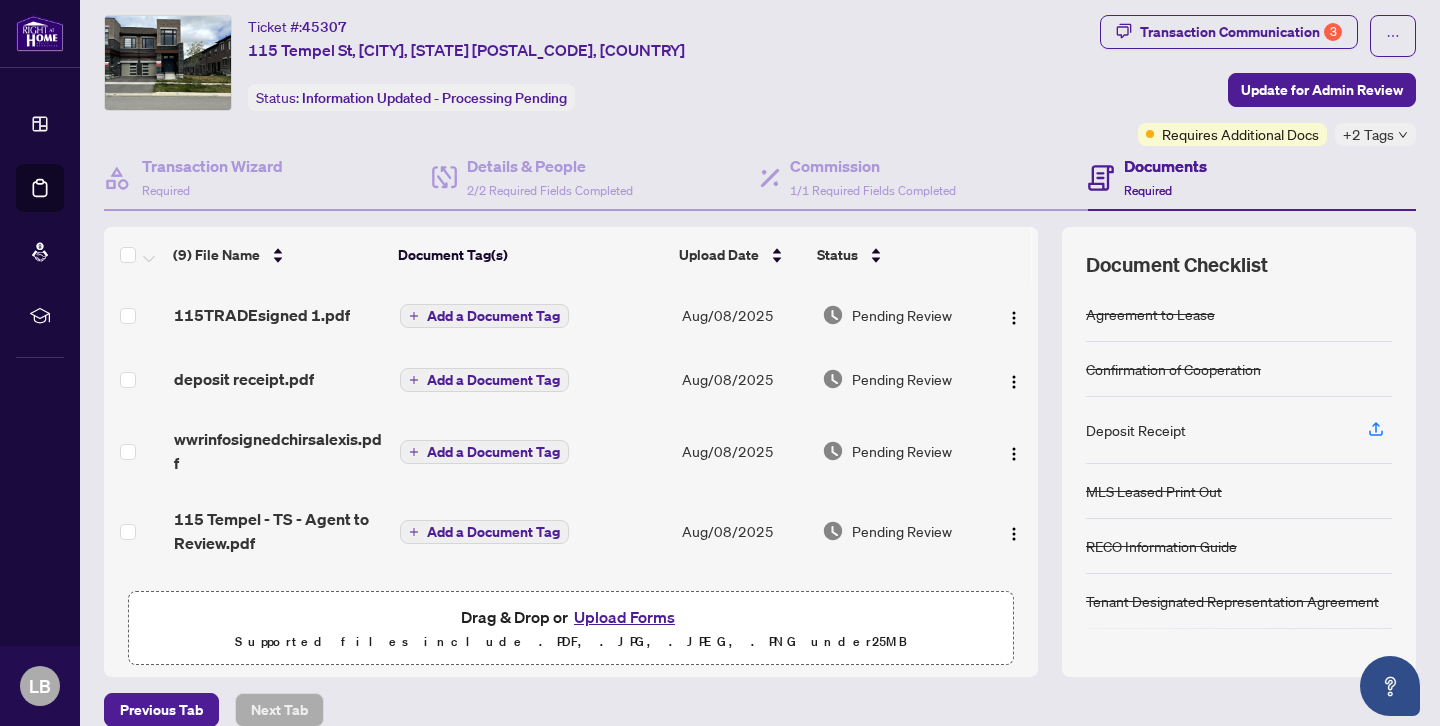 scroll, scrollTop: 0, scrollLeft: 0, axis: both 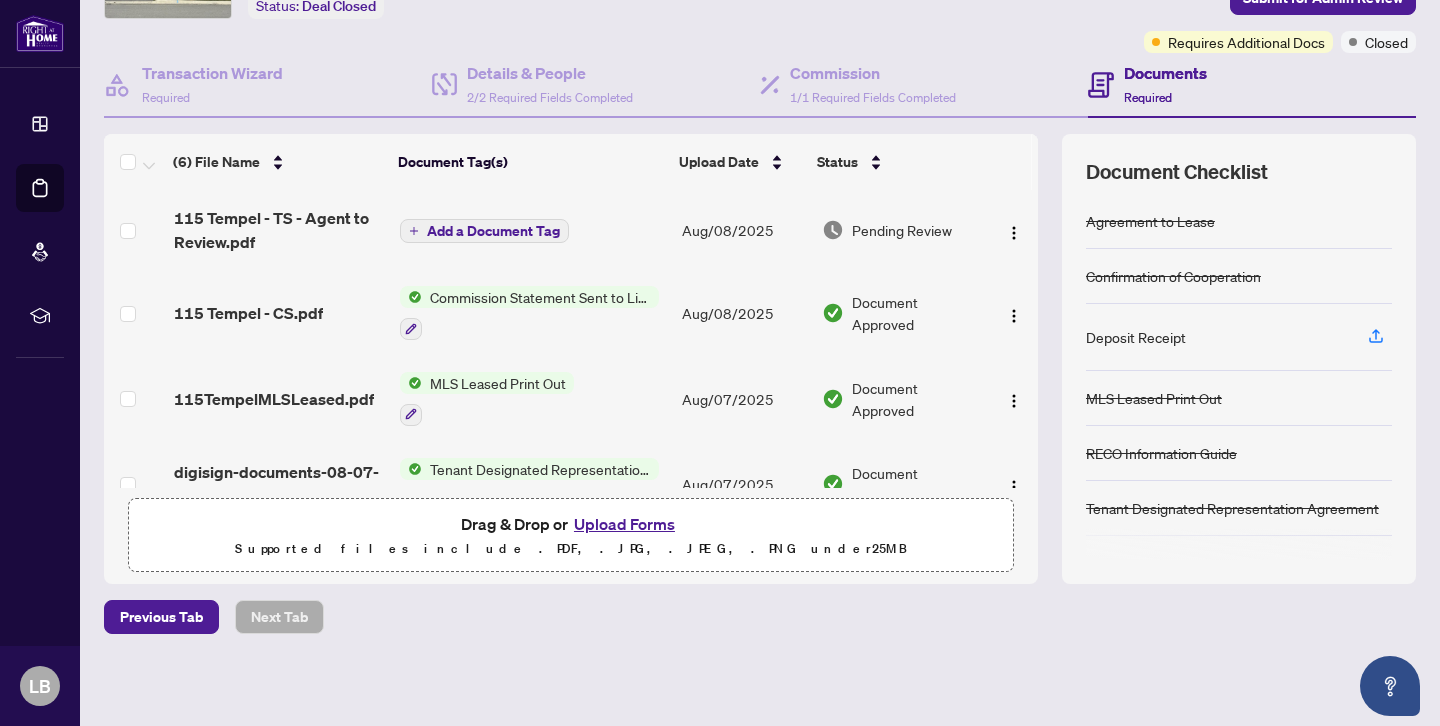 click on "115 Tempel - TS - Agent to Review.pdf" at bounding box center (279, 230) 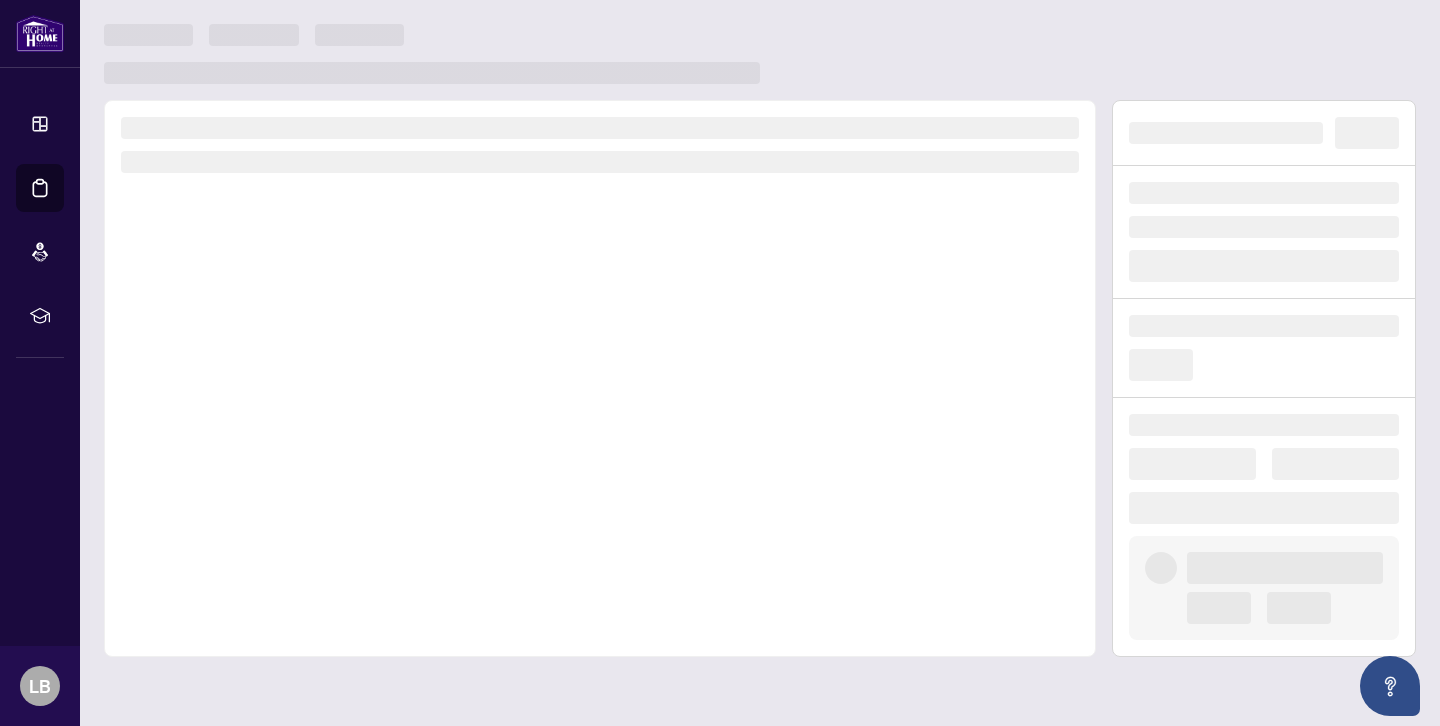 scroll, scrollTop: 0, scrollLeft: 0, axis: both 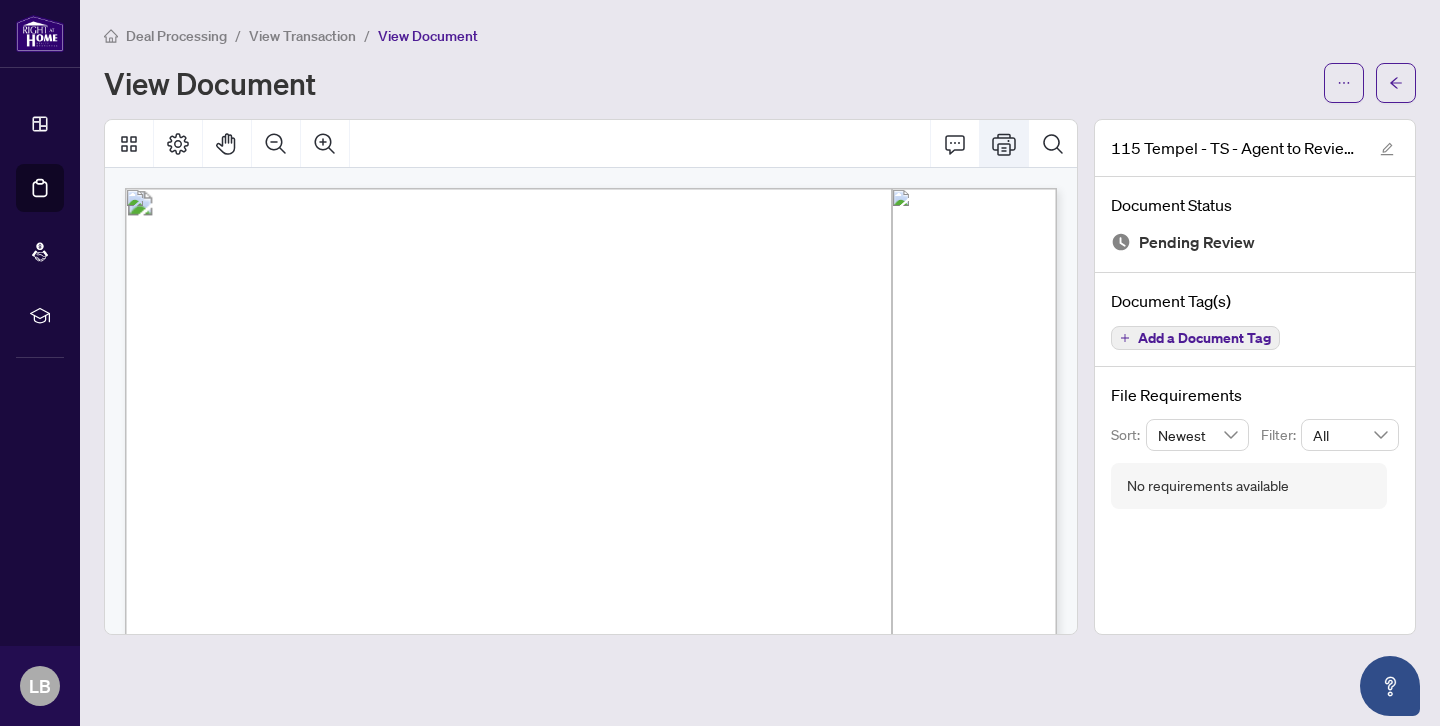 click 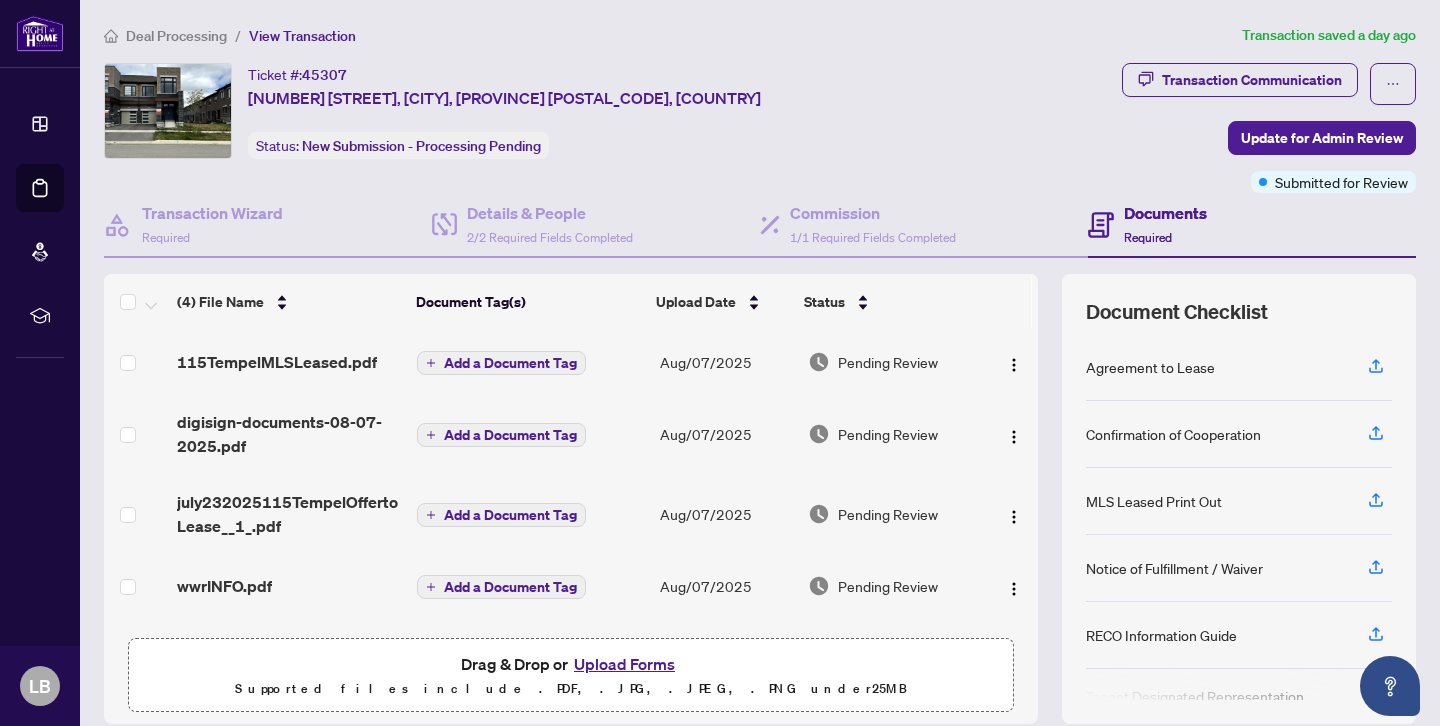 scroll, scrollTop: 0, scrollLeft: 0, axis: both 